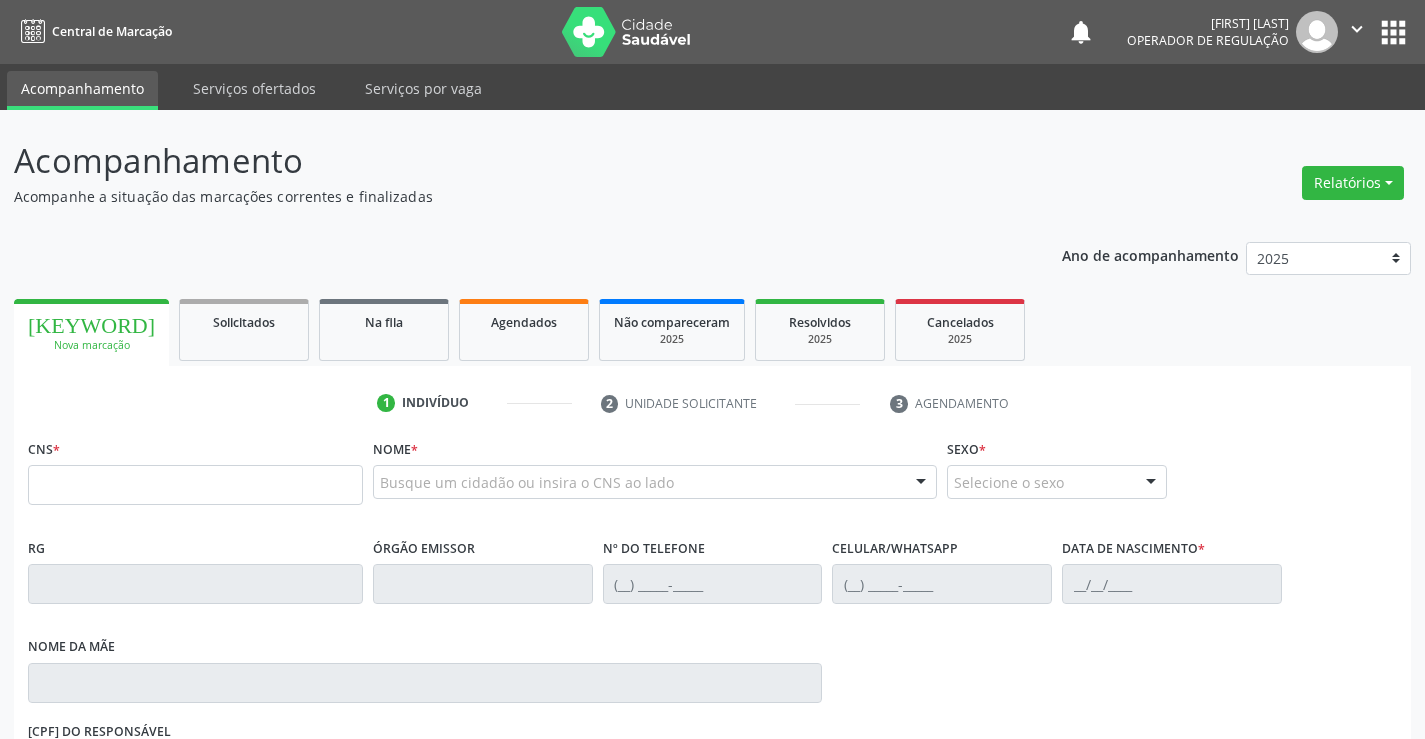 scroll, scrollTop: 0, scrollLeft: 0, axis: both 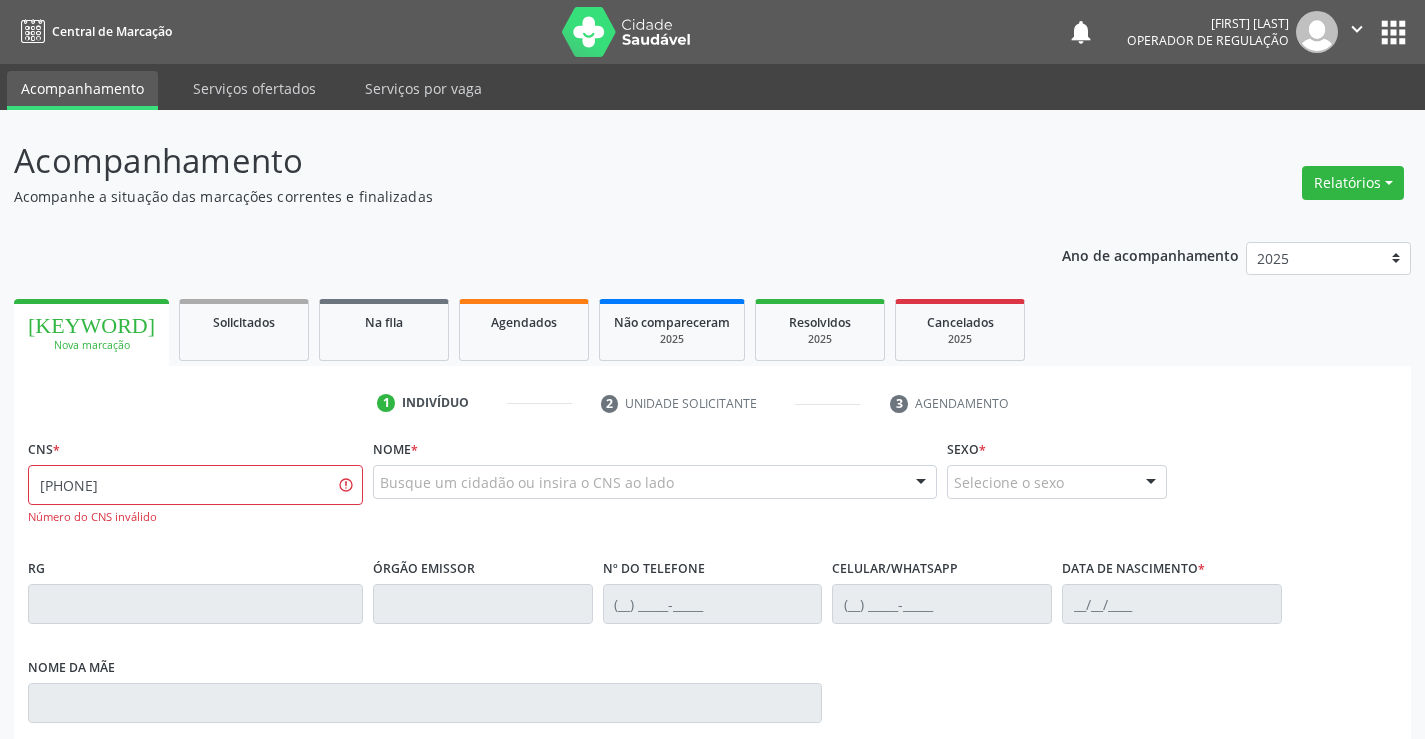 type on "[PHONE]" 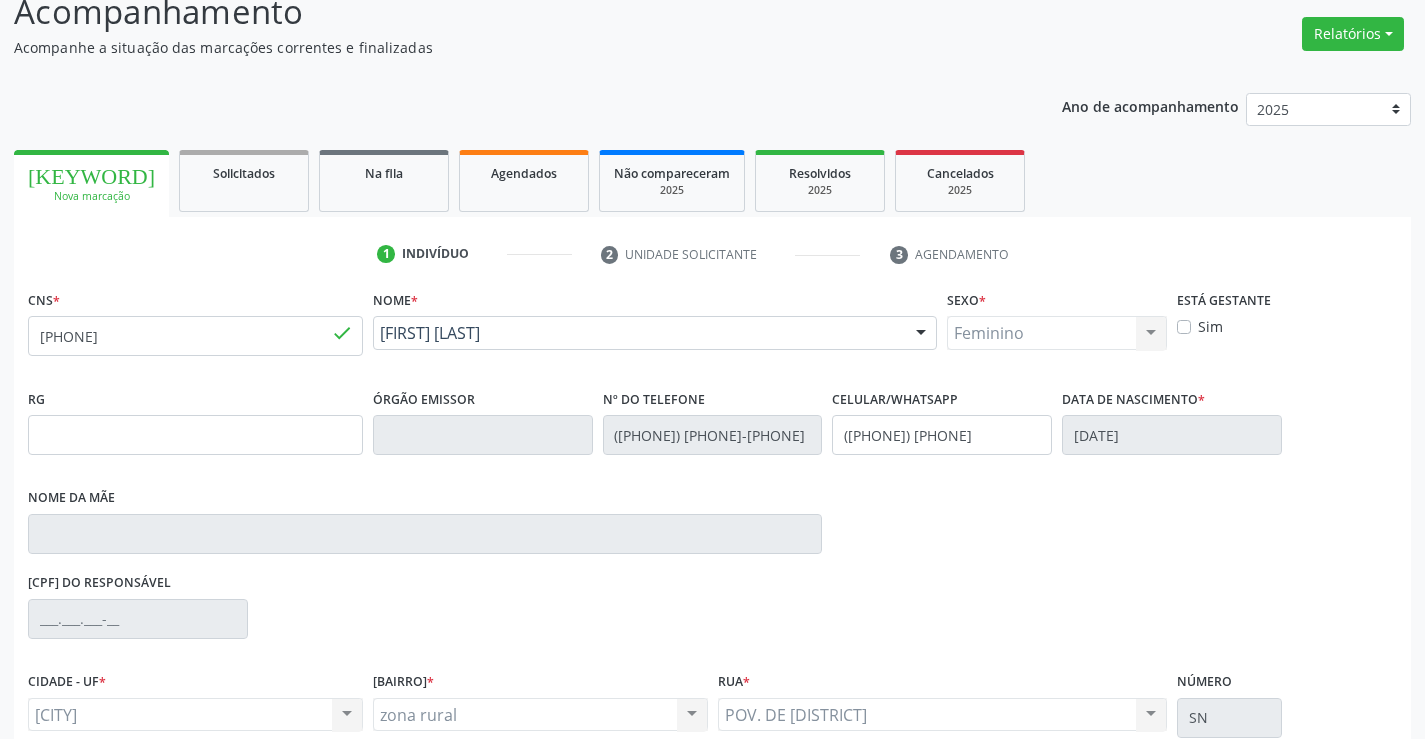 scroll, scrollTop: 331, scrollLeft: 0, axis: vertical 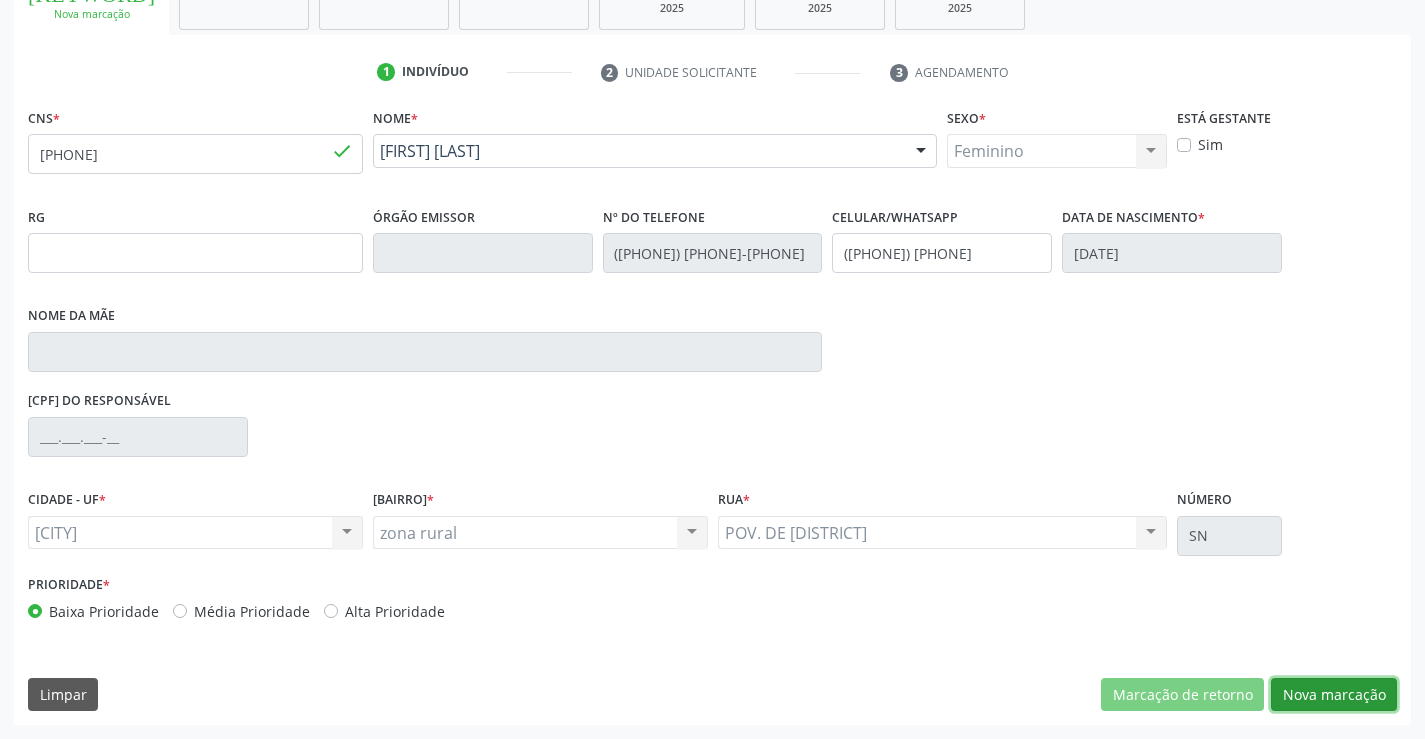 click on "Nova marcação" at bounding box center (1182, 695) 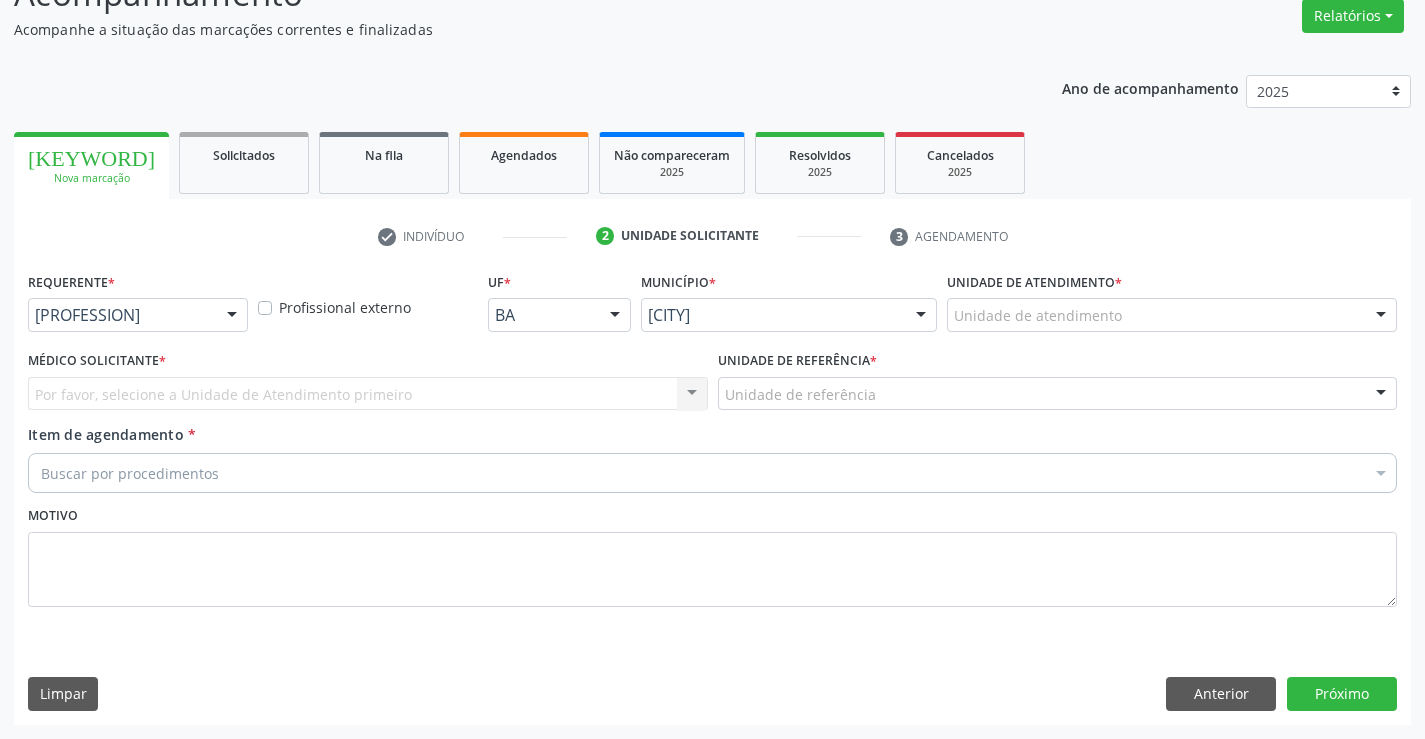 scroll, scrollTop: 167, scrollLeft: 0, axis: vertical 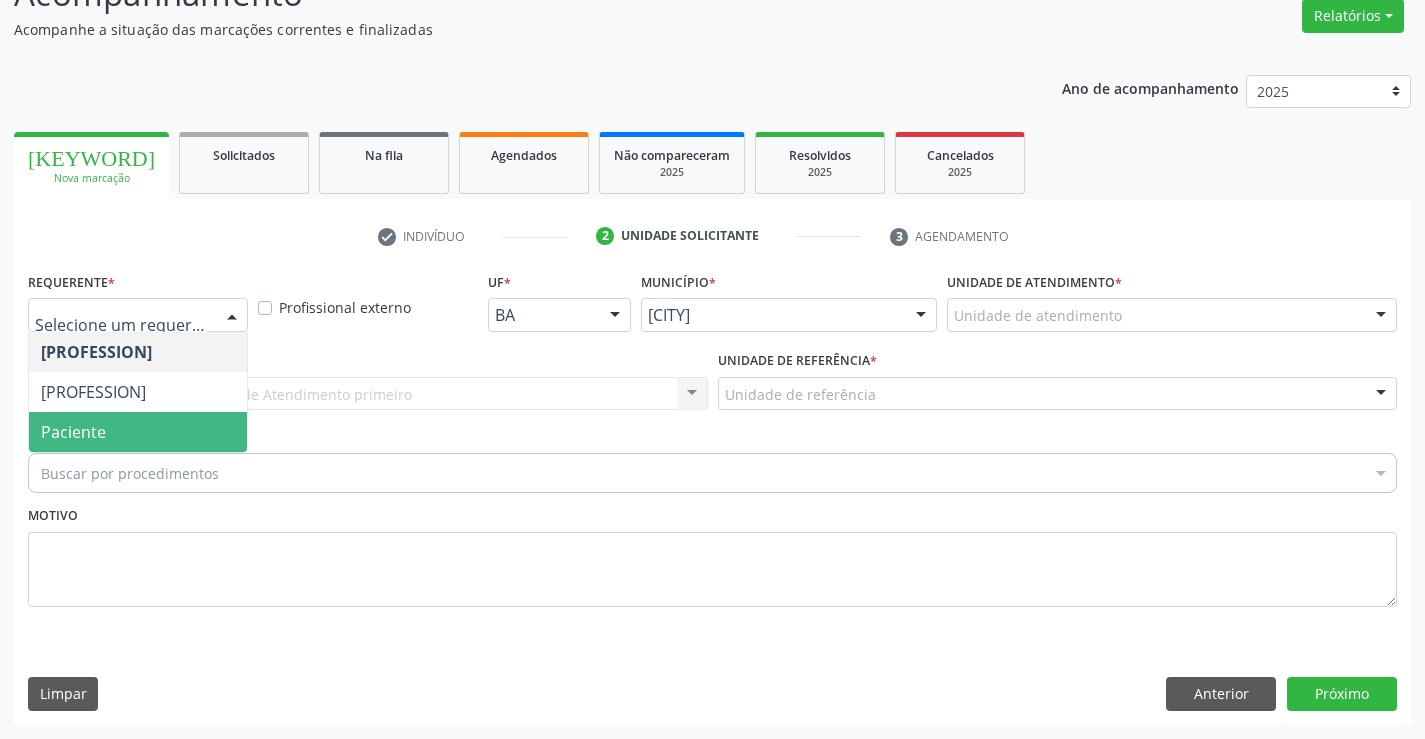 click on "Paciente" at bounding box center (138, 432) 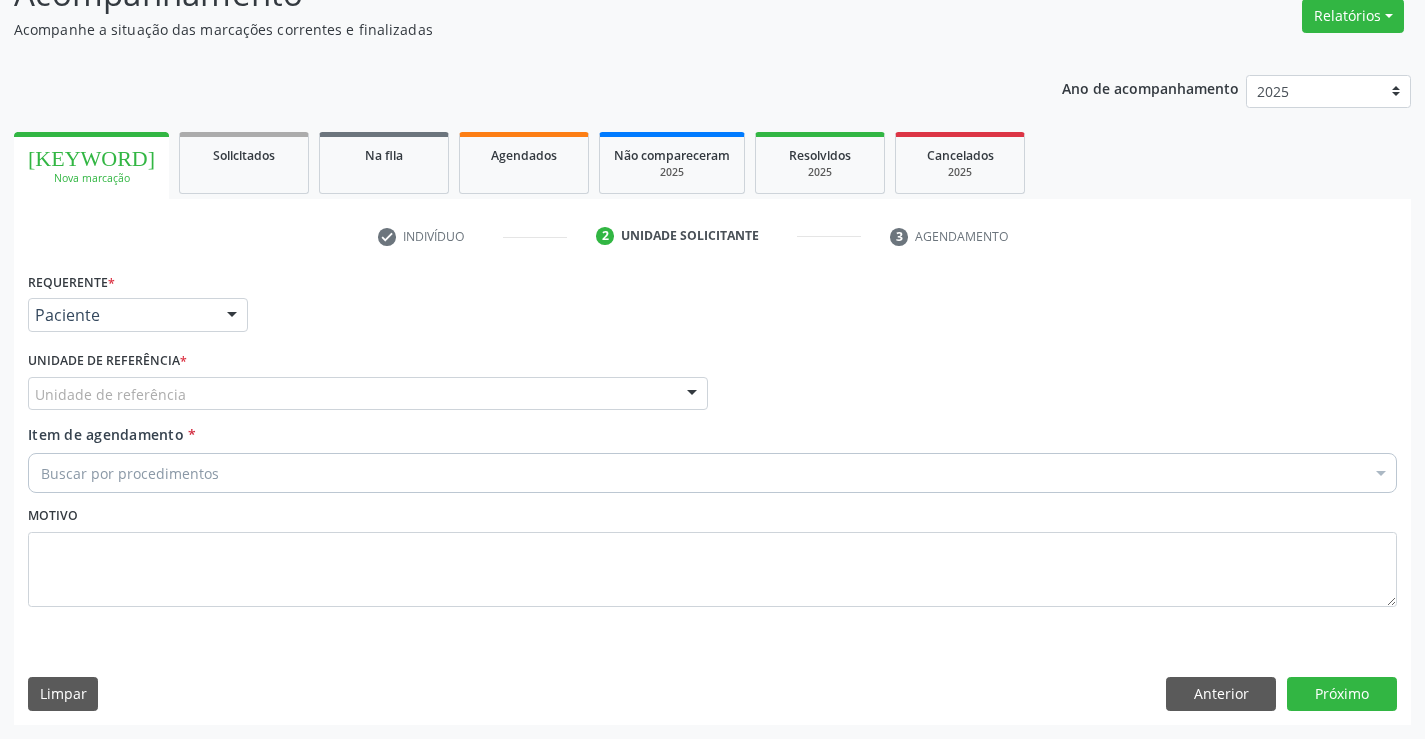 click at bounding box center (692, 395) 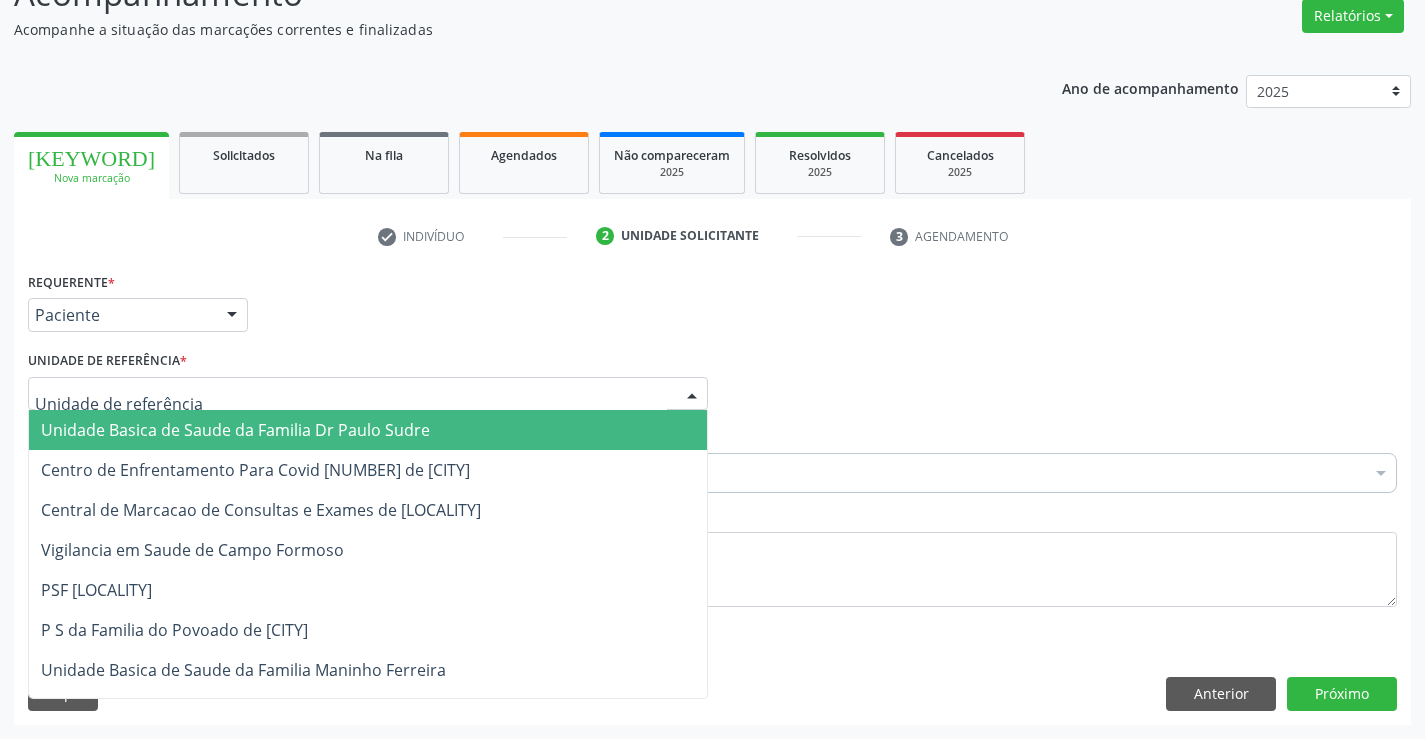 click on "Unidade Basica de Saude da Familia Dr Paulo Sudre" at bounding box center [368, 430] 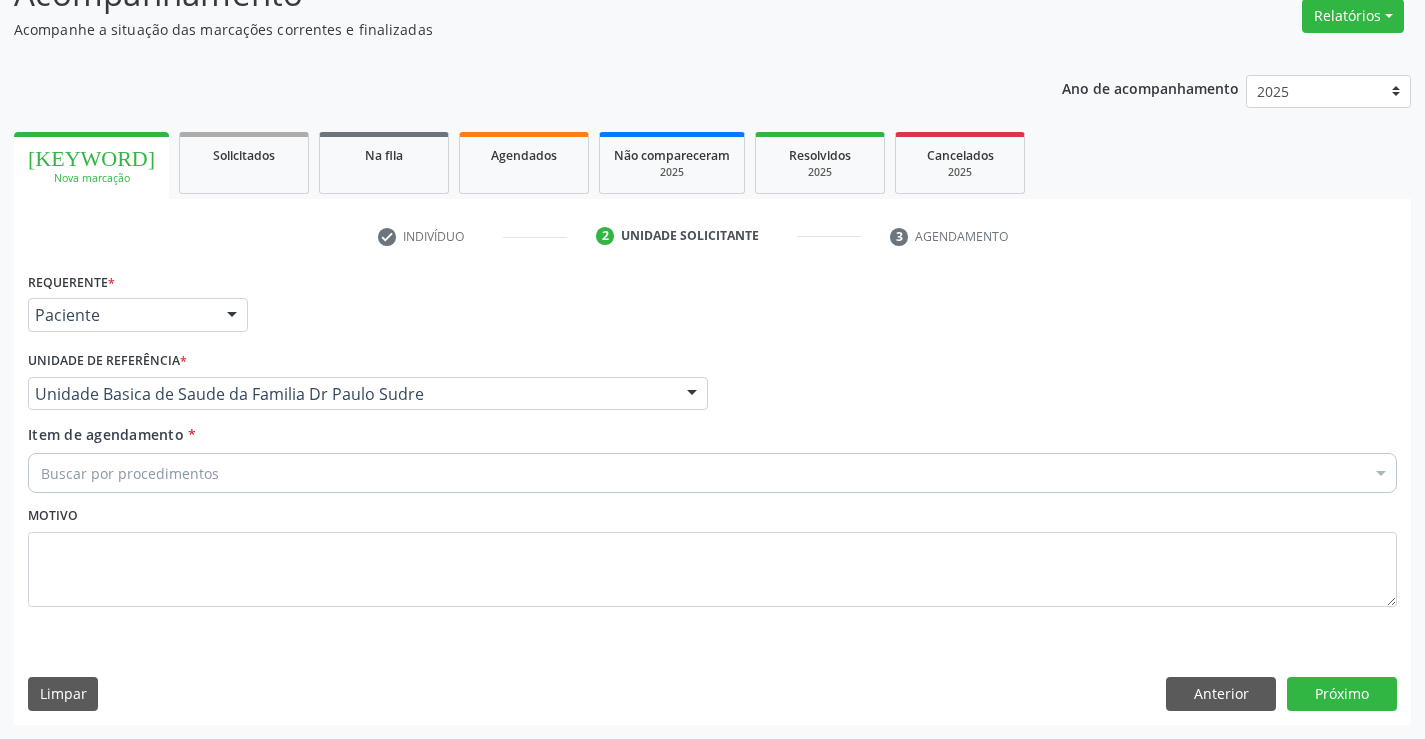 click on "Buscar por procedimentos" at bounding box center (712, 473) 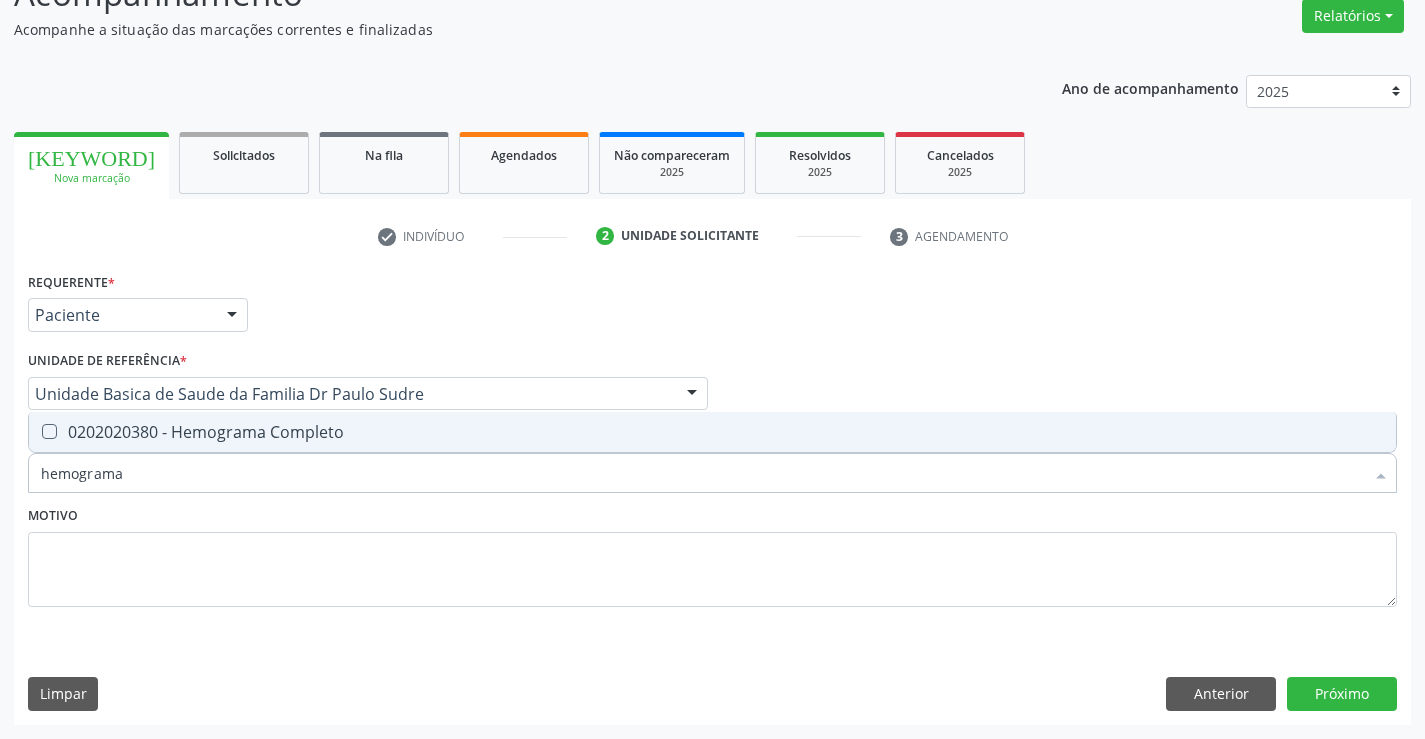 click on "0202020380 - Hemograma Completo" at bounding box center (712, 432) 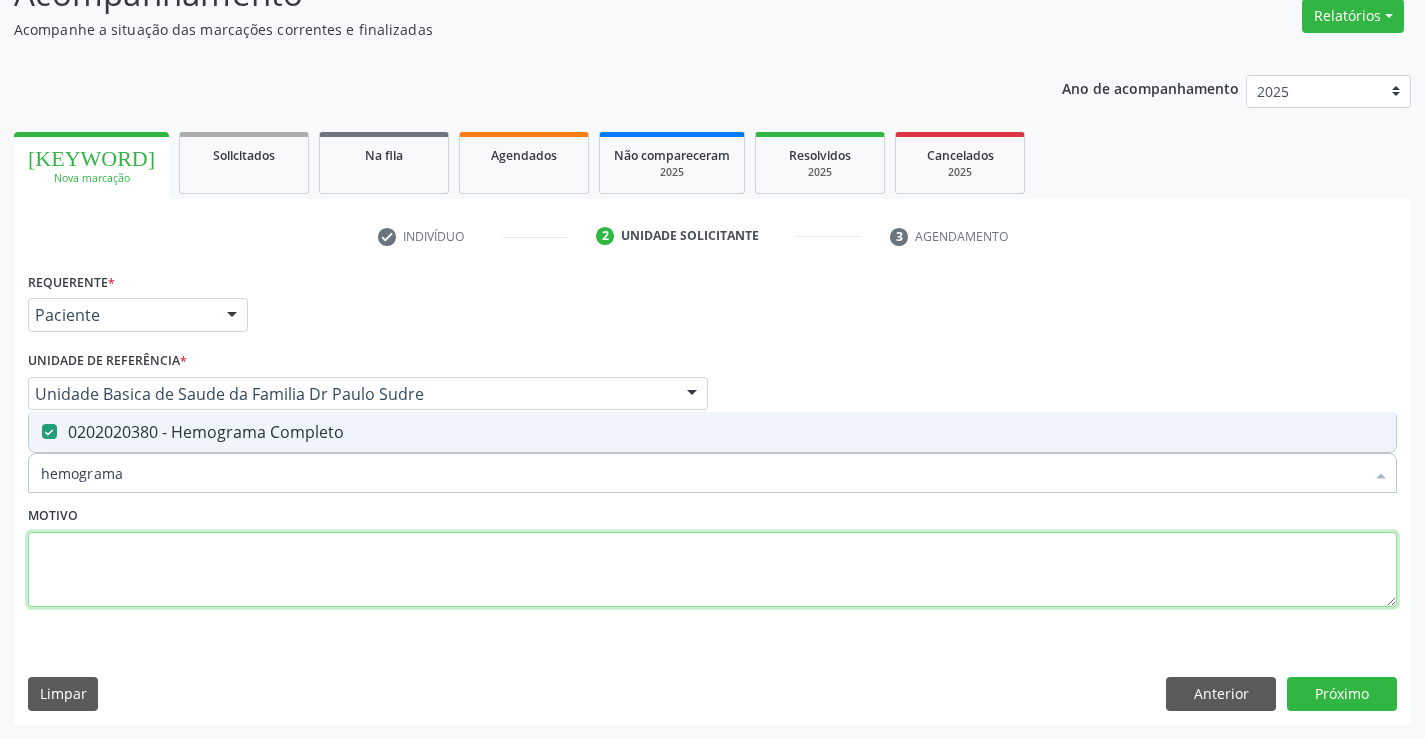 click at bounding box center [712, 570] 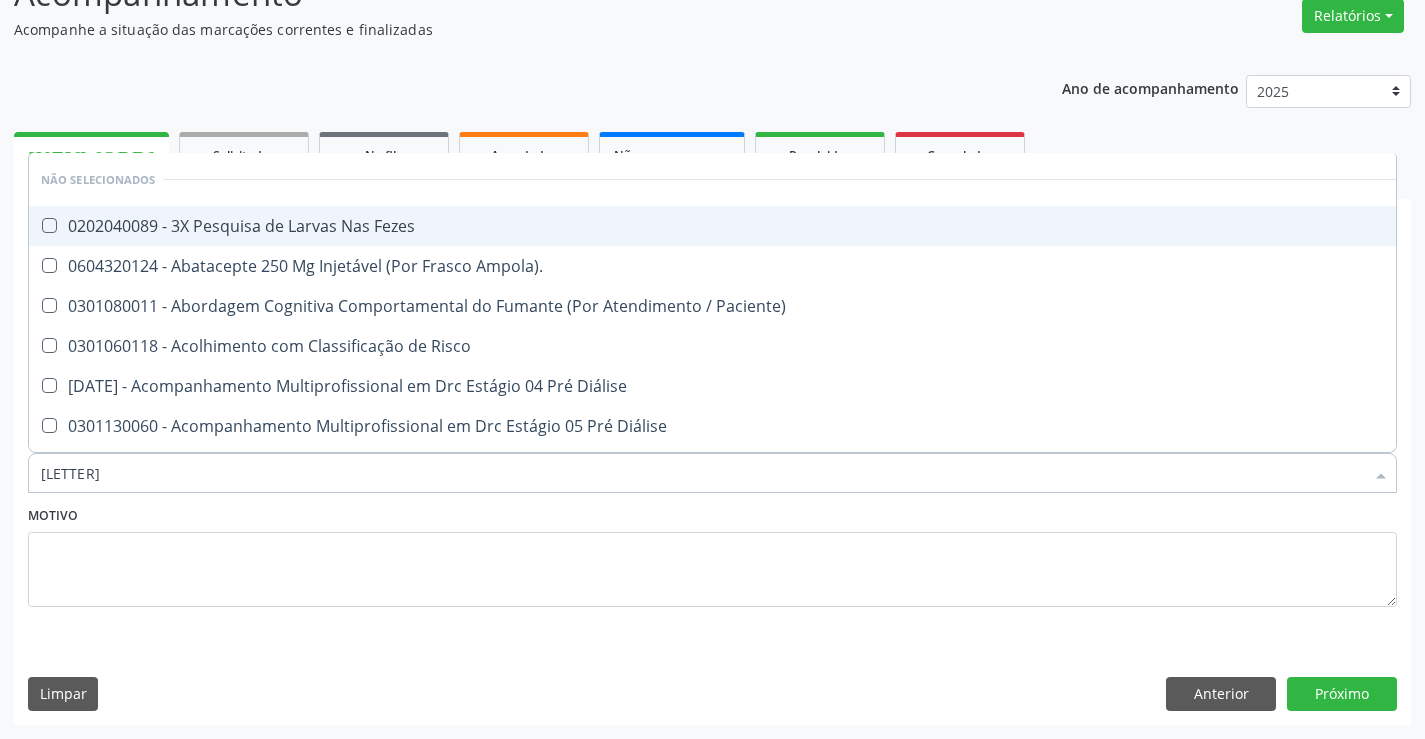 type on "[LETTER]" 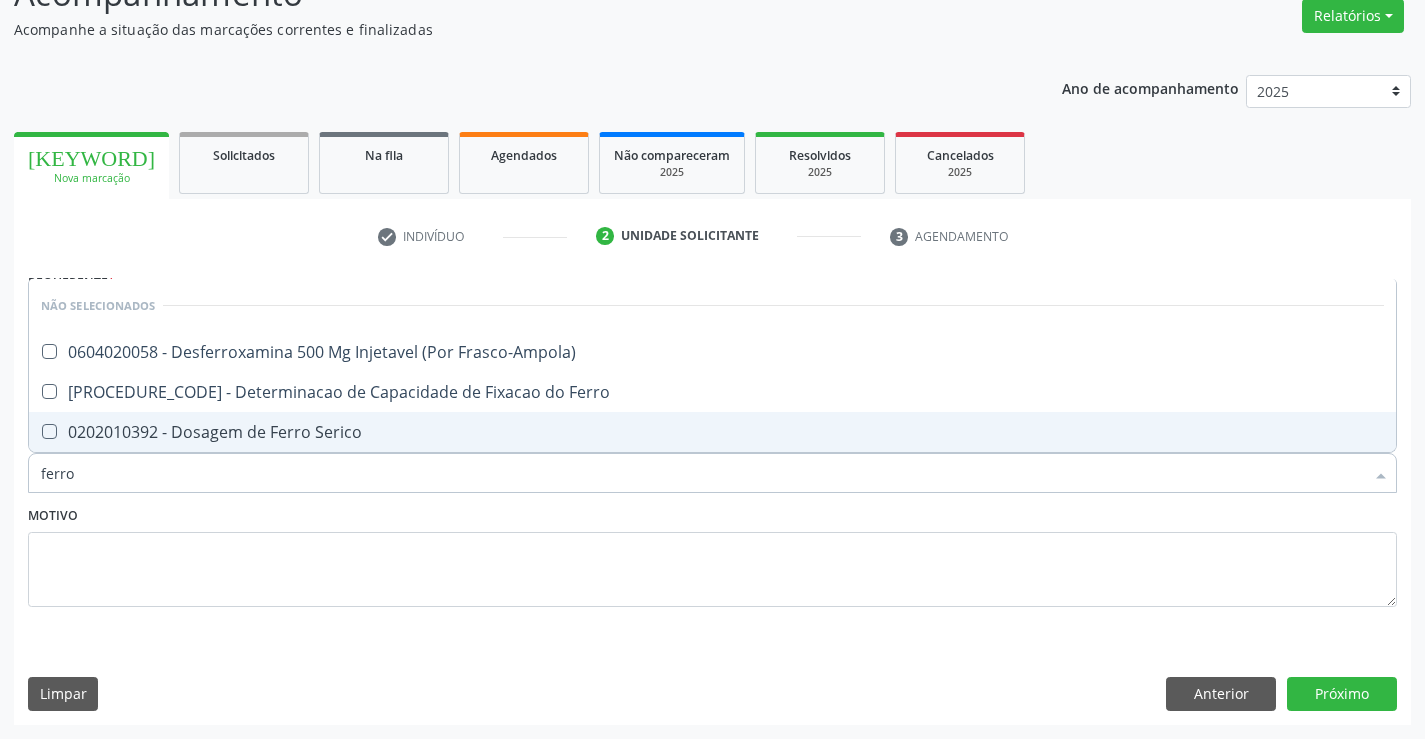 click on "0202010392 - Dosagem de Ferro Serico" at bounding box center (712, 432) 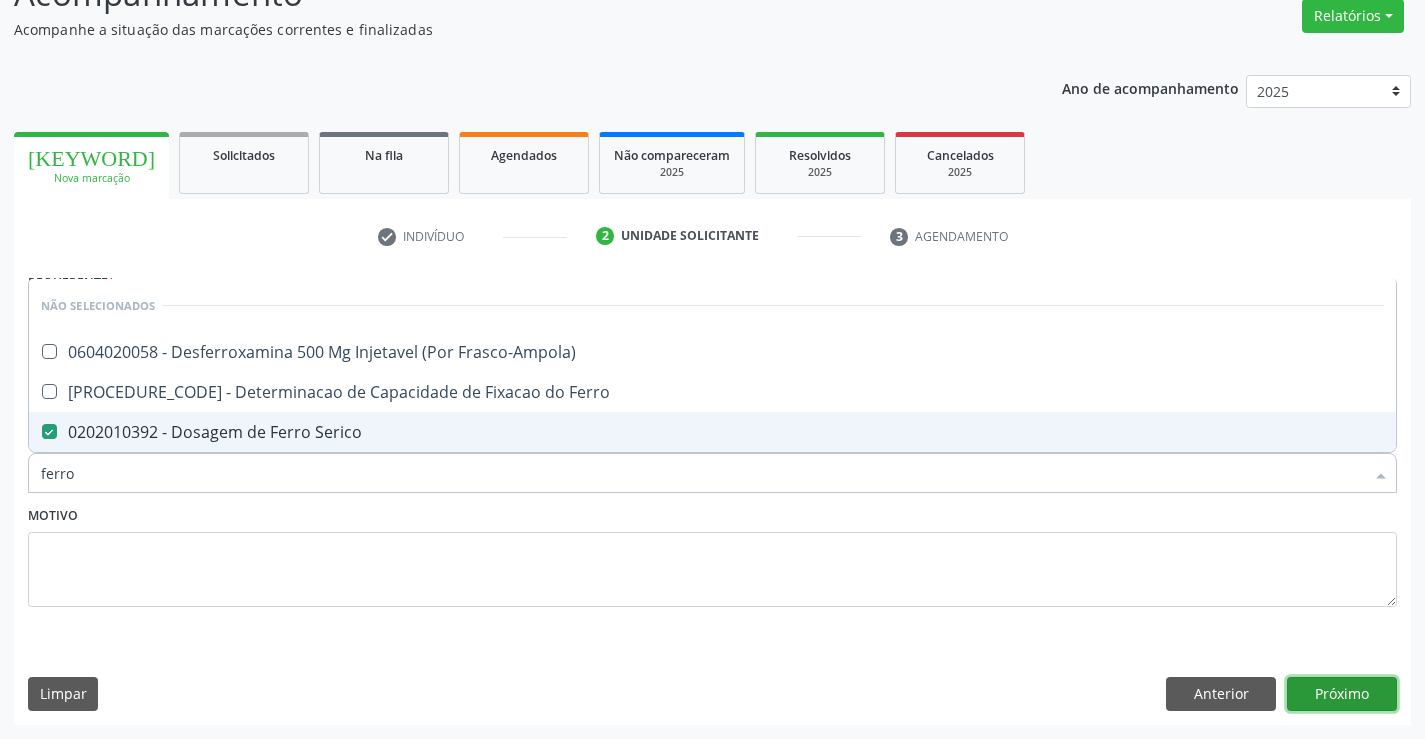 click on "Próximo" at bounding box center [1342, 694] 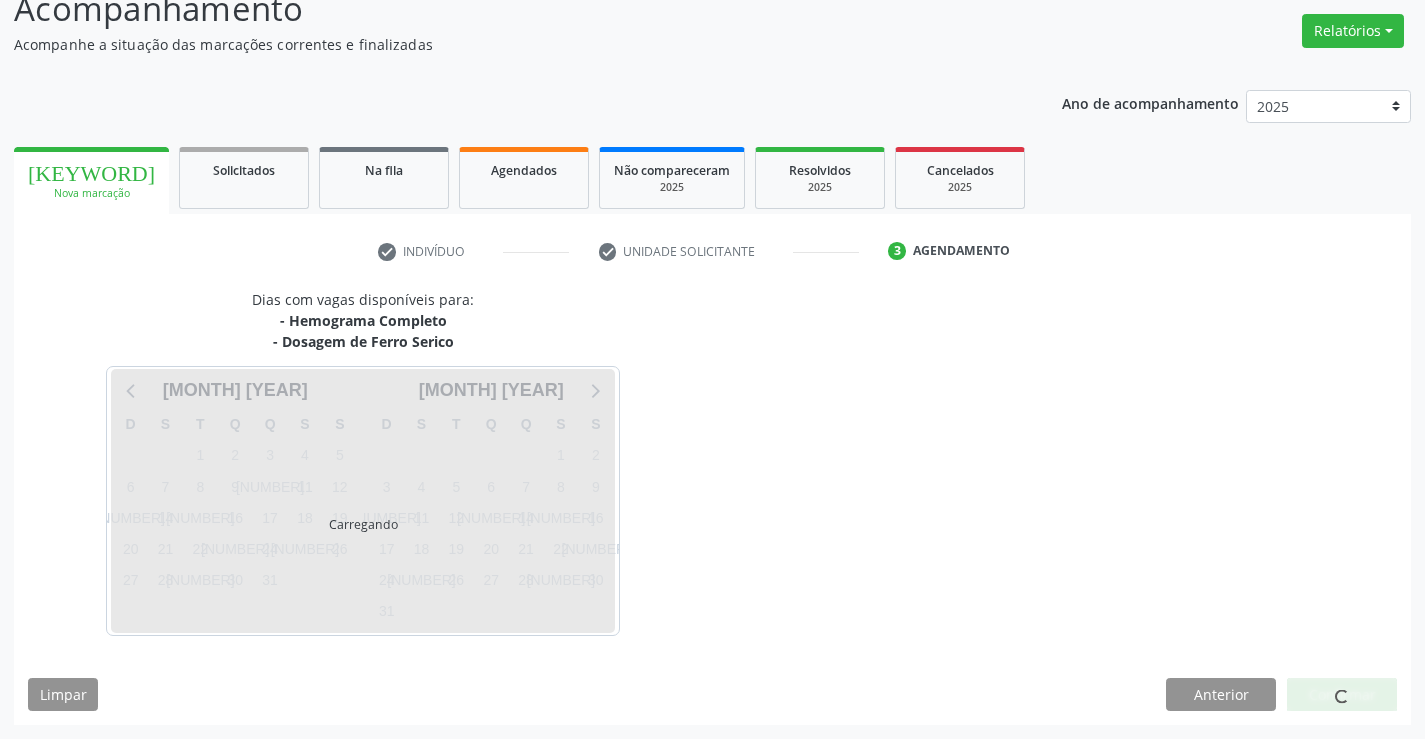 scroll, scrollTop: 152, scrollLeft: 0, axis: vertical 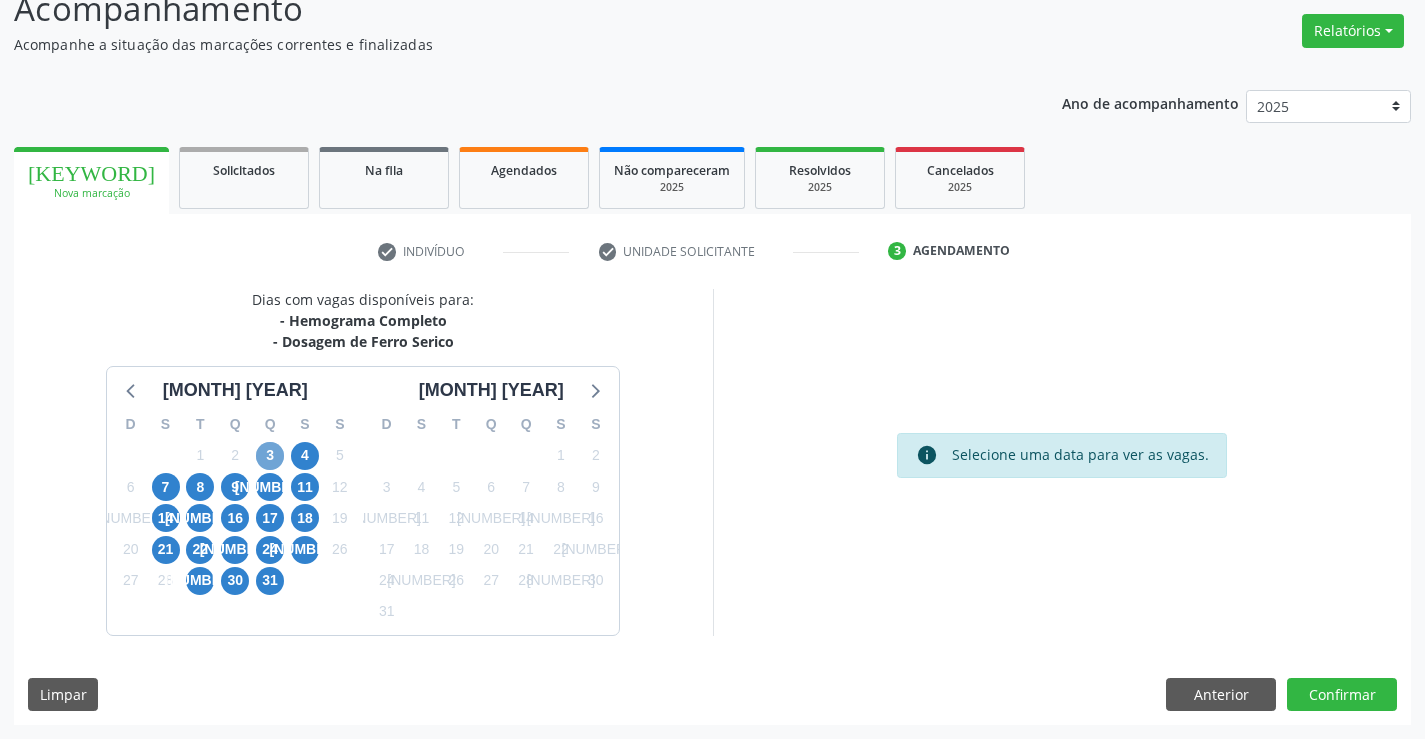 click on "3" at bounding box center [270, 456] 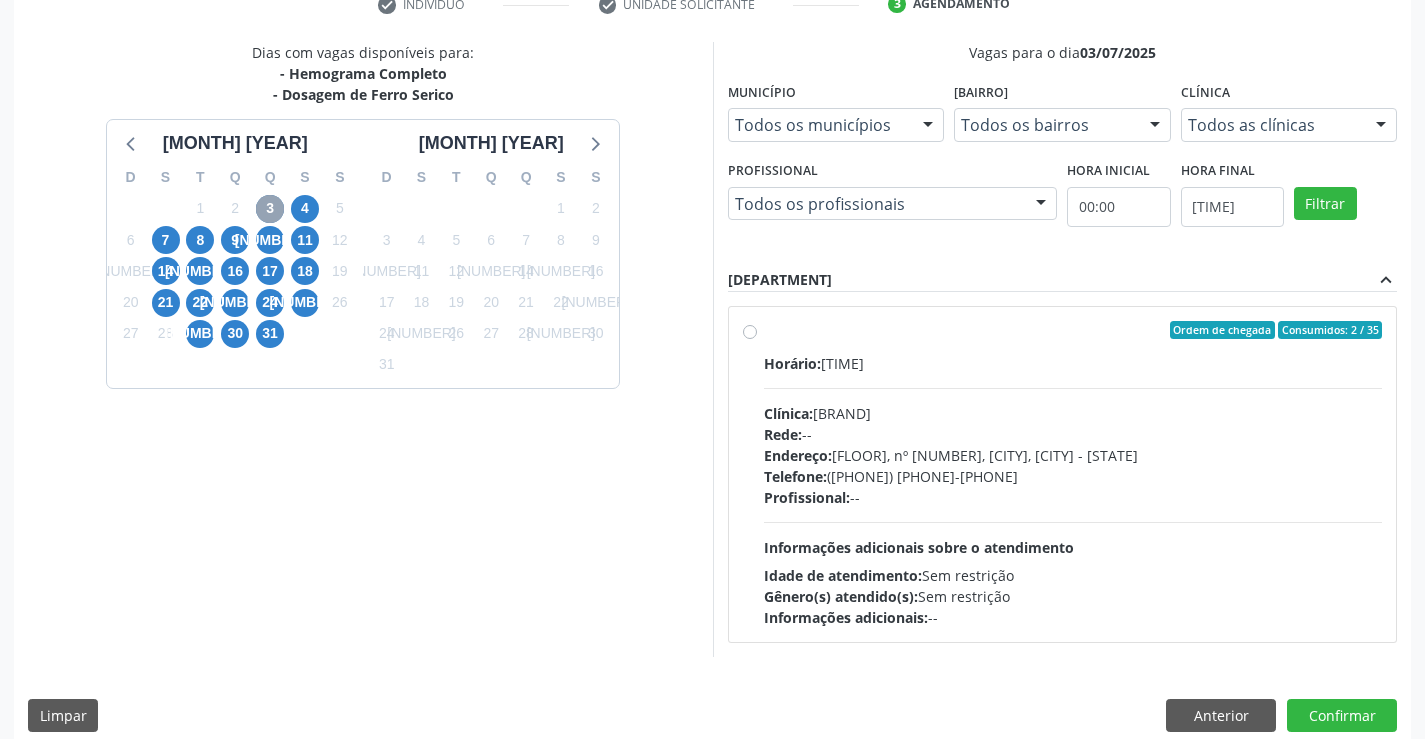 scroll, scrollTop: 420, scrollLeft: 0, axis: vertical 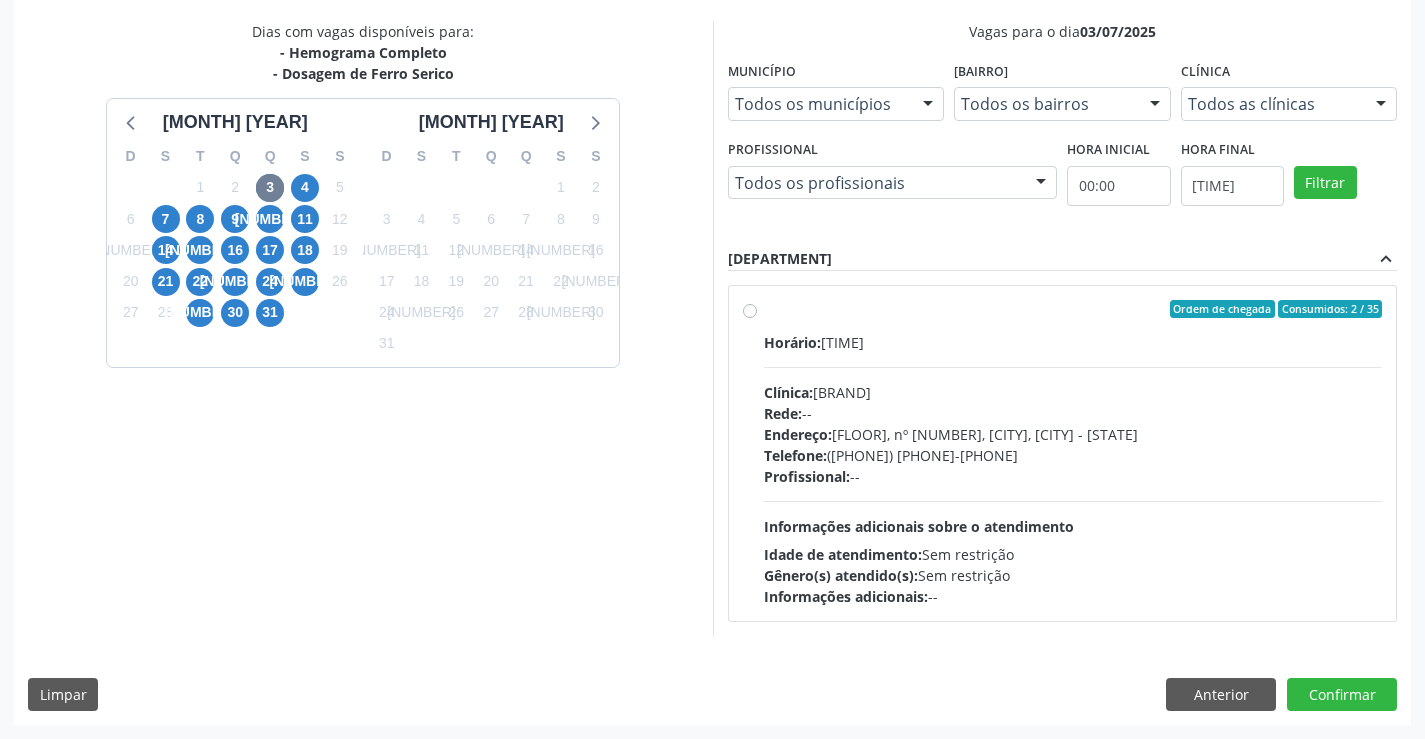 click on "Ordem de chegada
Consumidos: 2 / 35
Horário:   07:00
Clínica:  Laboratorio de Analises Clinicas Sao Francisco
Rede:
--
Endereço:   Terreo, nº 258, Centro, [CITY], [STATE]
Telefone:   ([PHONE])
Profissional:
--
Informações adicionais sobre o atendimento
Idade de atendimento:
Sem restrição
Gênero(s) atendido(s):
Sem restrição
Informações adicionais:
--" at bounding box center (1073, 453) 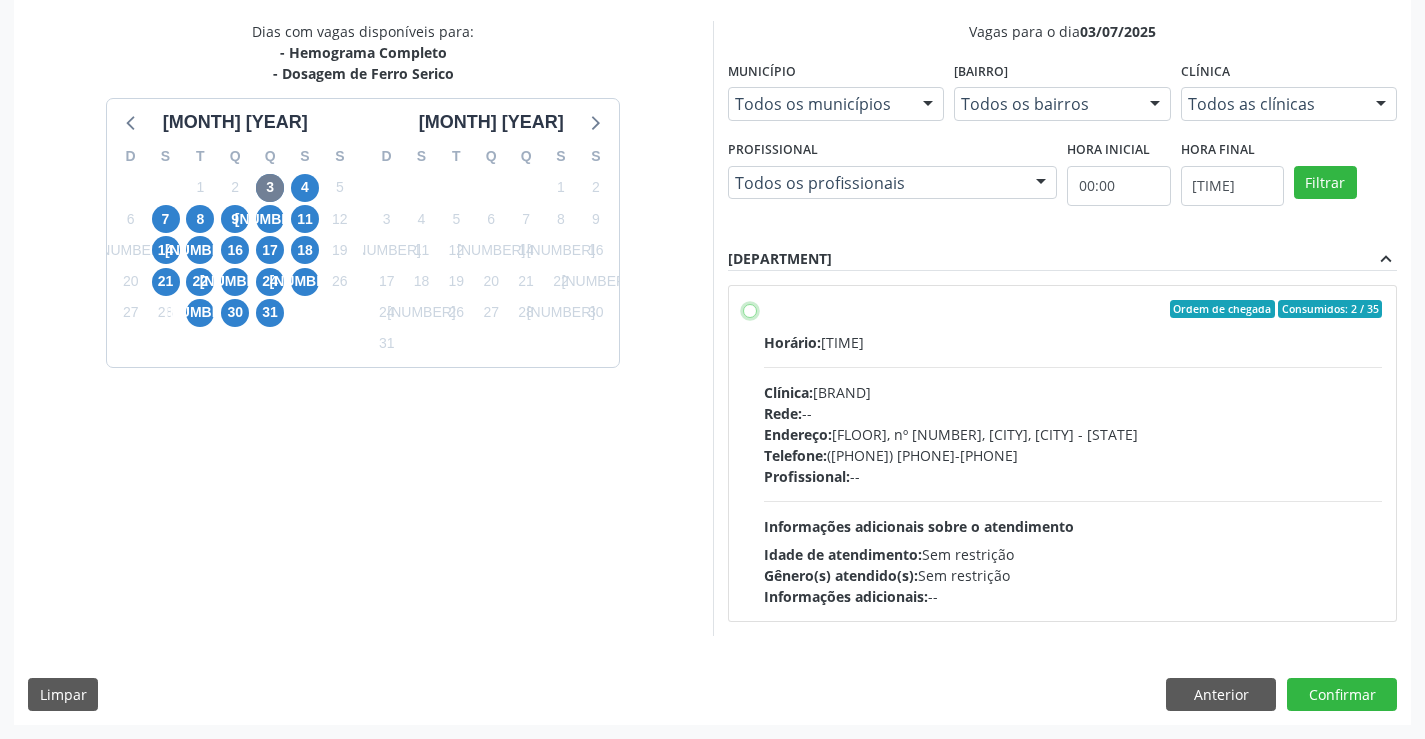 click on "Ordem de chegada
Consumidos: 2 / 35
Horário:   07:00
Clínica:  Laboratorio de Analises Clinicas Sao Francisco
Rede:
--
Endereço:   Terreo, nº 258, Centro, [CITY], [STATE]
Telefone:   ([PHONE])
Profissional:
--
Informações adicionais sobre o atendimento
Idade de atendimento:
Sem restrição
Gênero(s) atendido(s):
Sem restrição
Informações adicionais:
--" at bounding box center (750, 309) 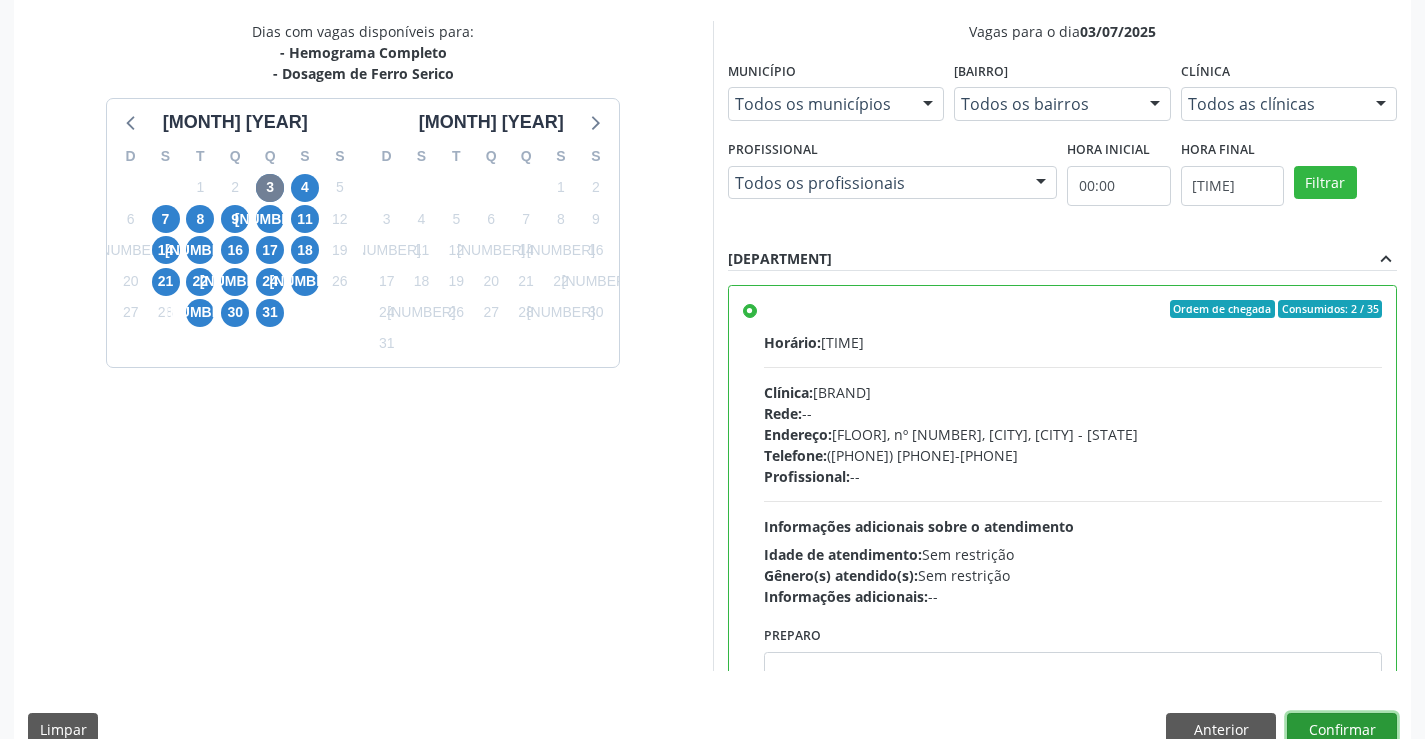 click on "Confirmar" at bounding box center (1342, 730) 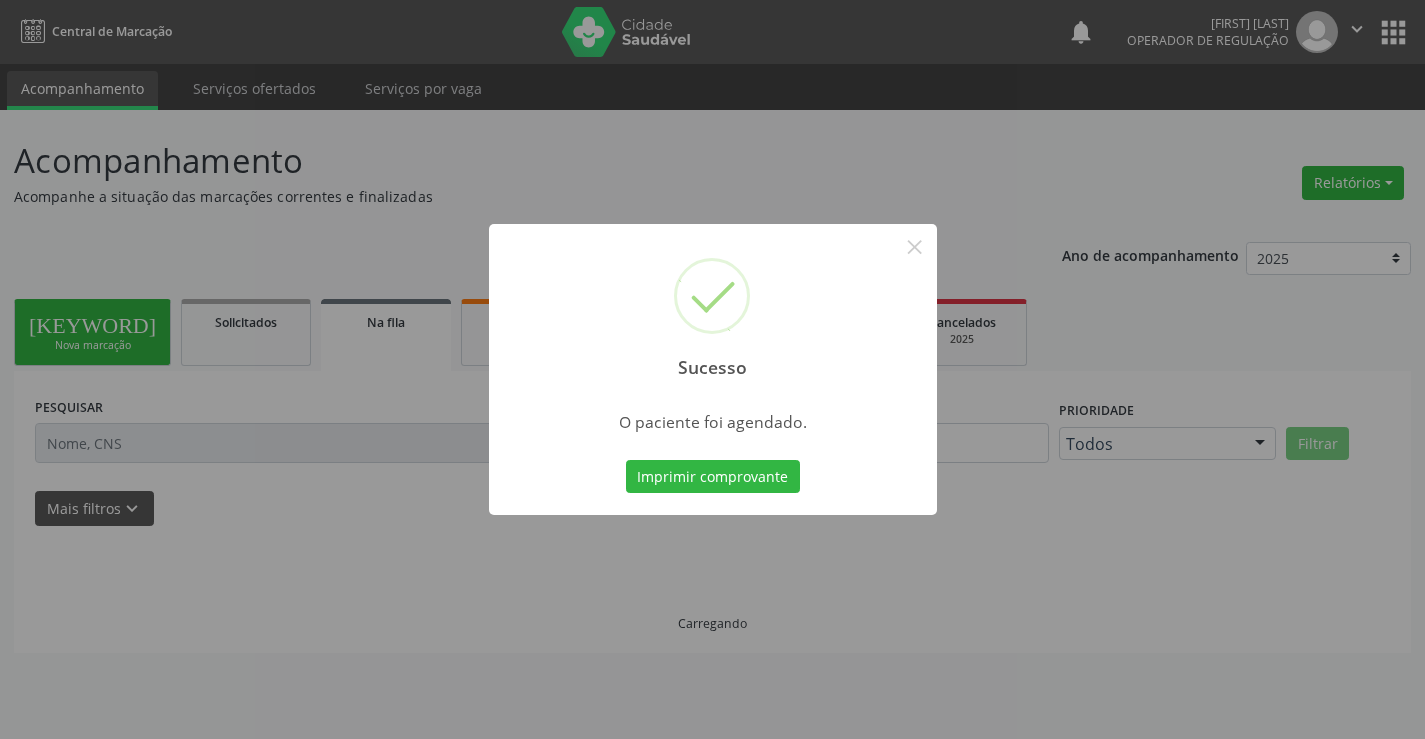 scroll, scrollTop: 0, scrollLeft: 0, axis: both 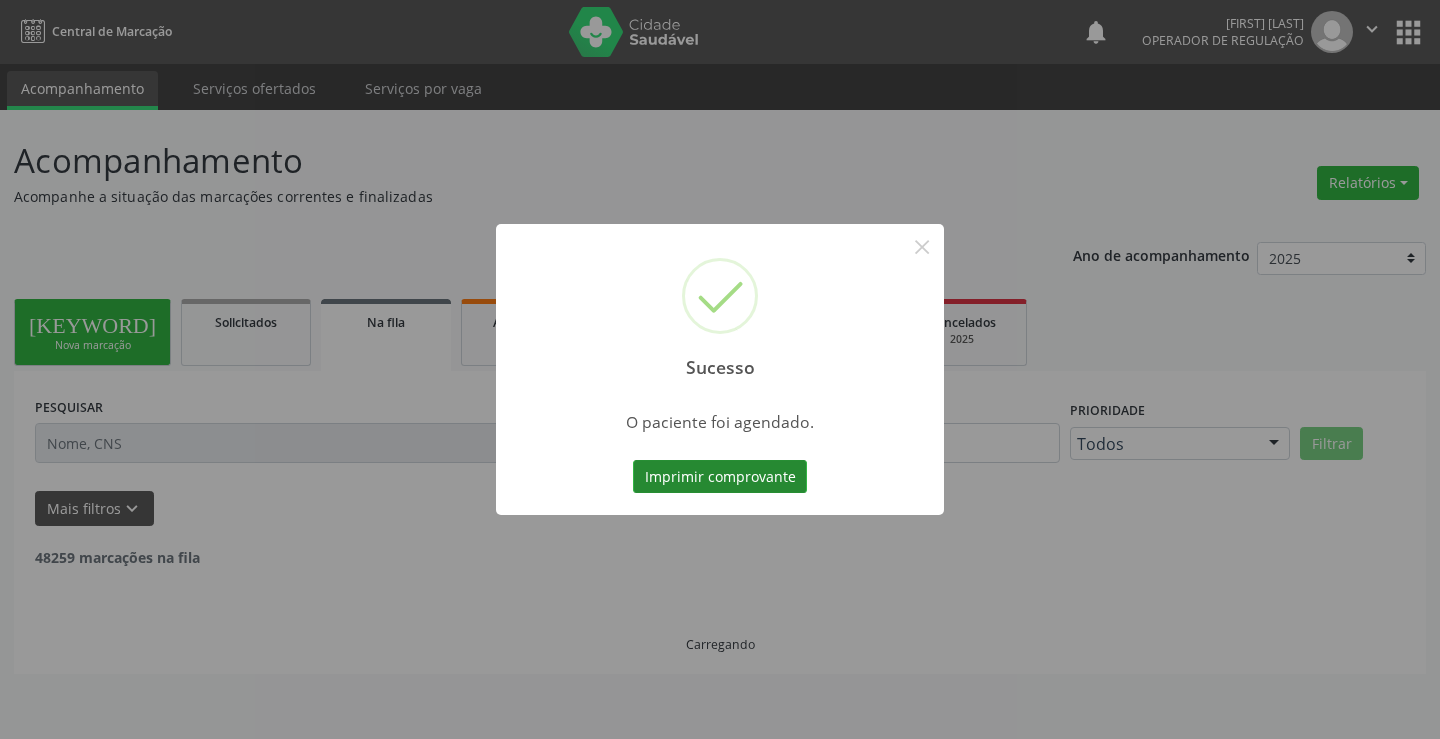 click on "Imprimir comprovante" at bounding box center (720, 477) 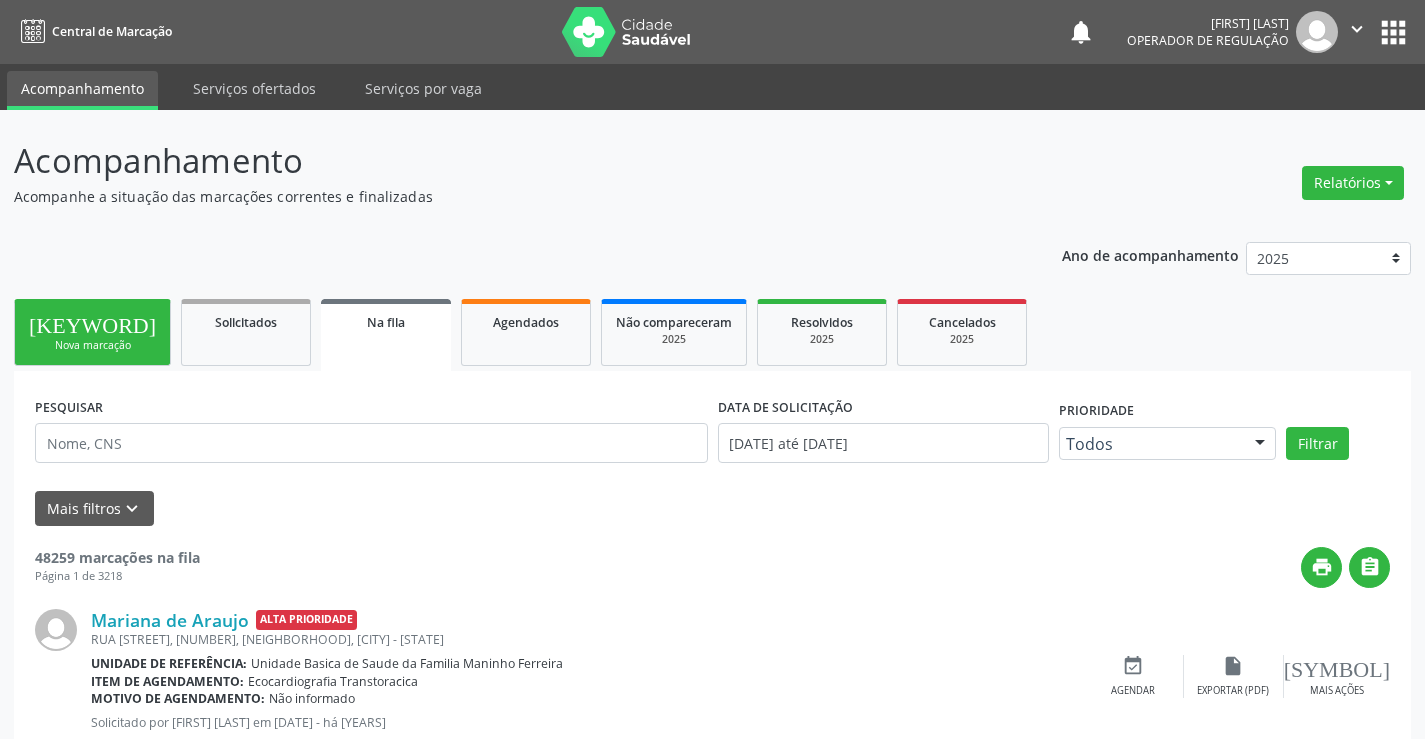 click on "person_add
Nova marcação" at bounding box center (92, 332) 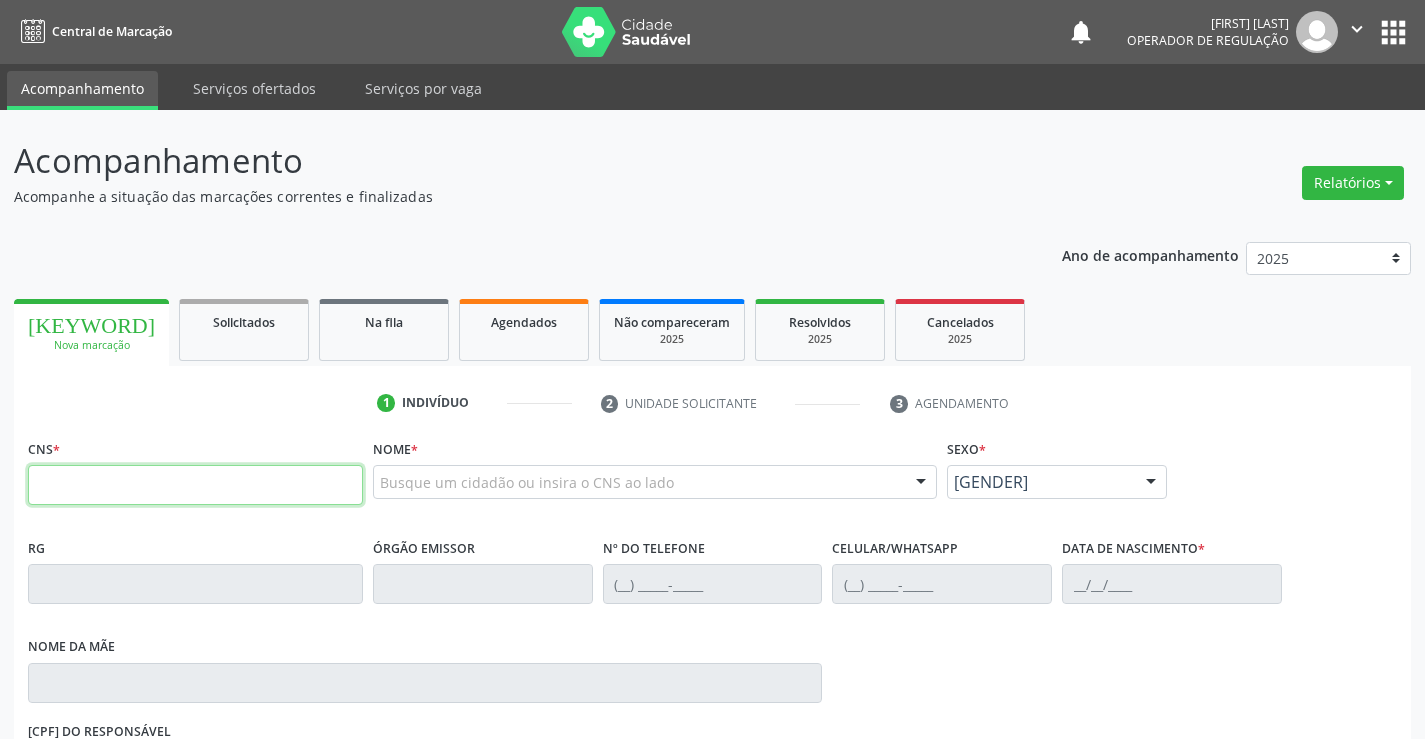 click at bounding box center (195, 485) 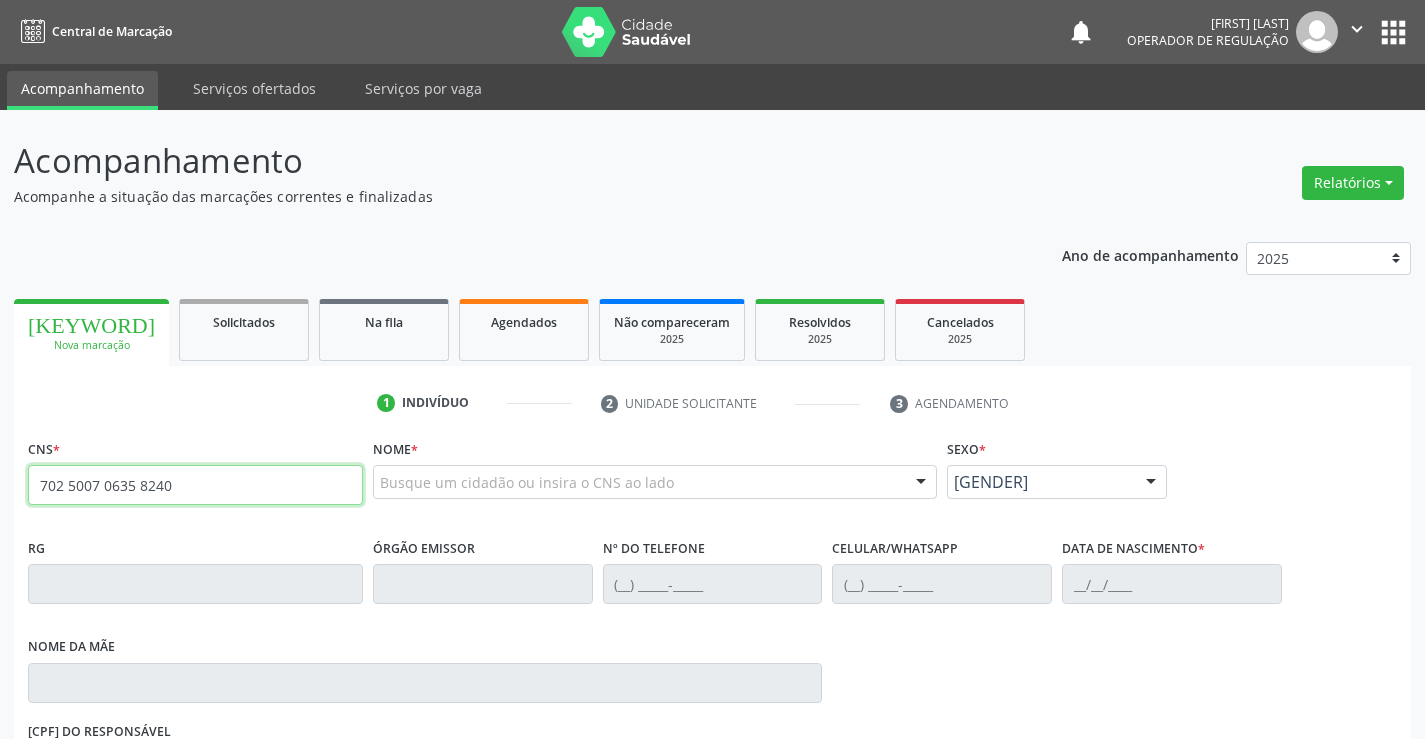 type on "702 5007 0635 8240" 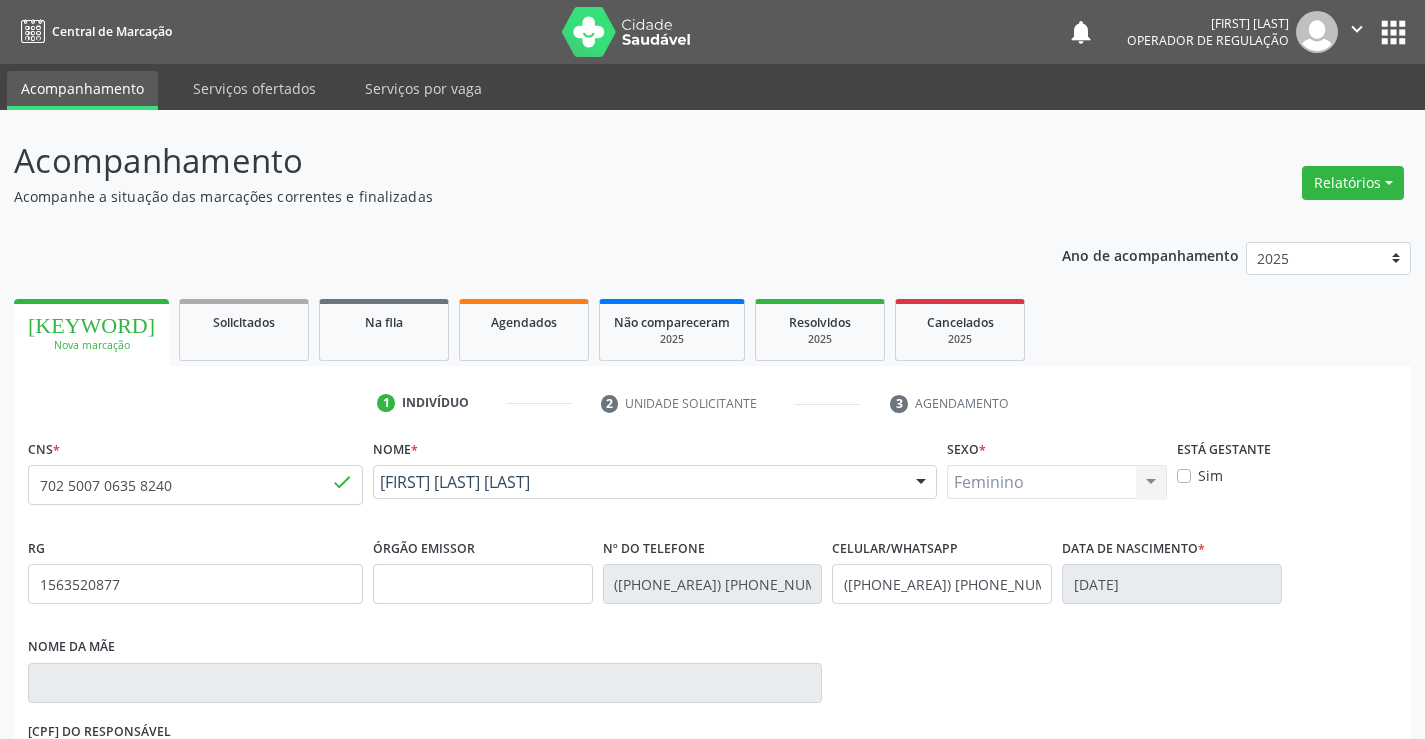 scroll, scrollTop: 331, scrollLeft: 0, axis: vertical 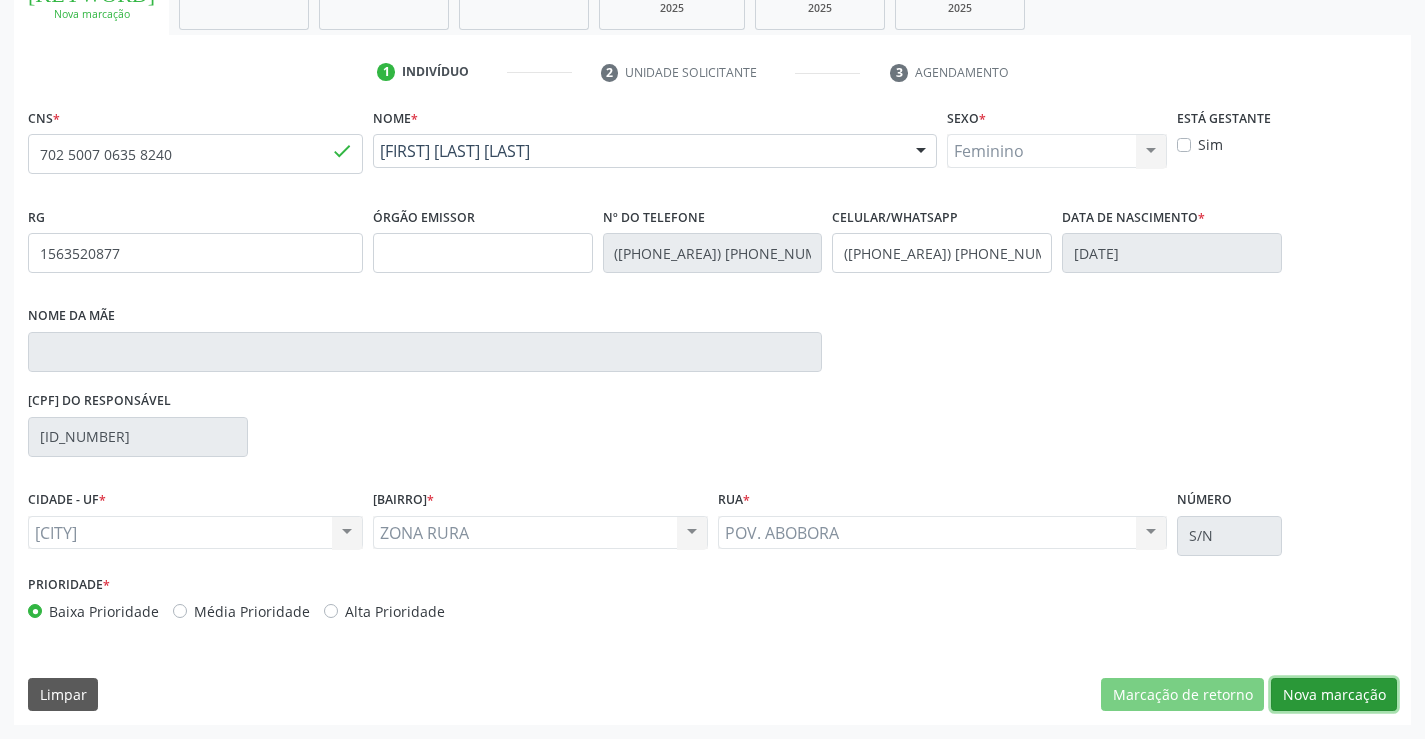 click on "Nova marcação" at bounding box center (1182, 695) 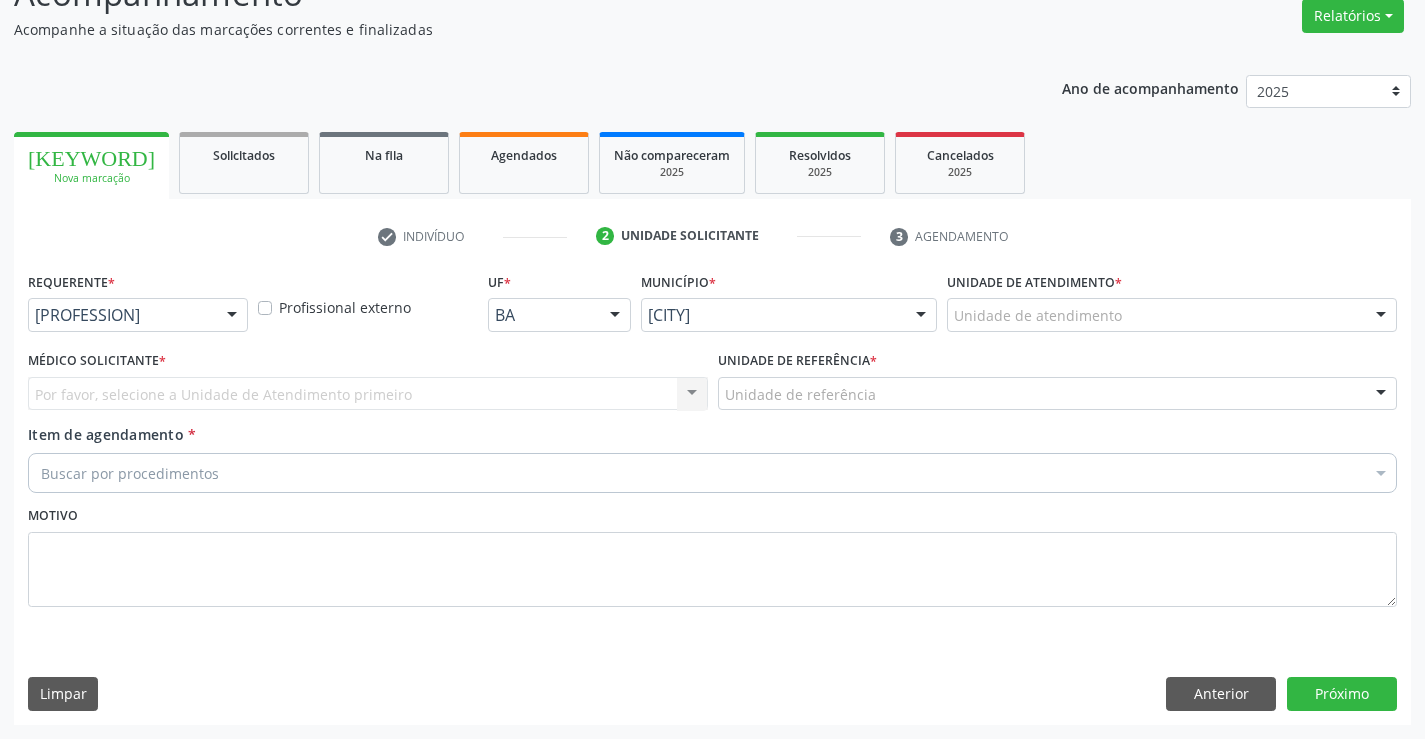 scroll, scrollTop: 167, scrollLeft: 0, axis: vertical 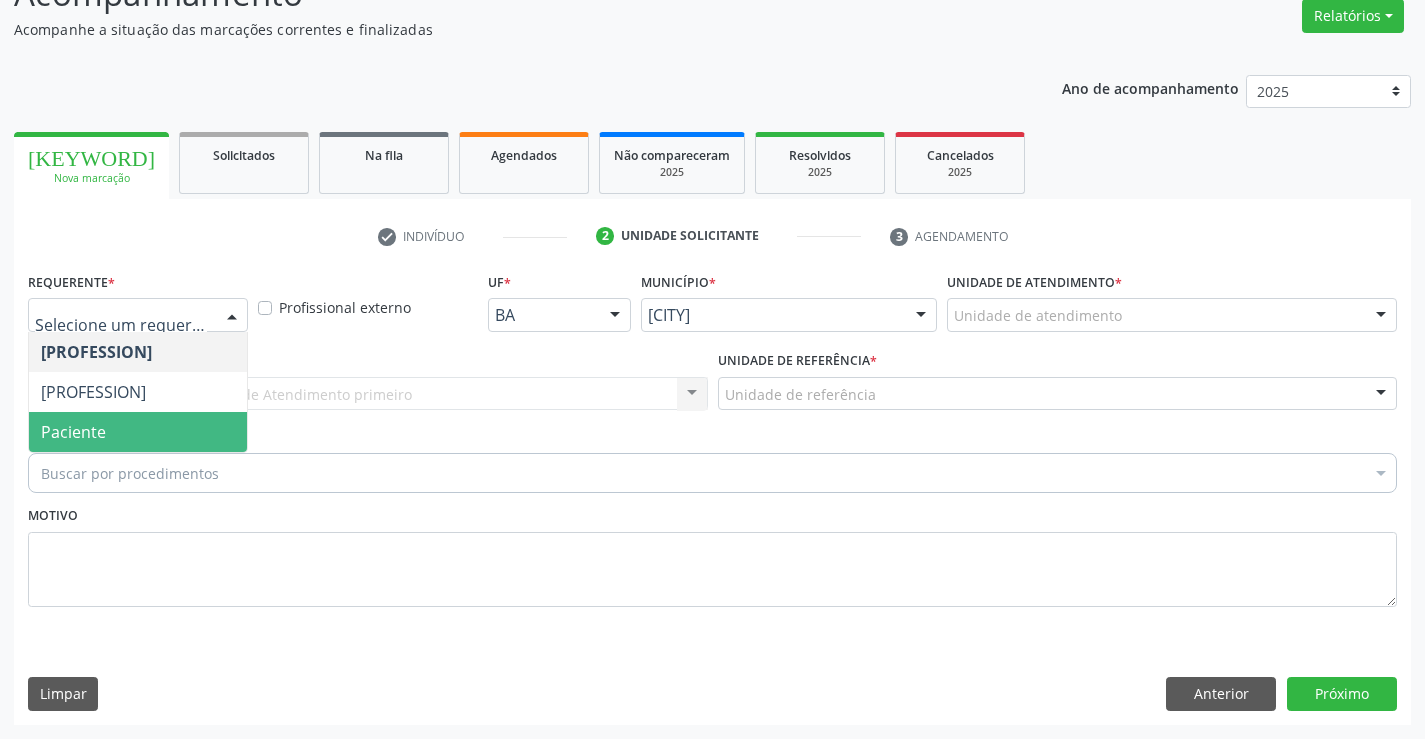 click on "Paciente" at bounding box center (73, 432) 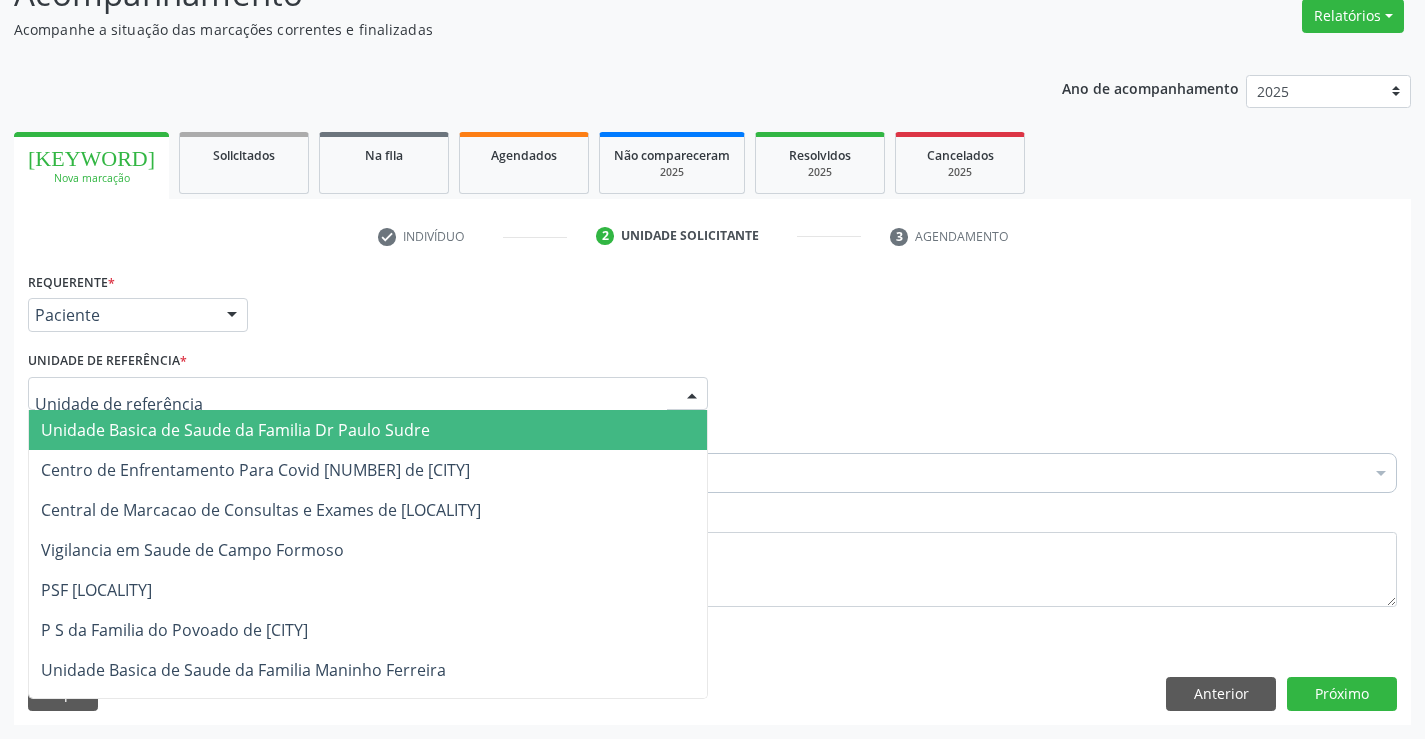 click at bounding box center [692, 395] 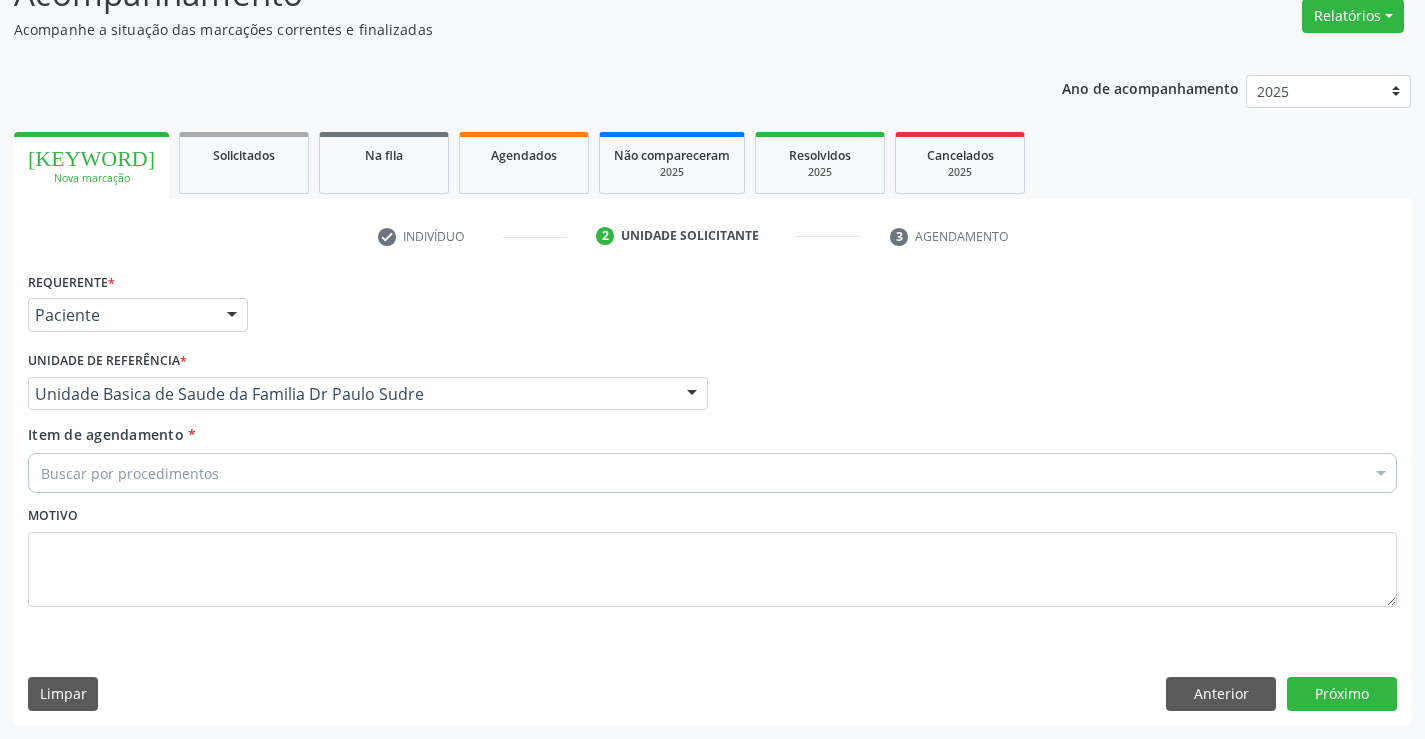 click on "Buscar por procedimentos" at bounding box center [712, 473] 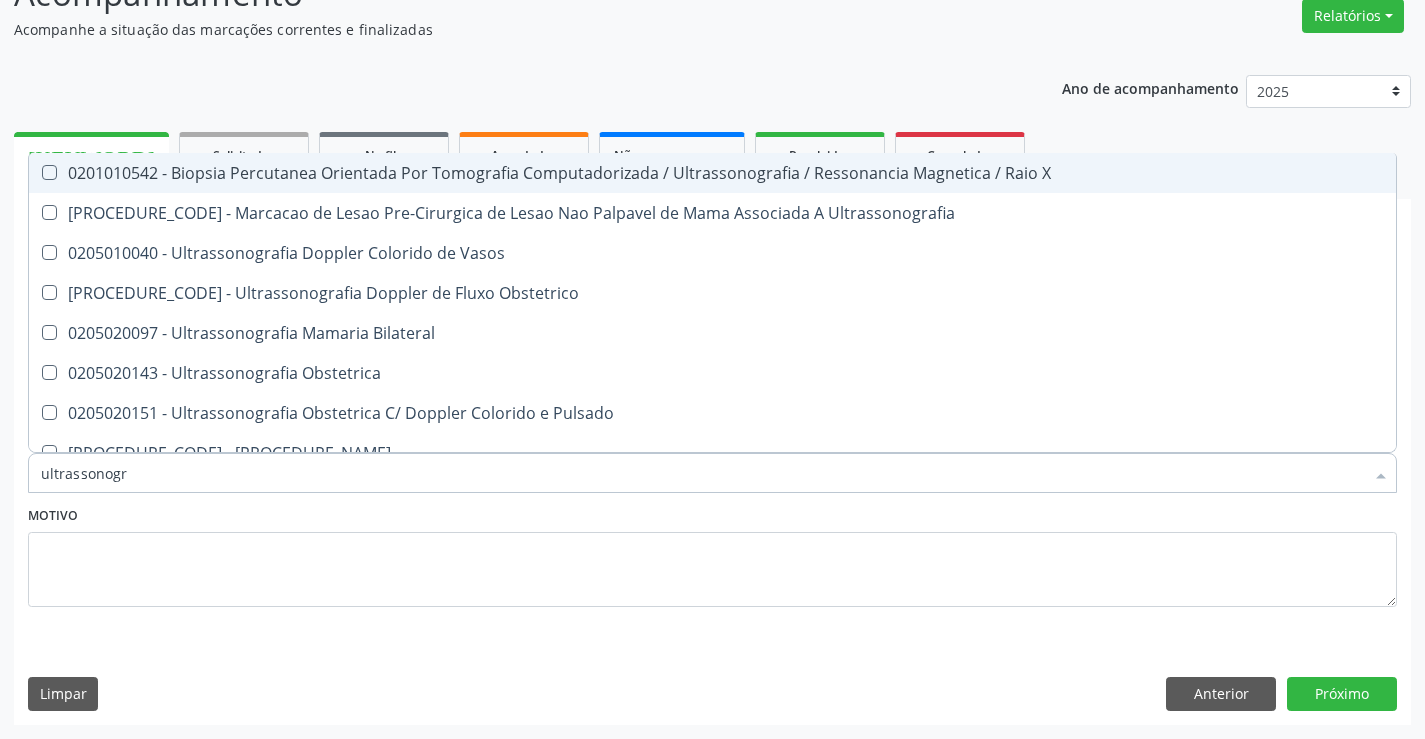 type on "ultrassonogra" 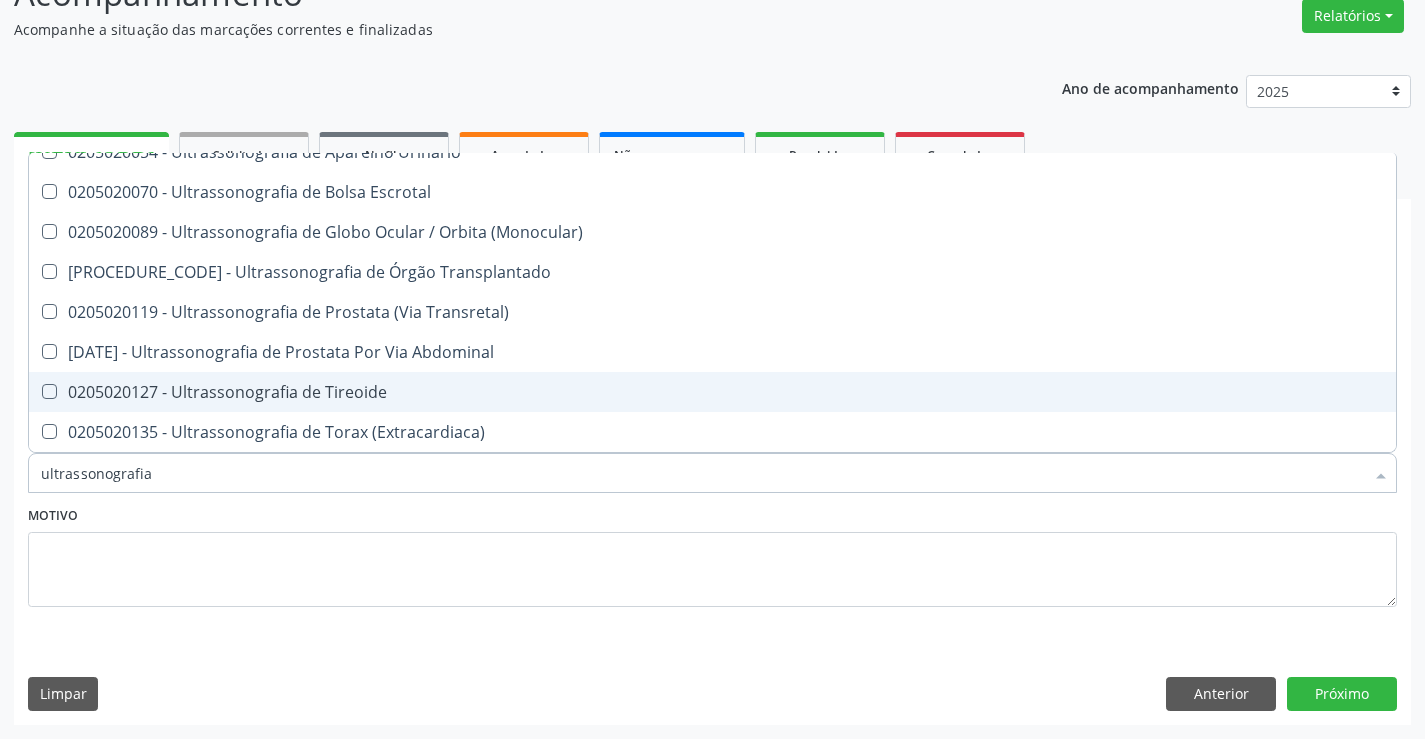 scroll, scrollTop: 401, scrollLeft: 0, axis: vertical 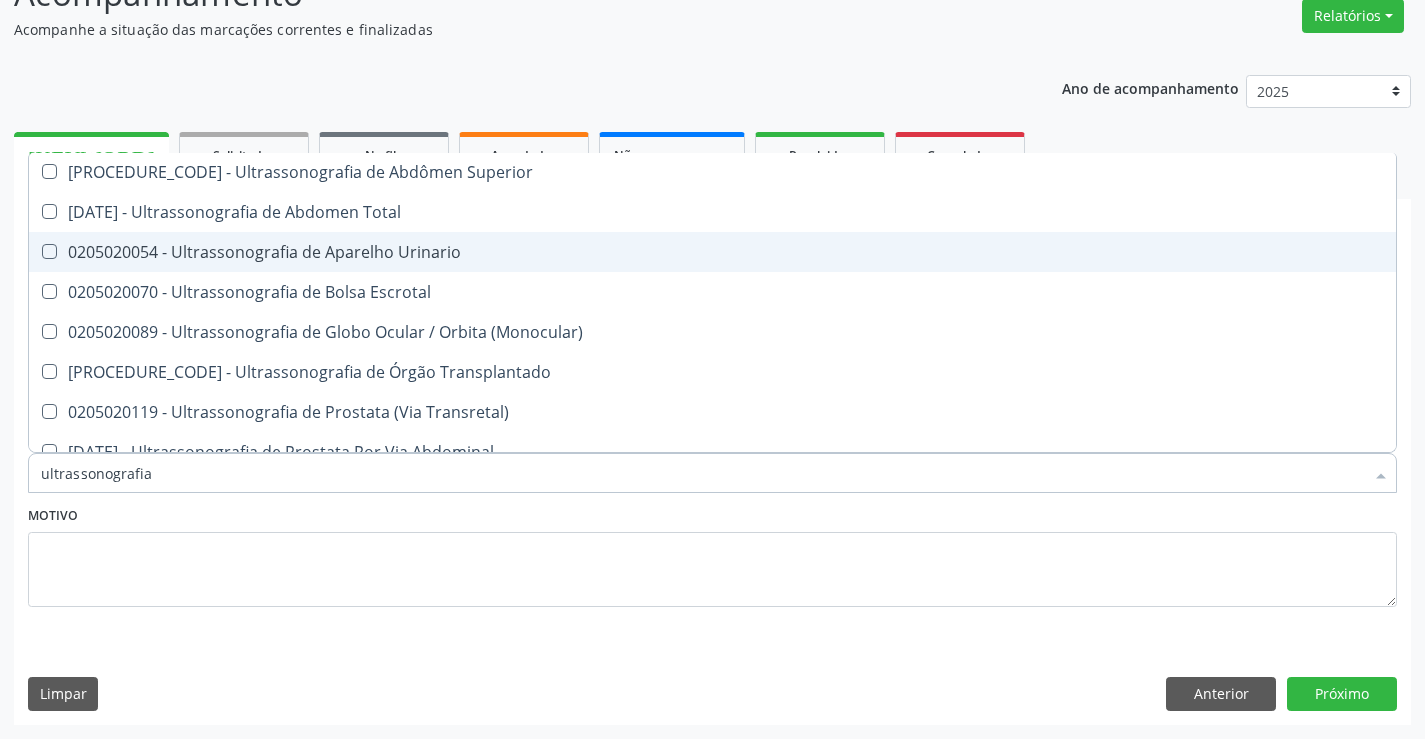 click on "0205020054 - Ultrassonografia de Aparelho Urinario" at bounding box center [712, 252] 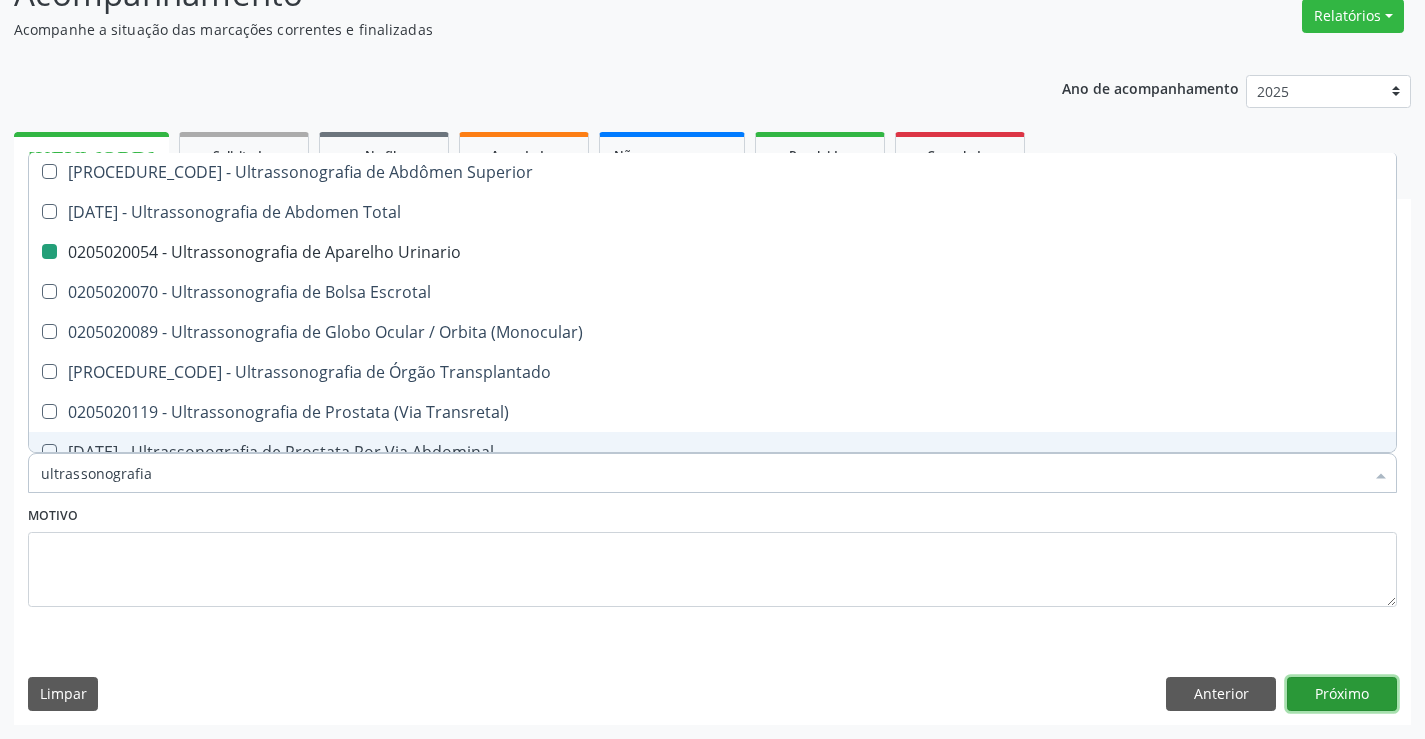 click on "Próximo" at bounding box center [1342, 694] 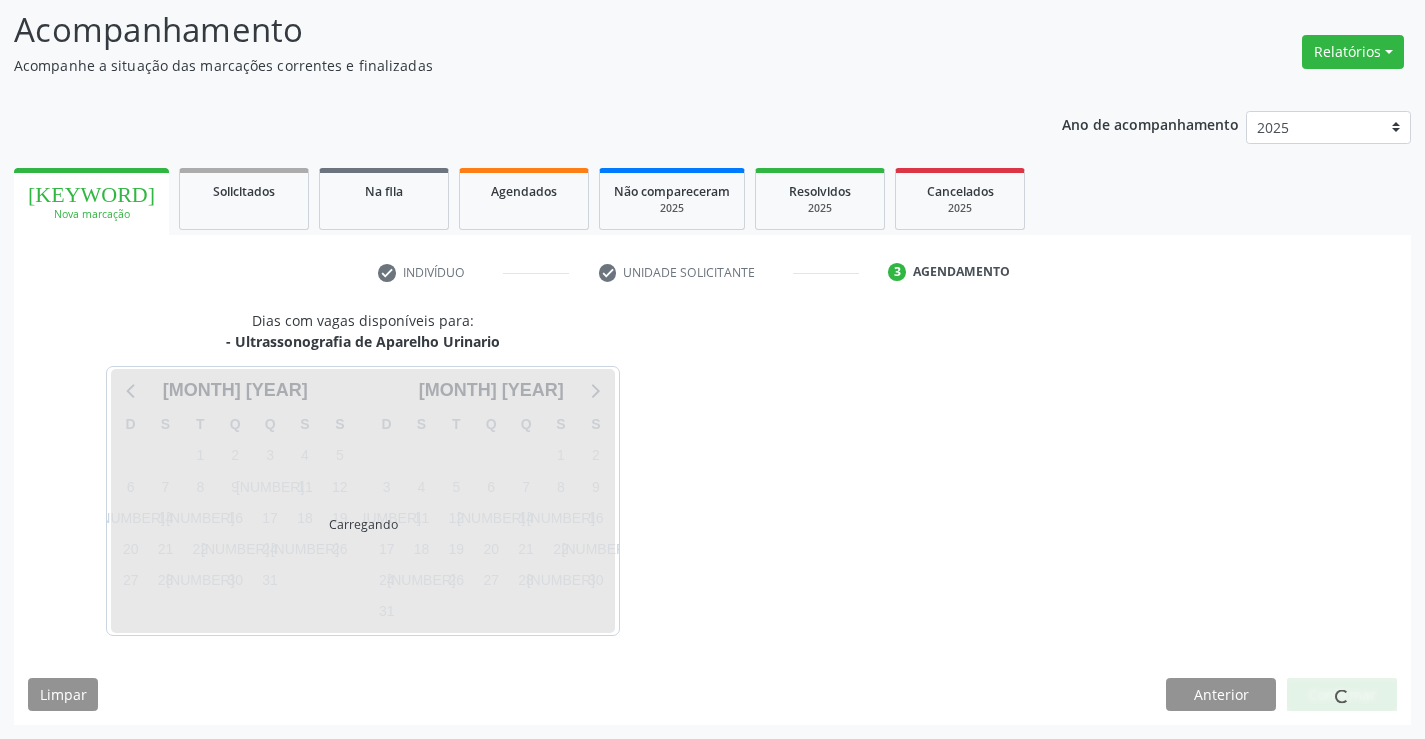 scroll, scrollTop: 131, scrollLeft: 0, axis: vertical 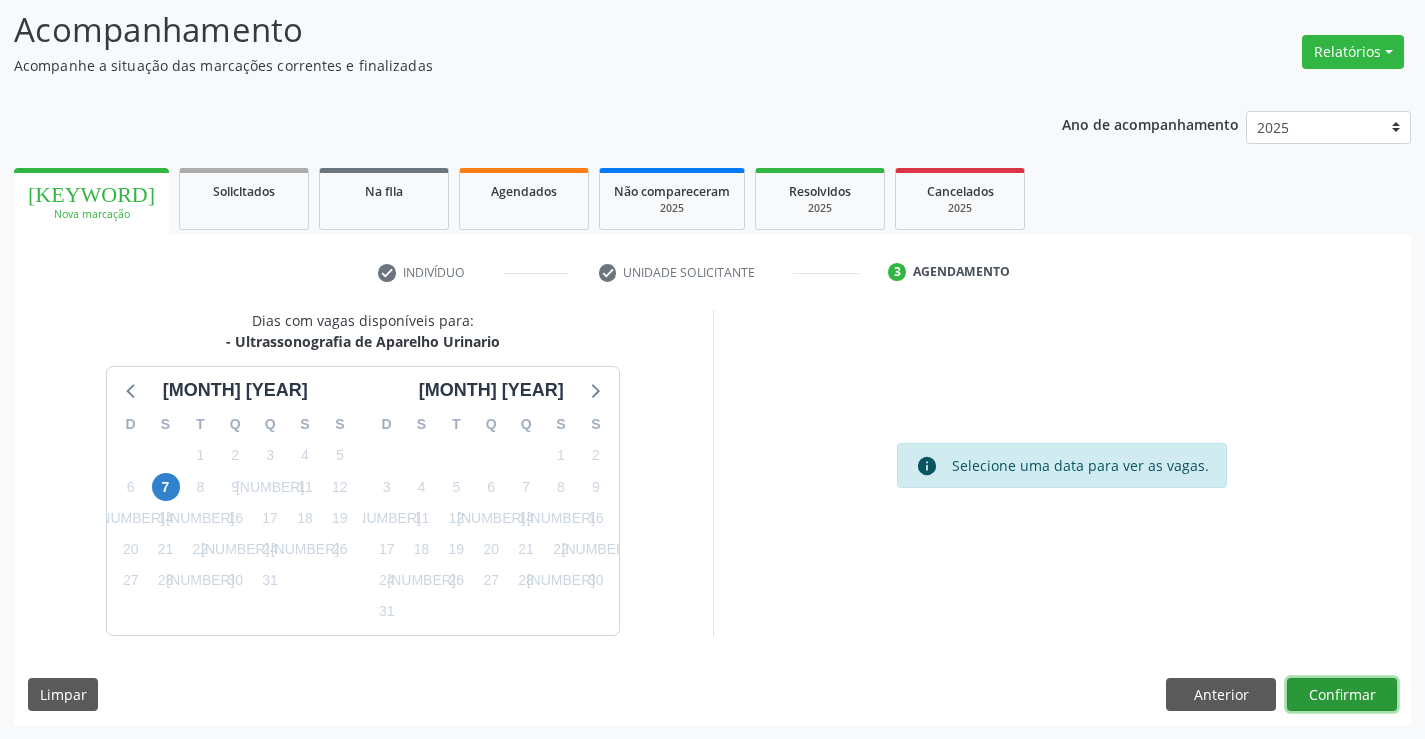 click on "Confirmar" at bounding box center [1342, 695] 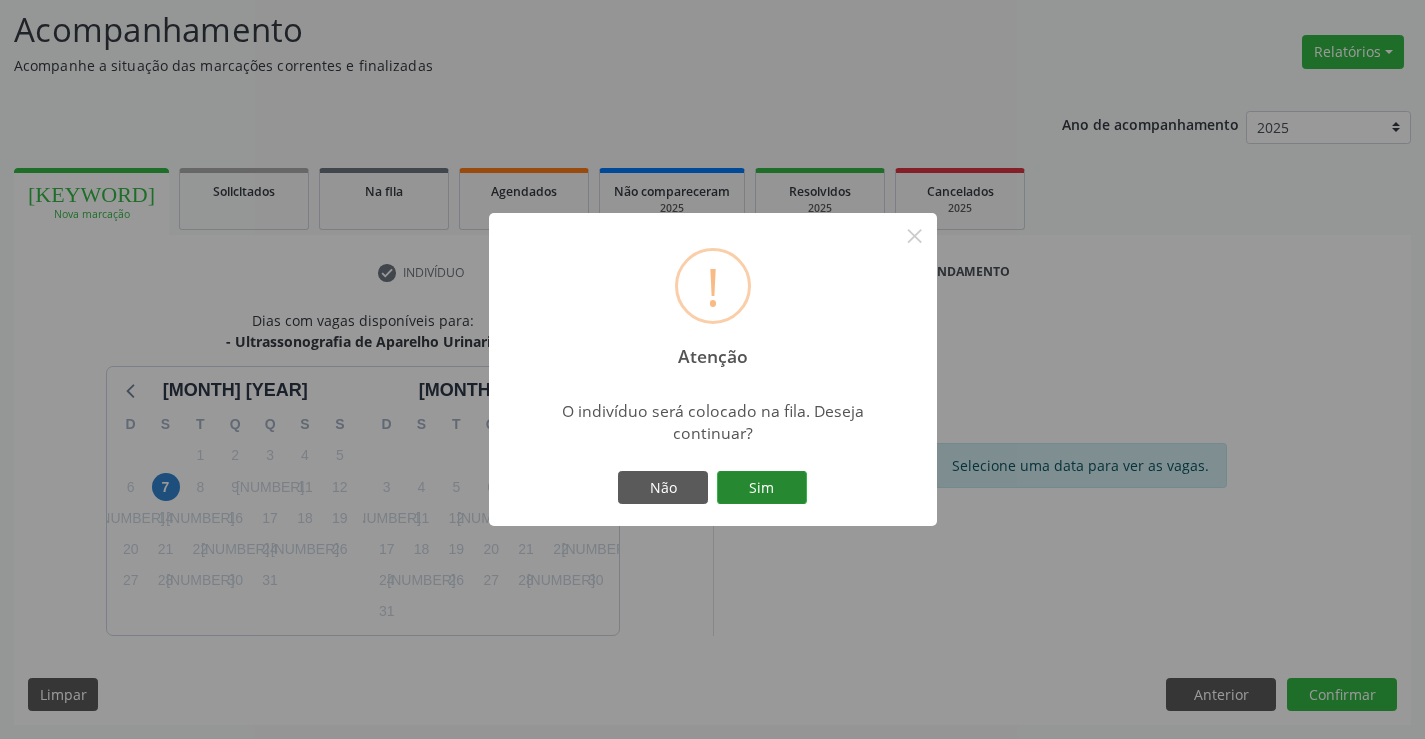 click on "Sim" at bounding box center (762, 488) 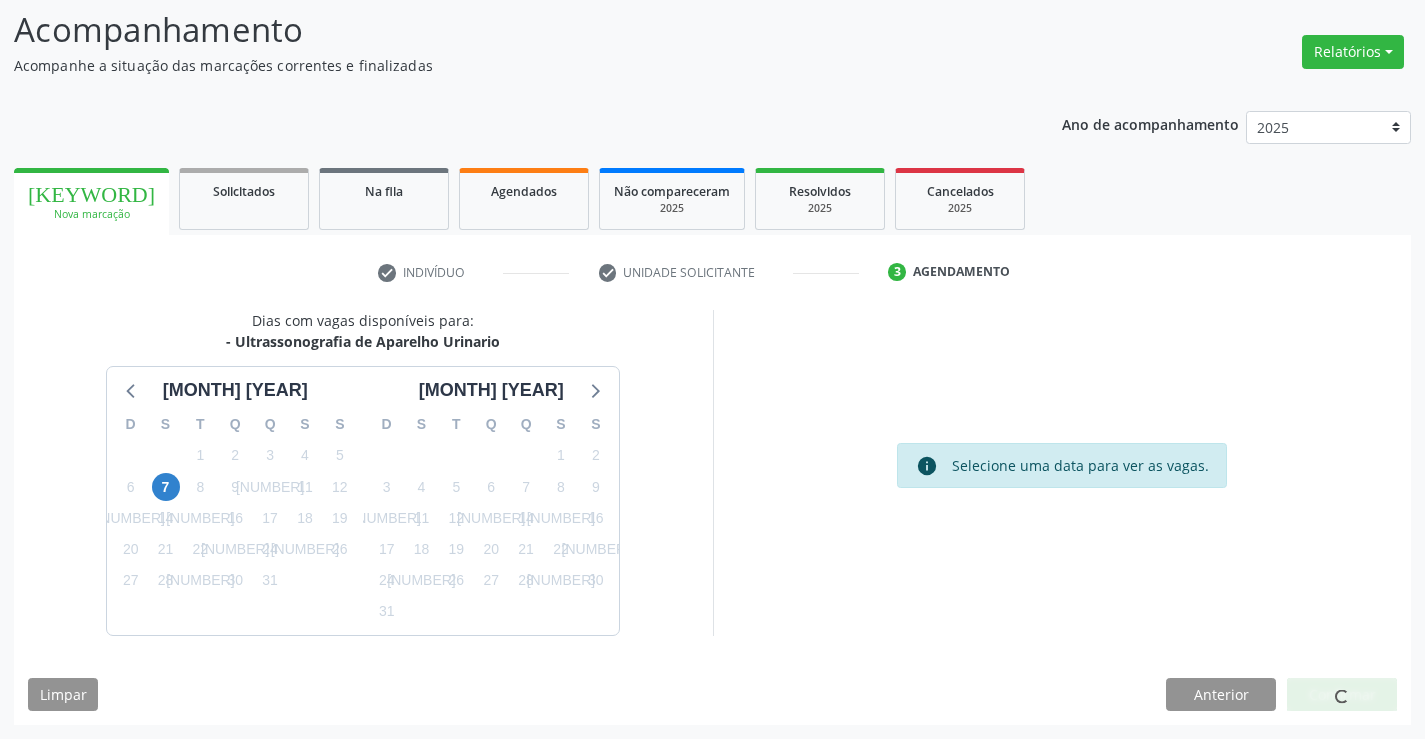 scroll, scrollTop: 0, scrollLeft: 0, axis: both 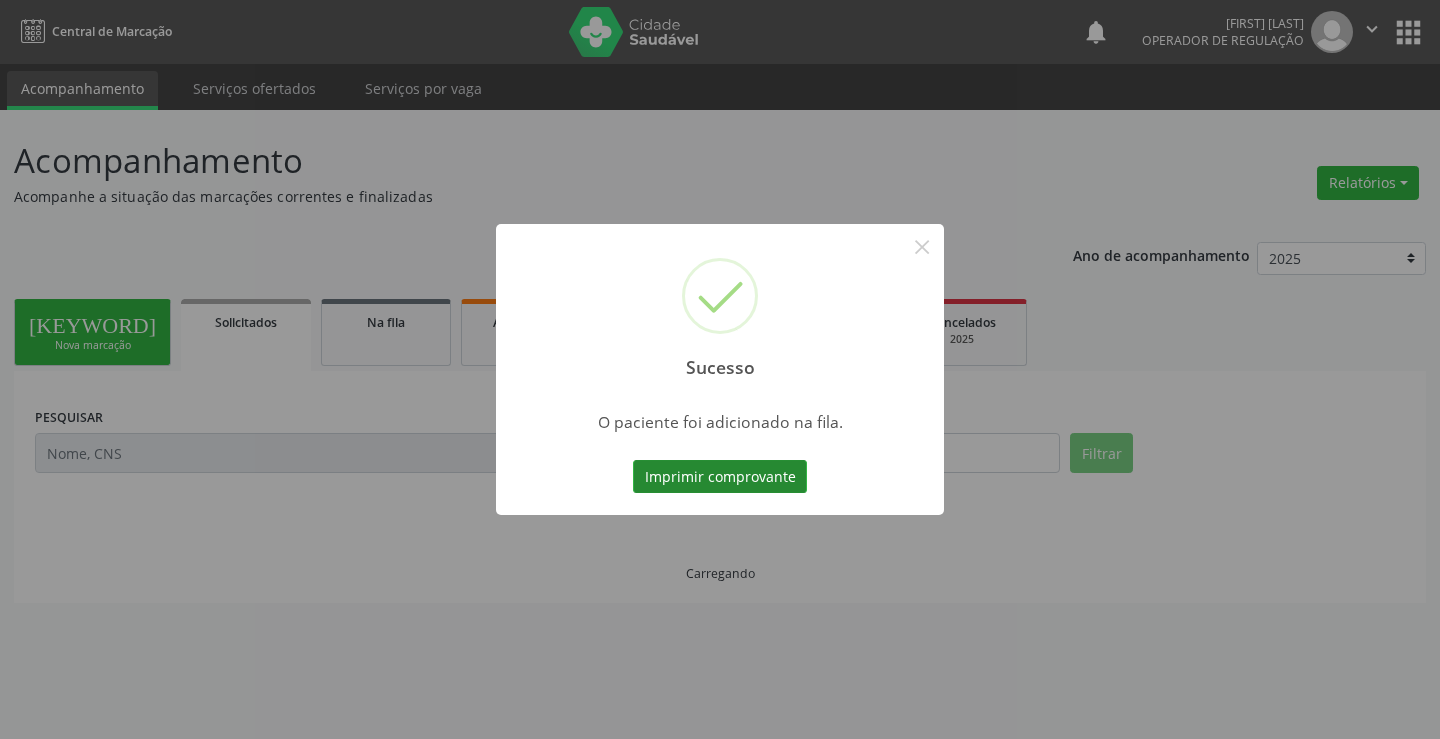 click on "Imprimir comprovante" at bounding box center [720, 477] 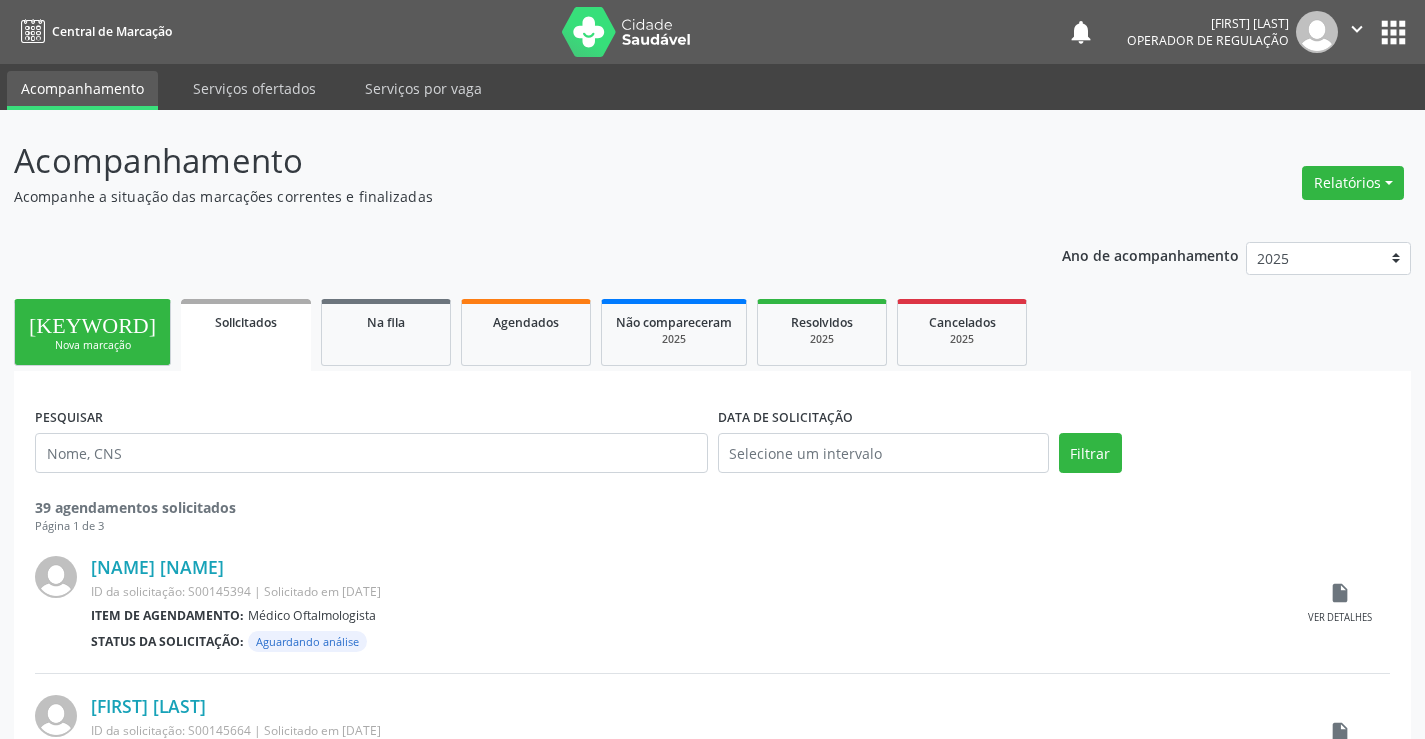 click on "Nova marcação" at bounding box center (92, 345) 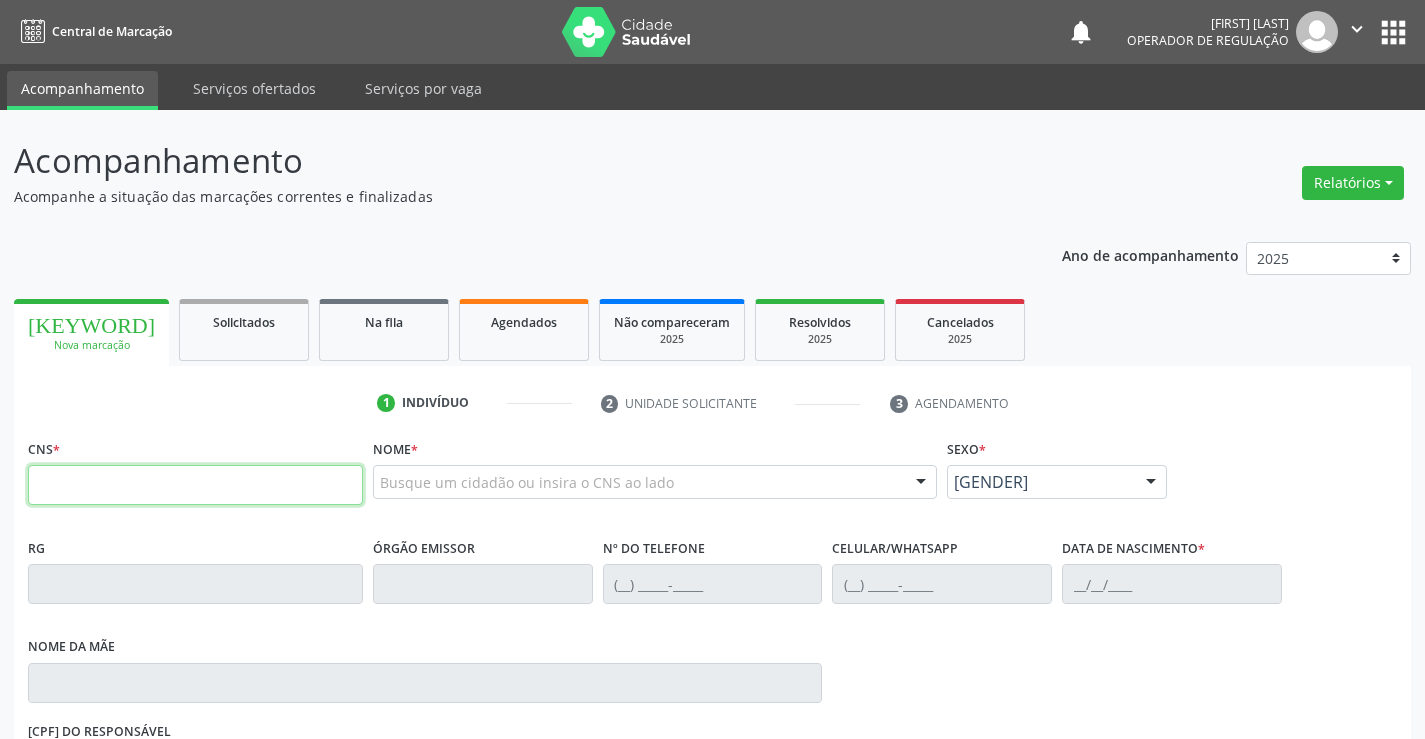 click at bounding box center [195, 485] 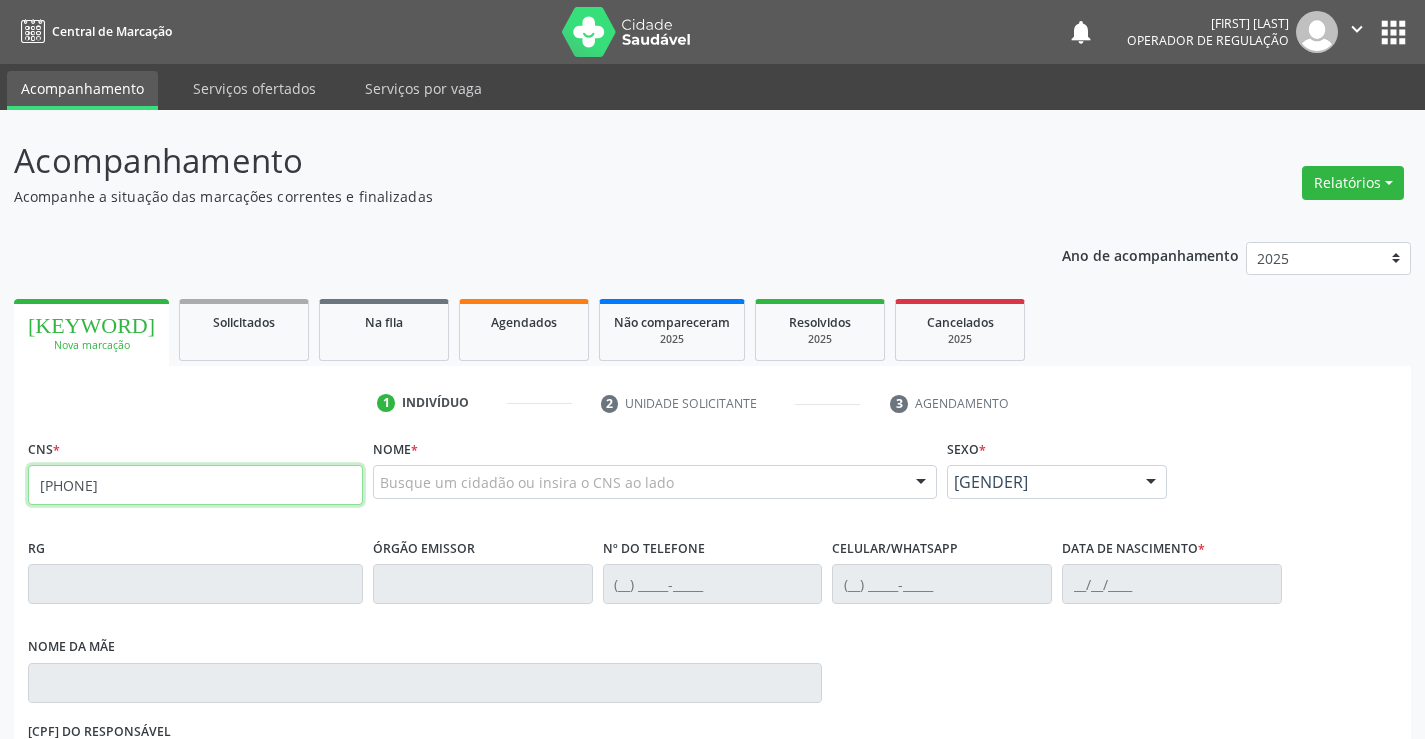 type on "[PHONE]" 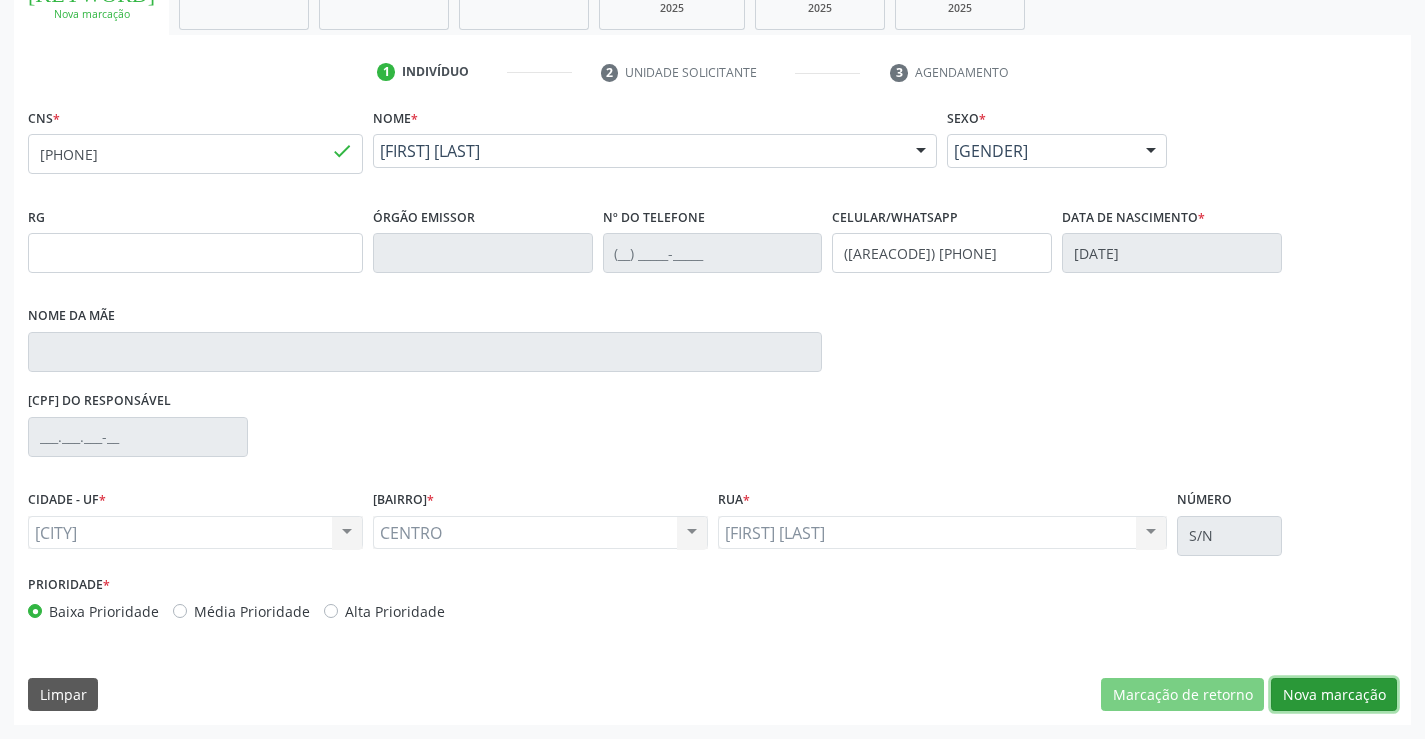 click on "Nova marcação" at bounding box center (1182, 695) 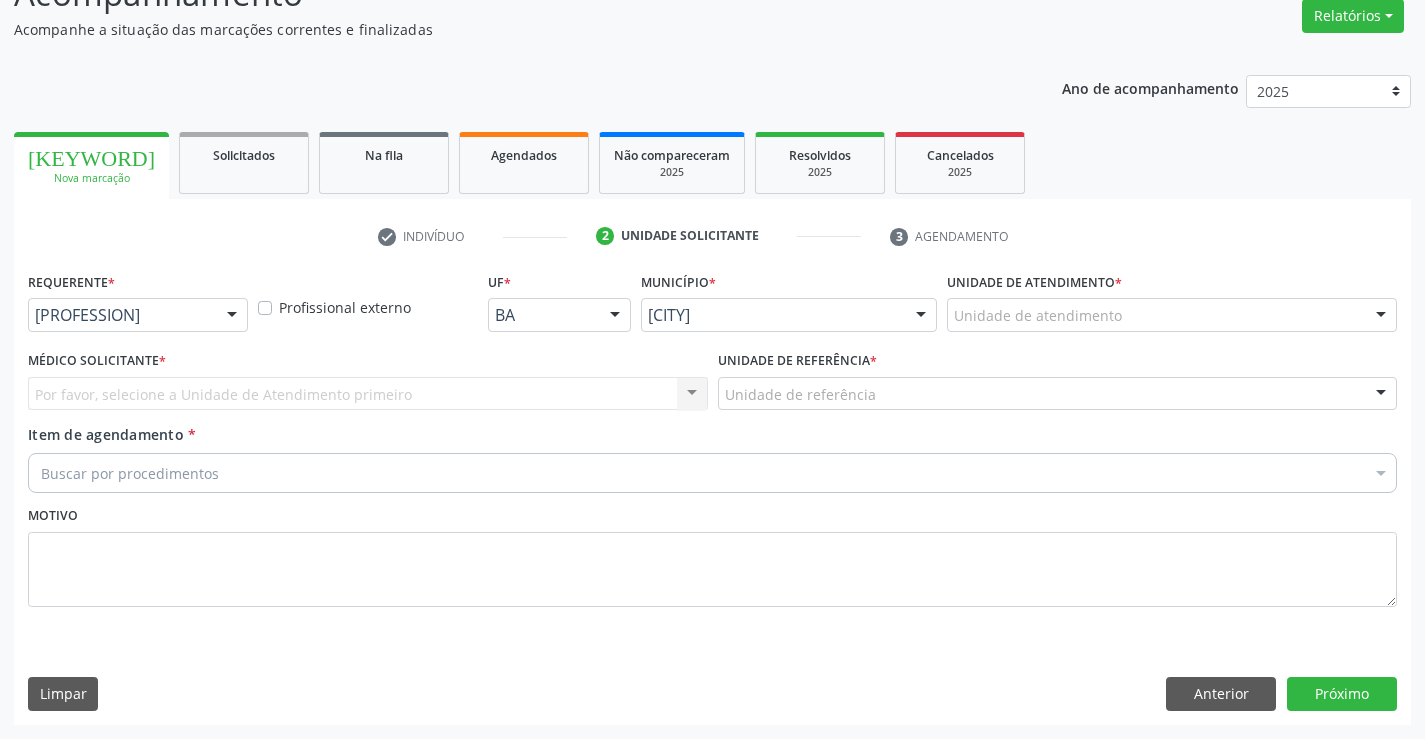 scroll, scrollTop: 167, scrollLeft: 0, axis: vertical 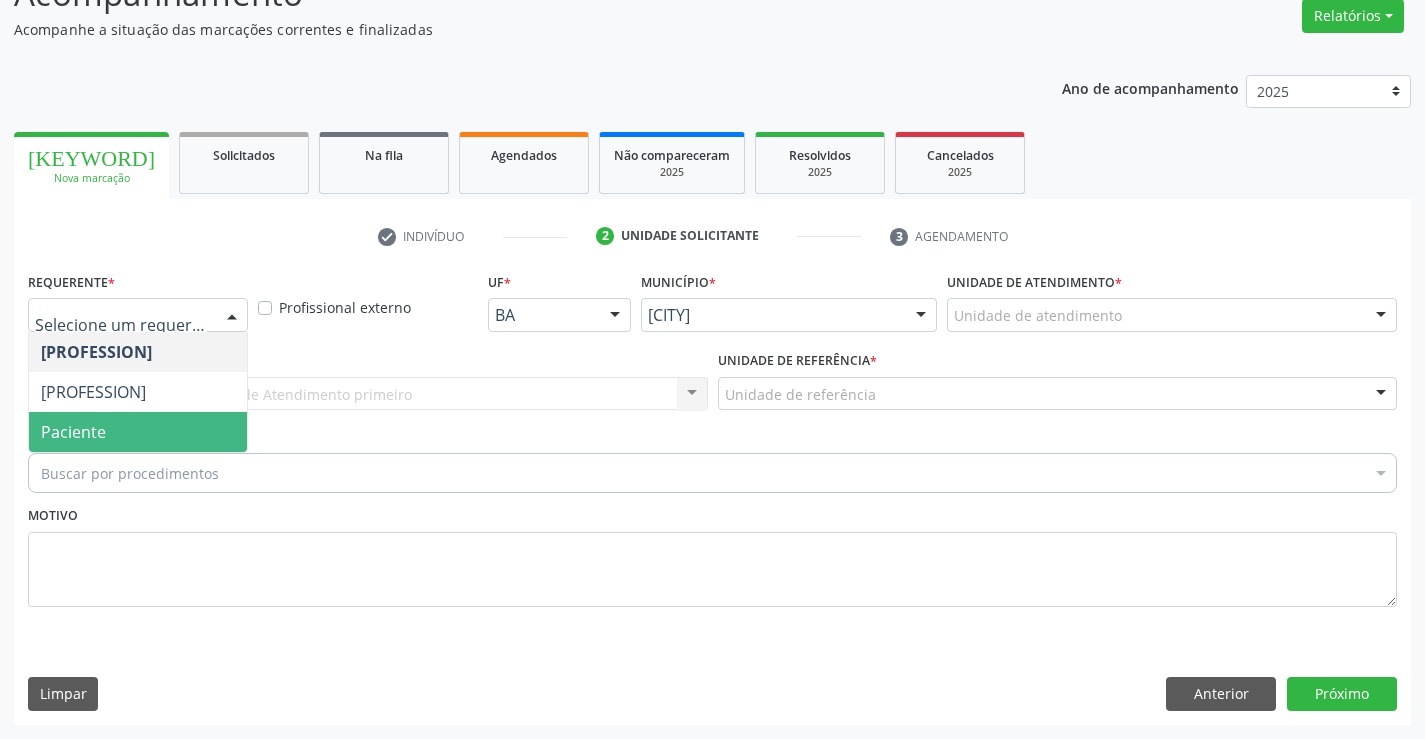click on "Paciente" at bounding box center [138, 432] 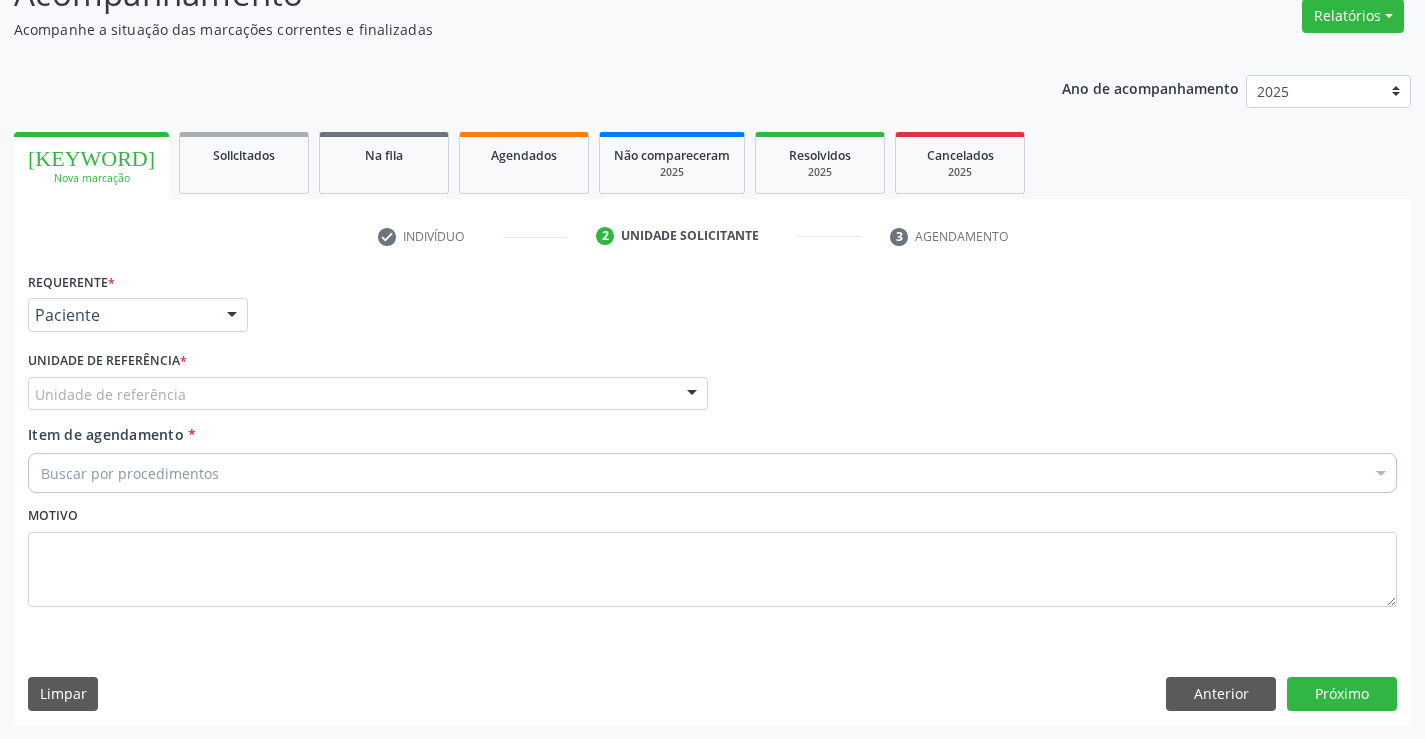 click at bounding box center [692, 395] 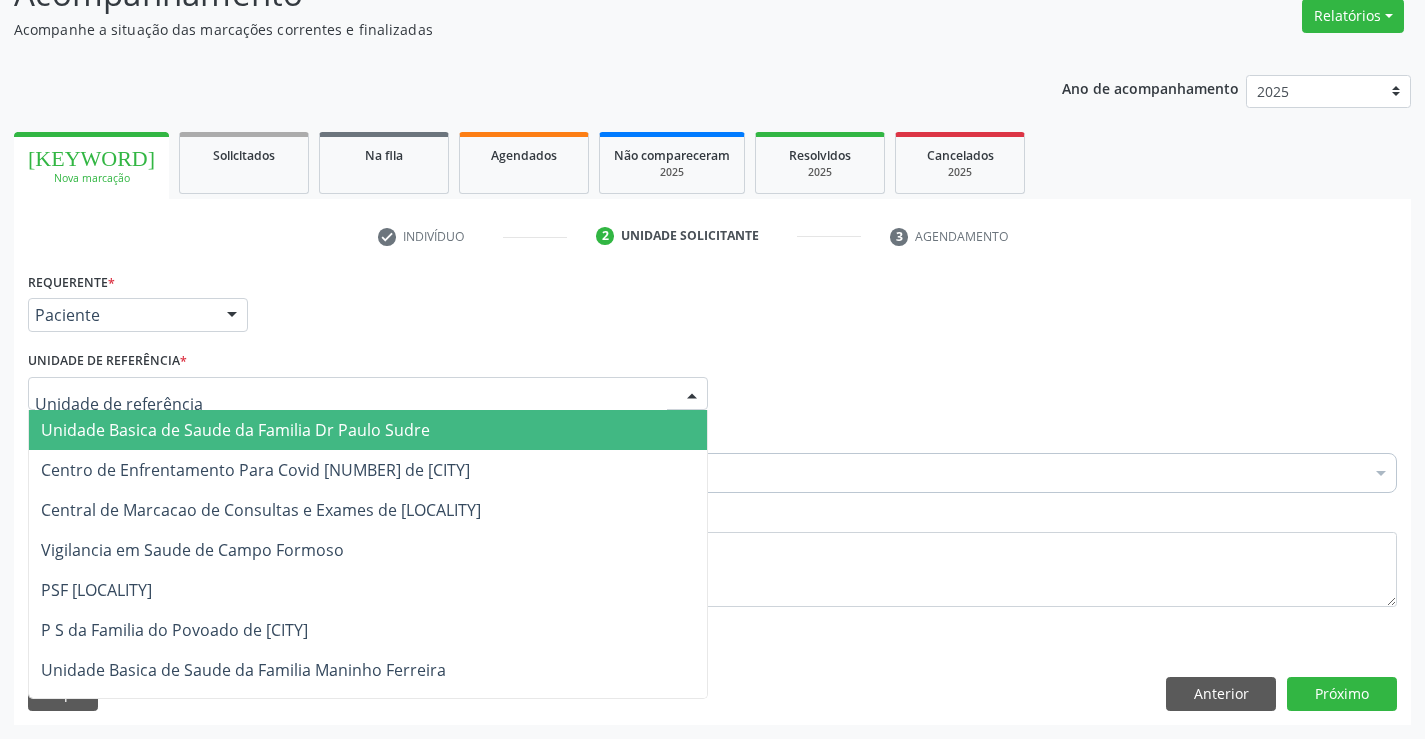 click on "Unidade Basica de Saude da Familia Dr Paulo Sudre" at bounding box center (235, 430) 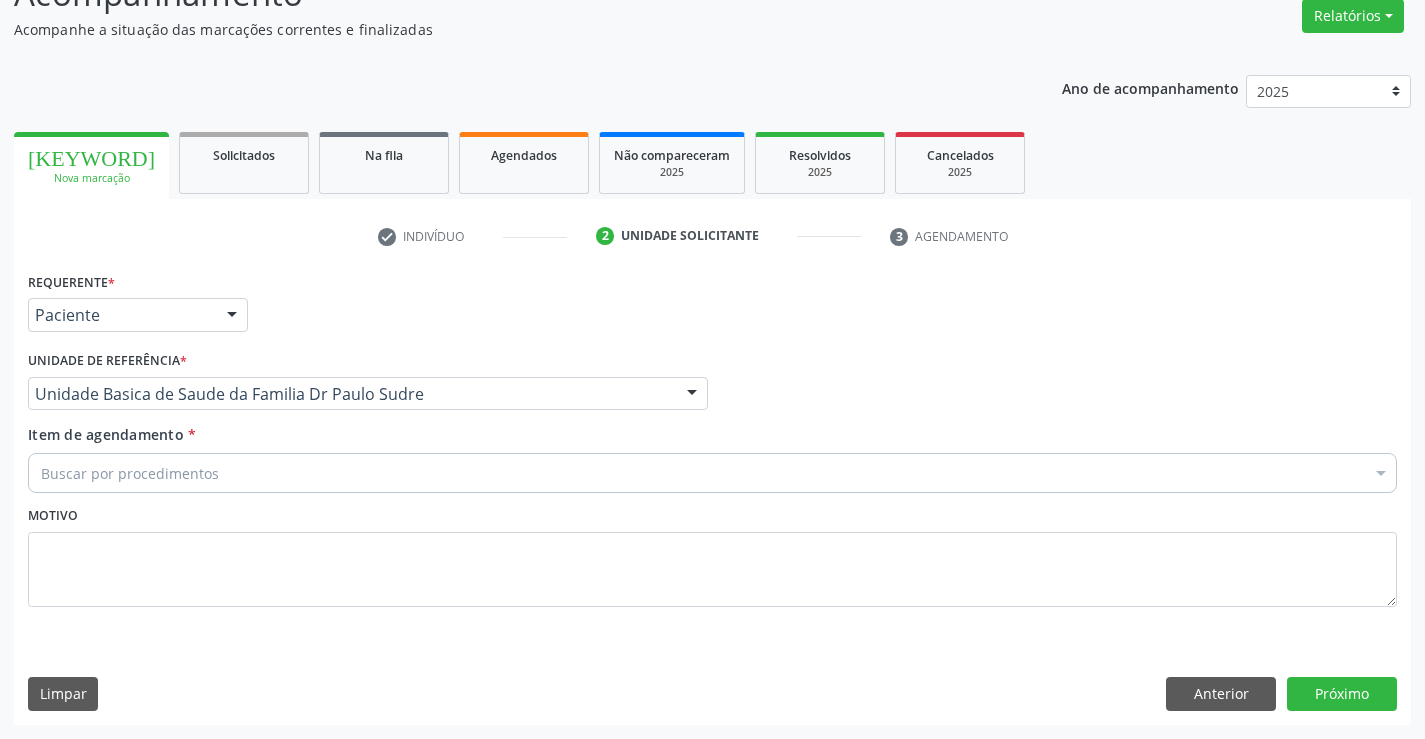 click on "Buscar por procedimentos" at bounding box center [712, 473] 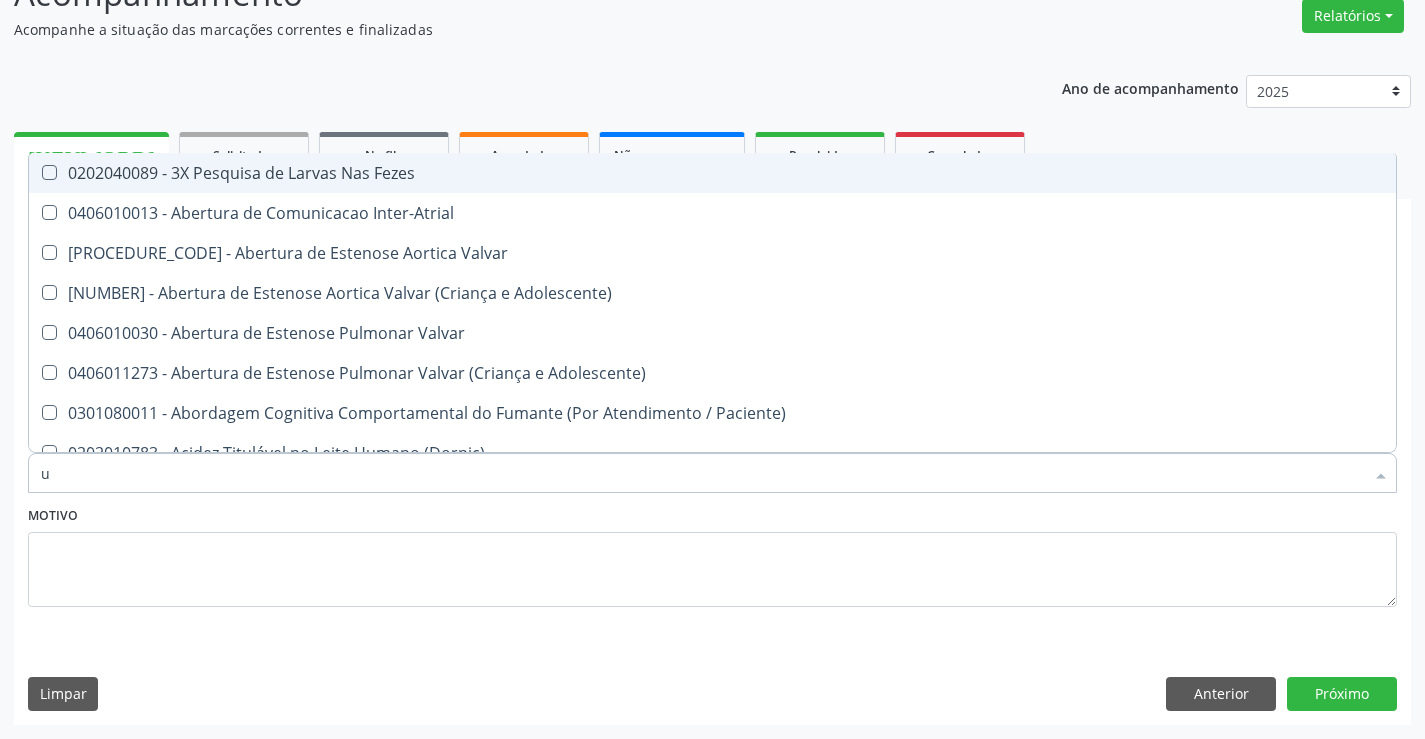 type on "ul" 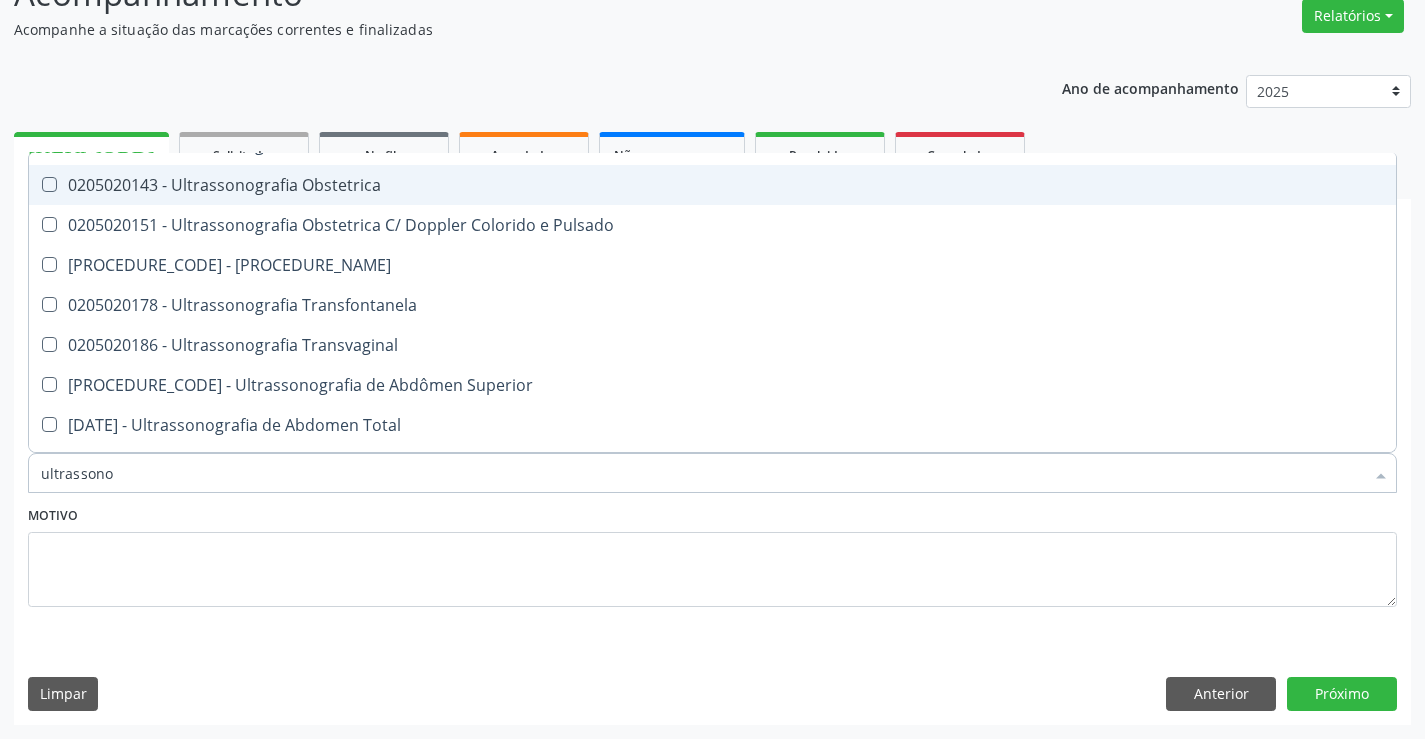 scroll, scrollTop: 200, scrollLeft: 0, axis: vertical 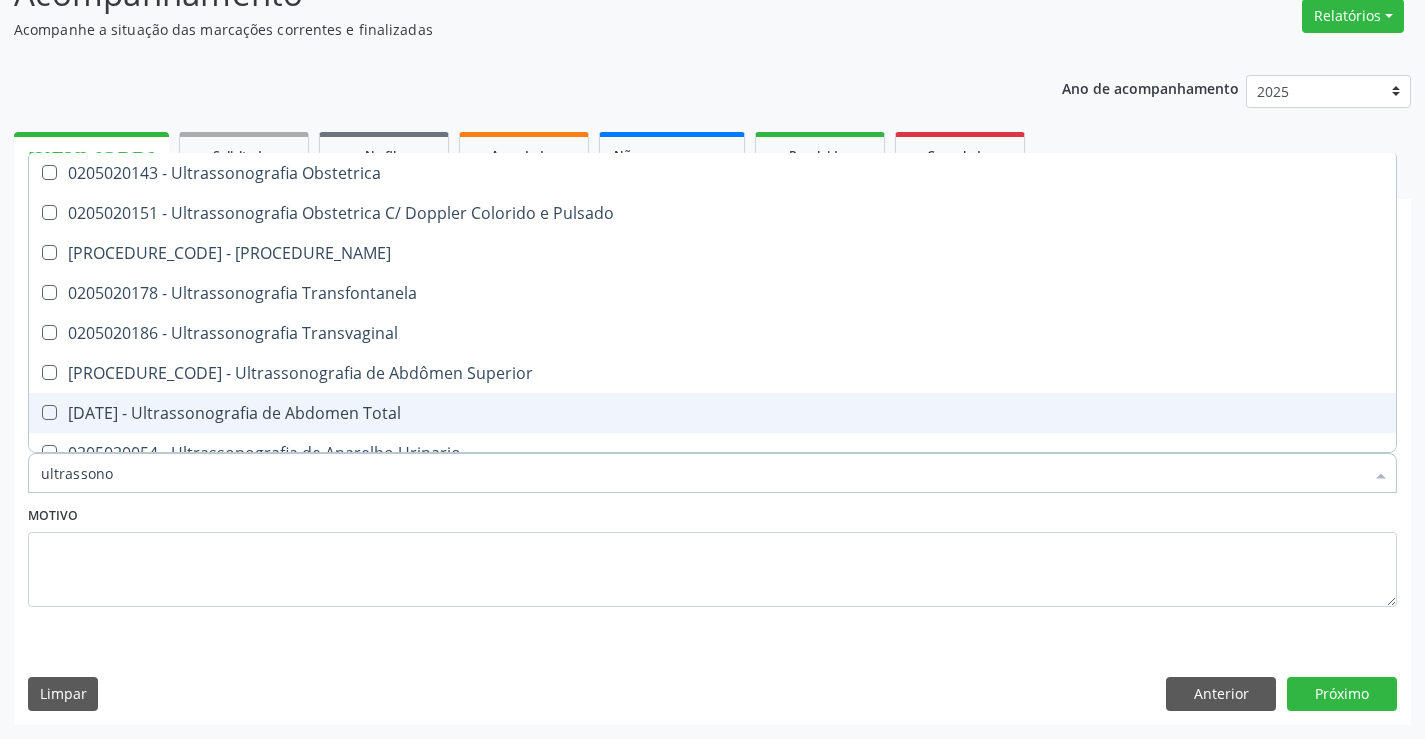 click on "[DATE] - Ultrassonografia de Abdomen Total" at bounding box center [712, 413] 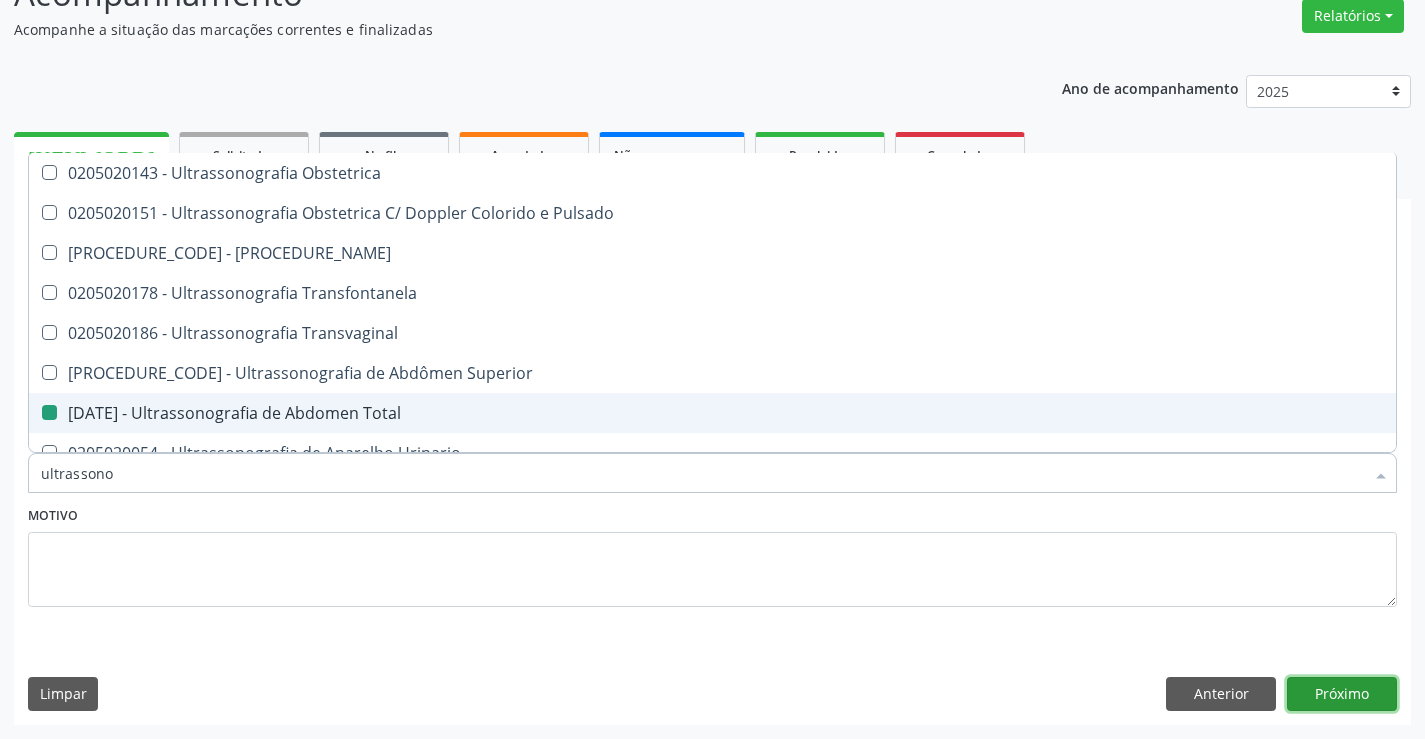 click on "Próximo" at bounding box center (1342, 694) 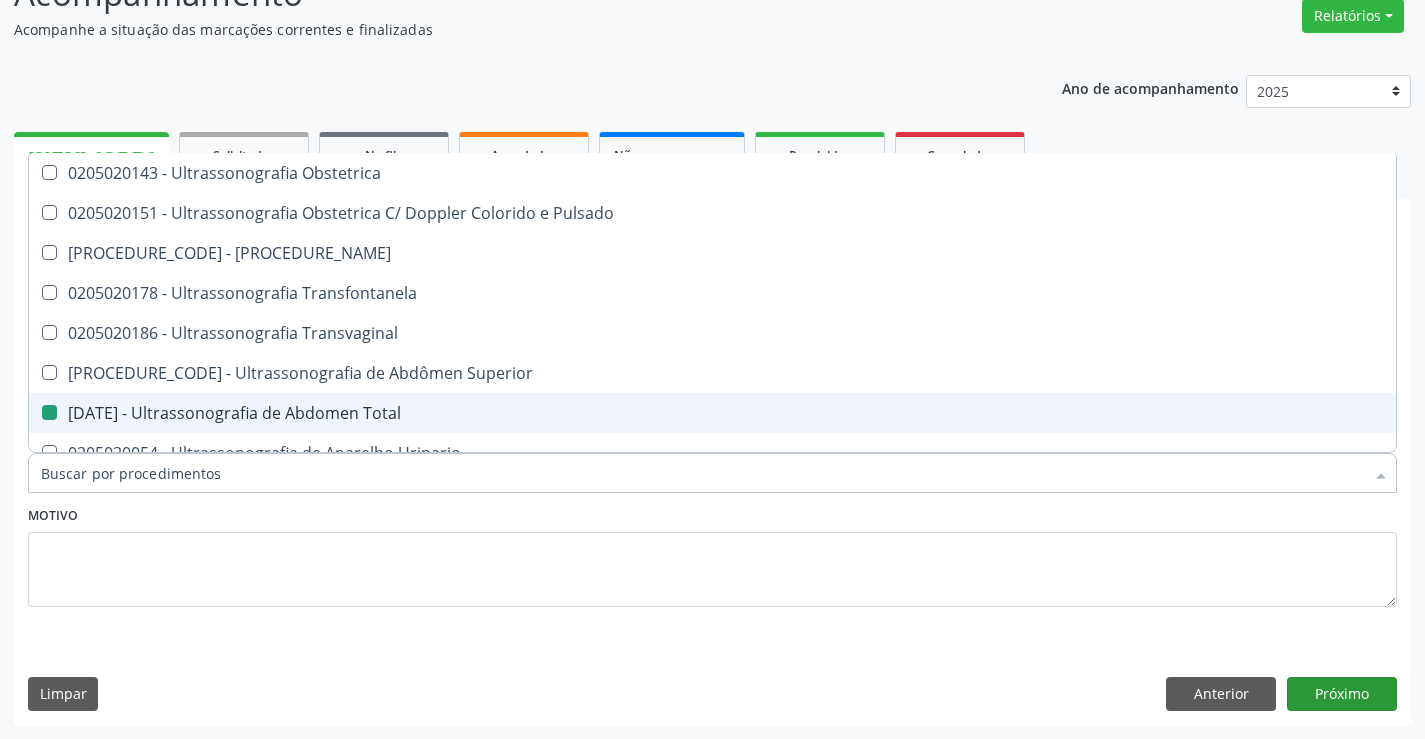 scroll, scrollTop: 131, scrollLeft: 0, axis: vertical 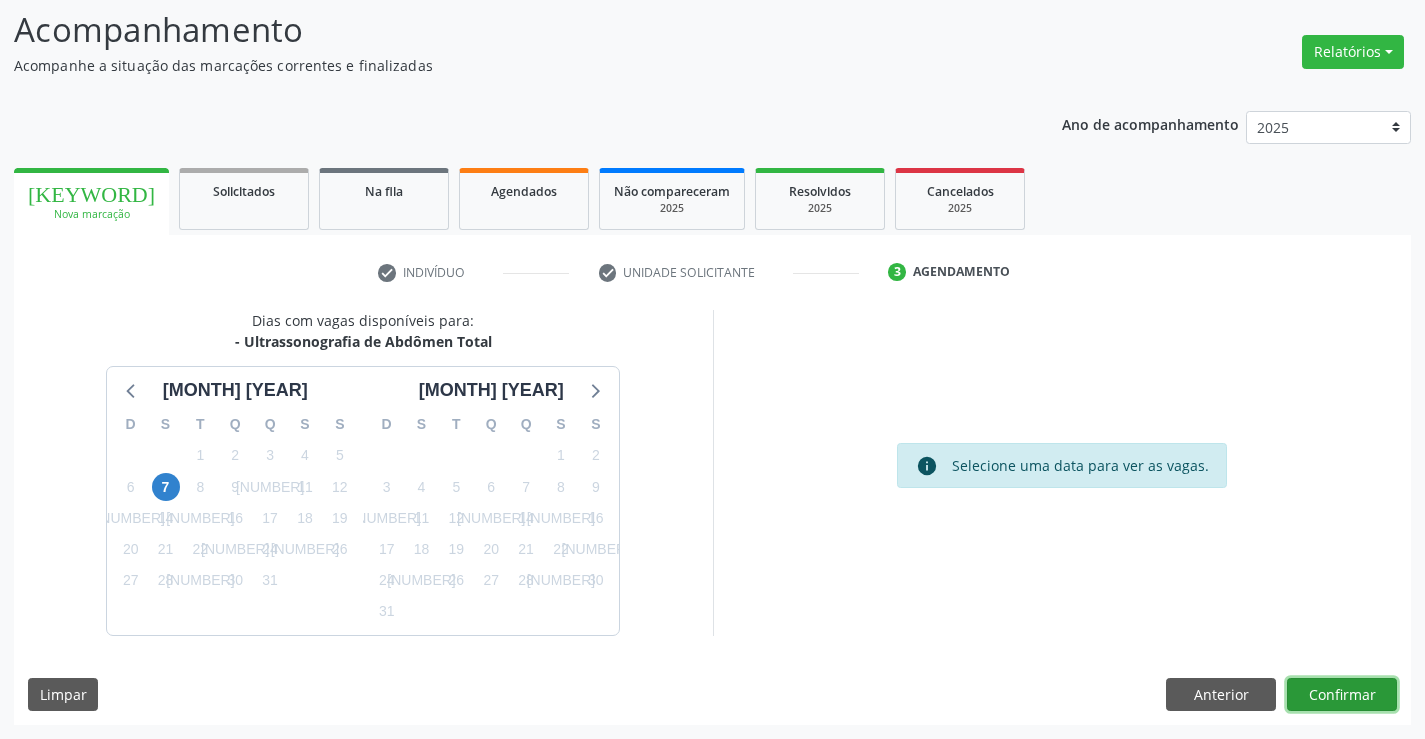 click on "Confirmar" at bounding box center (1342, 695) 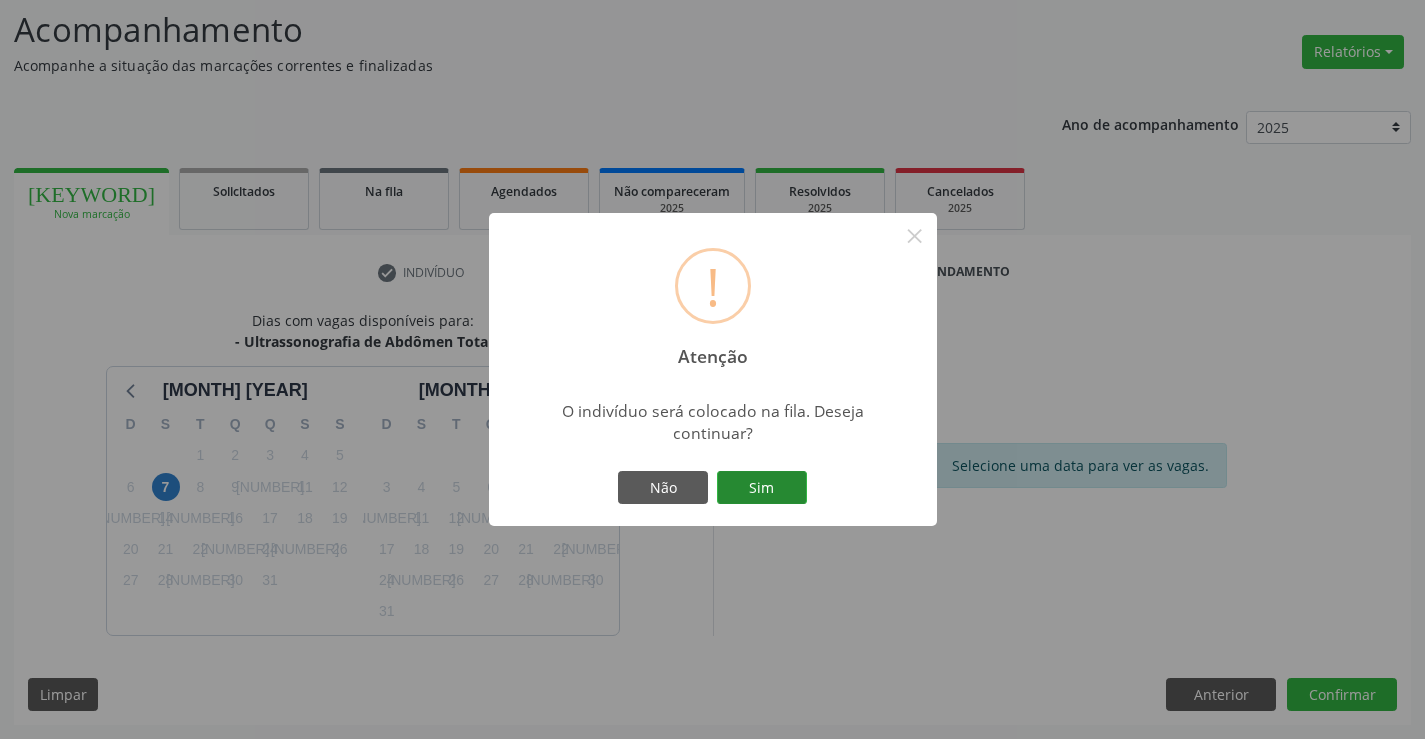 click on "Sim" at bounding box center [762, 488] 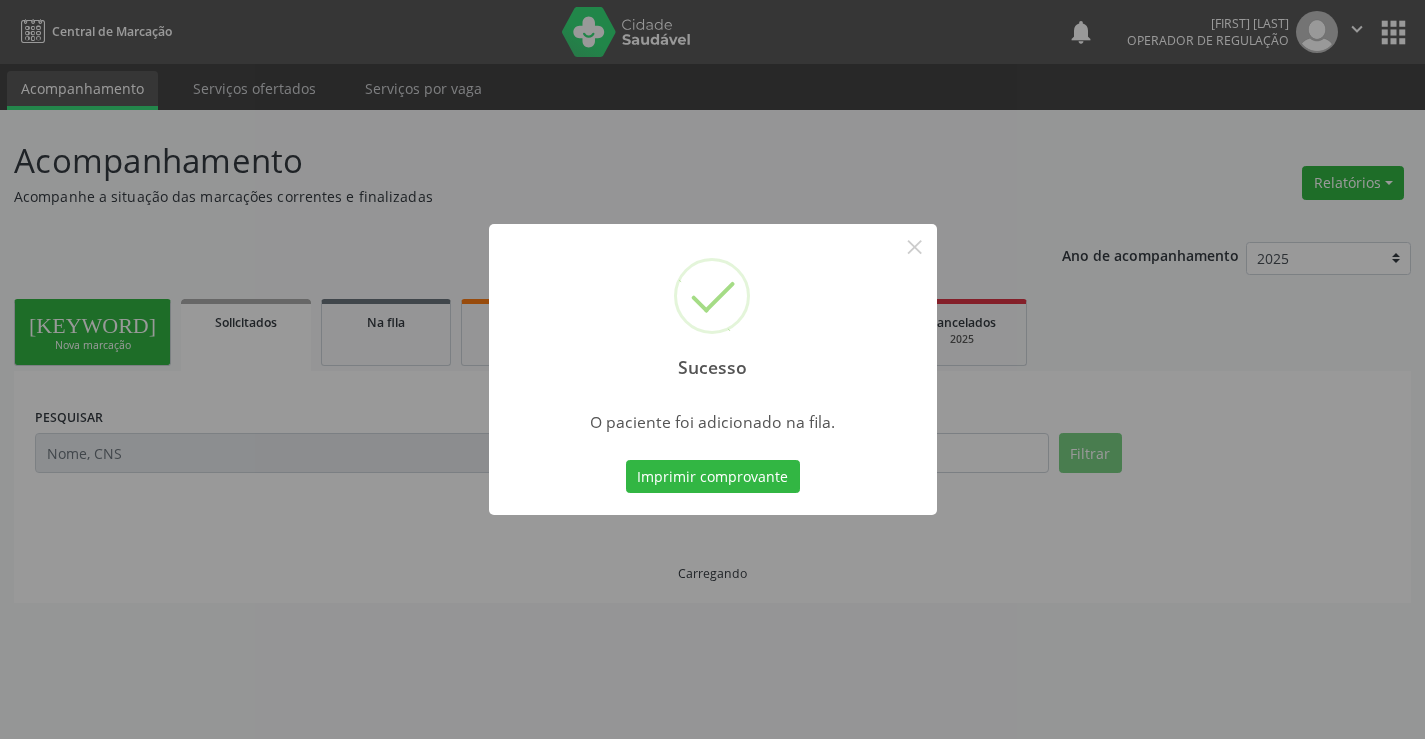 scroll, scrollTop: 0, scrollLeft: 0, axis: both 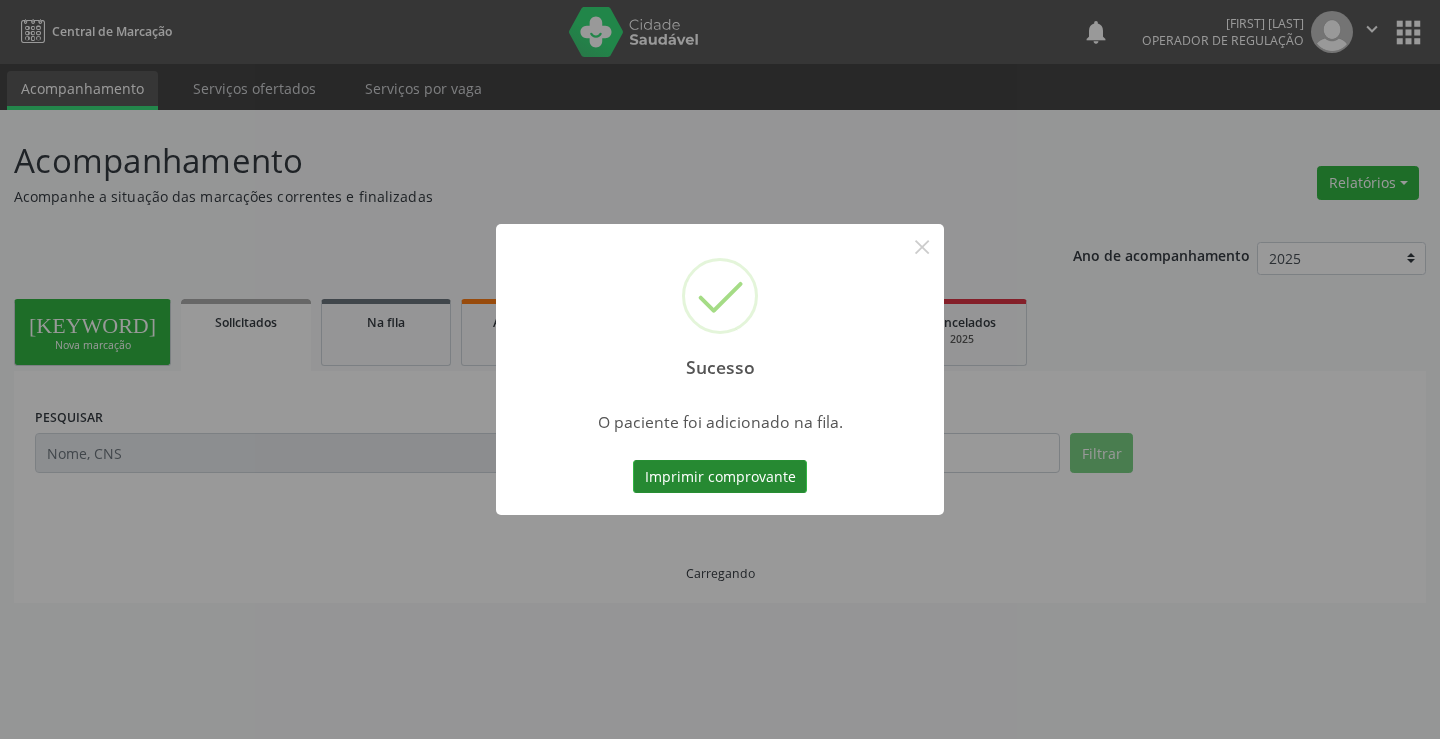 click on "Imprimir comprovante" at bounding box center [720, 477] 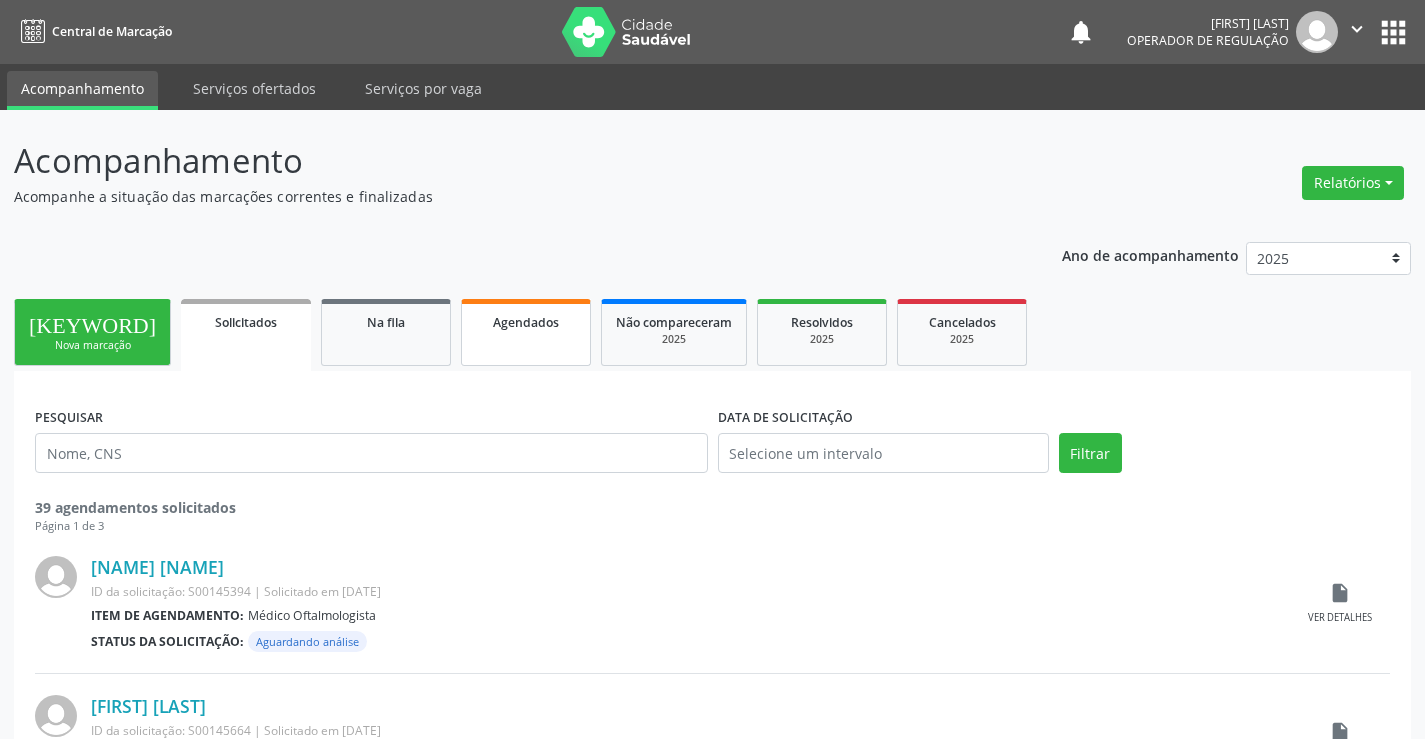 click on "Agendados" at bounding box center (526, 322) 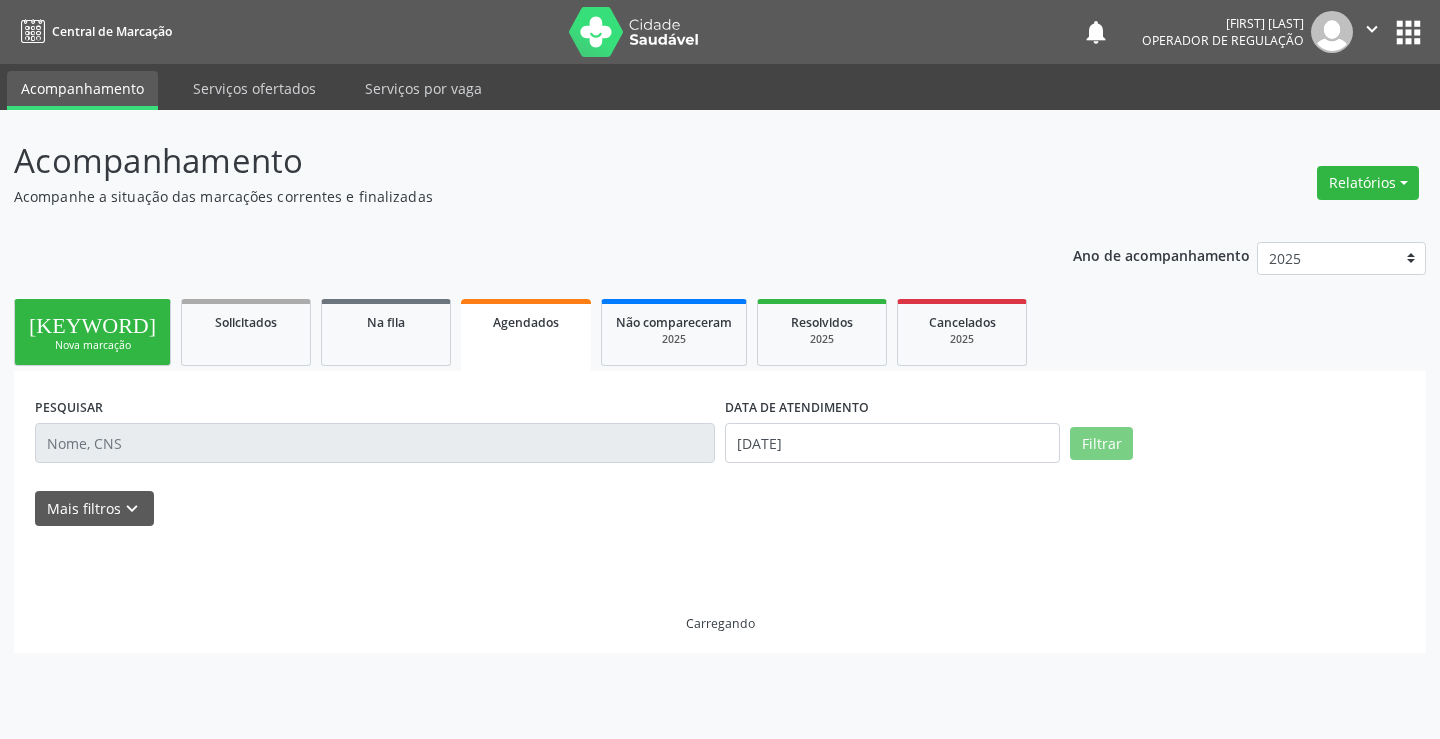 click at bounding box center (375, 443) 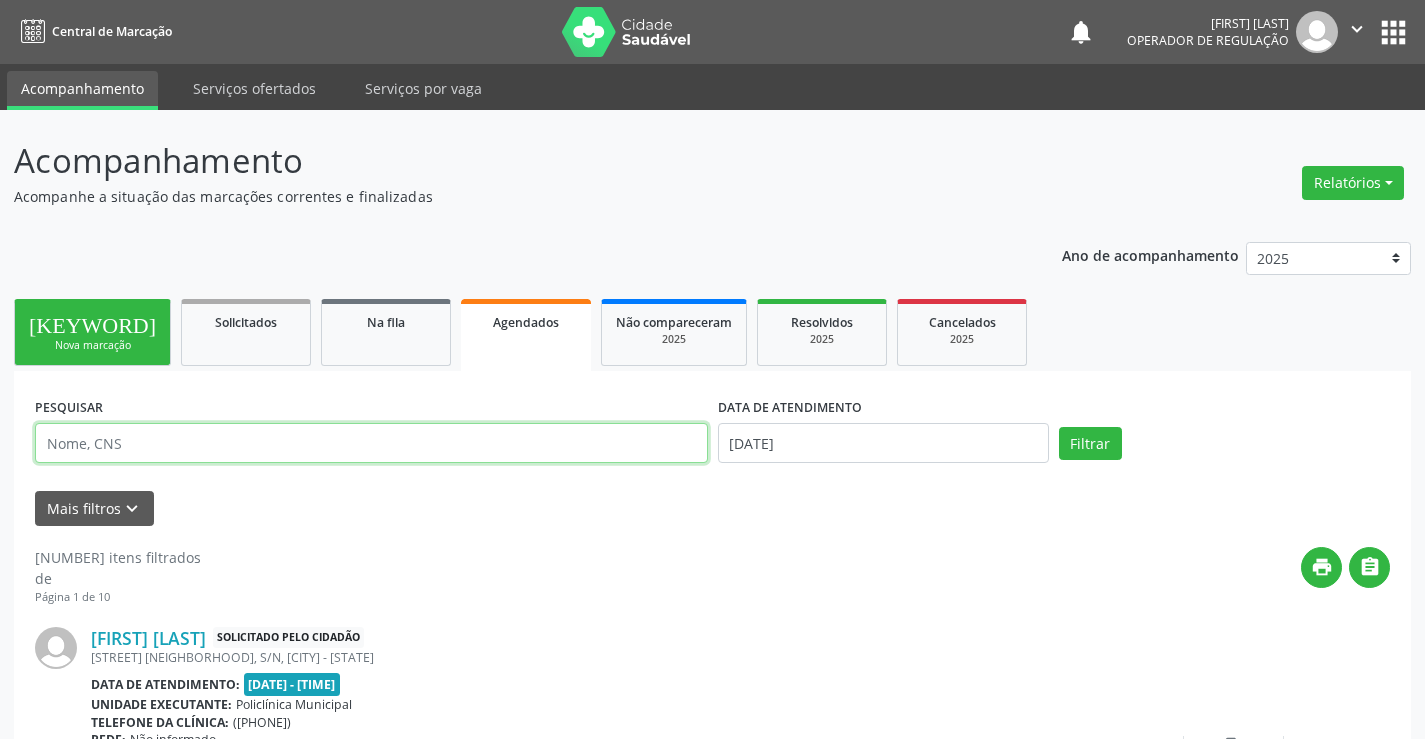 click at bounding box center [371, 443] 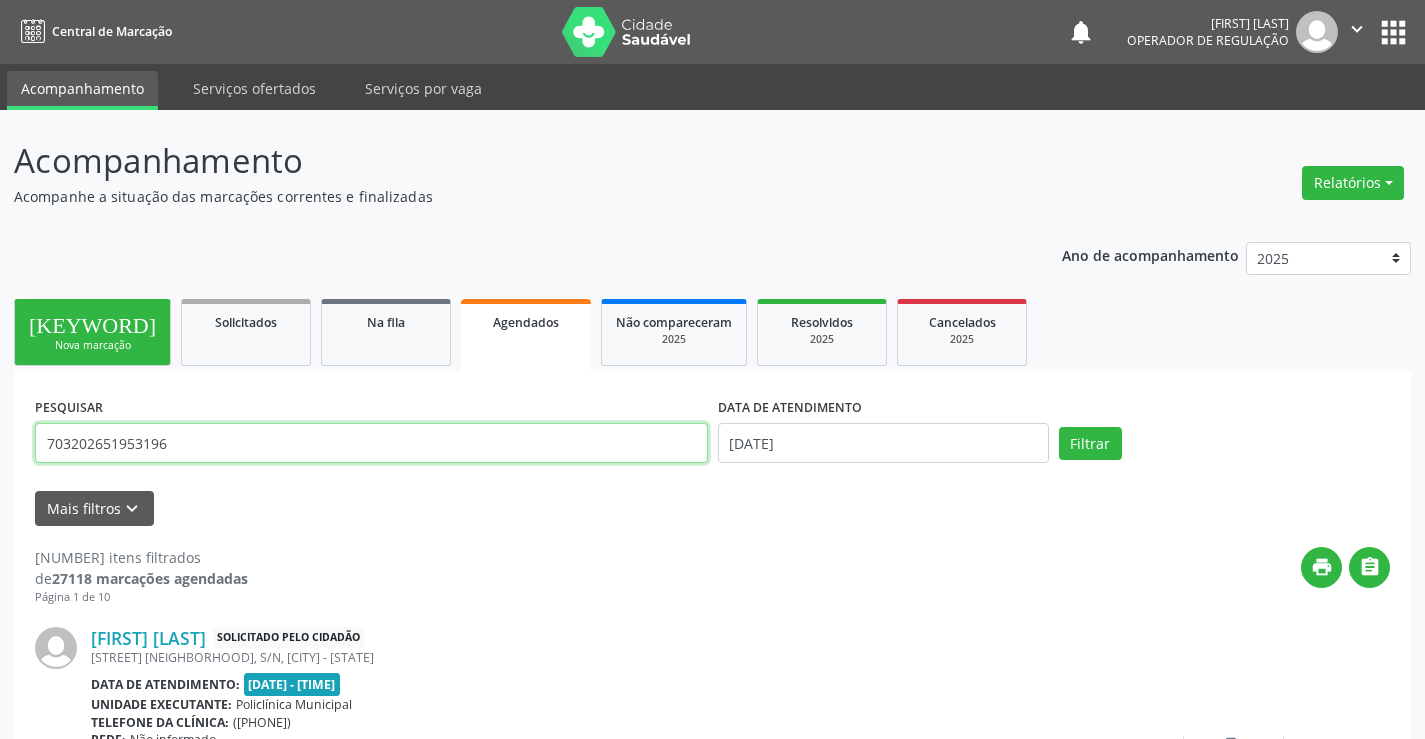 click on "Filtrar" at bounding box center [1090, 444] 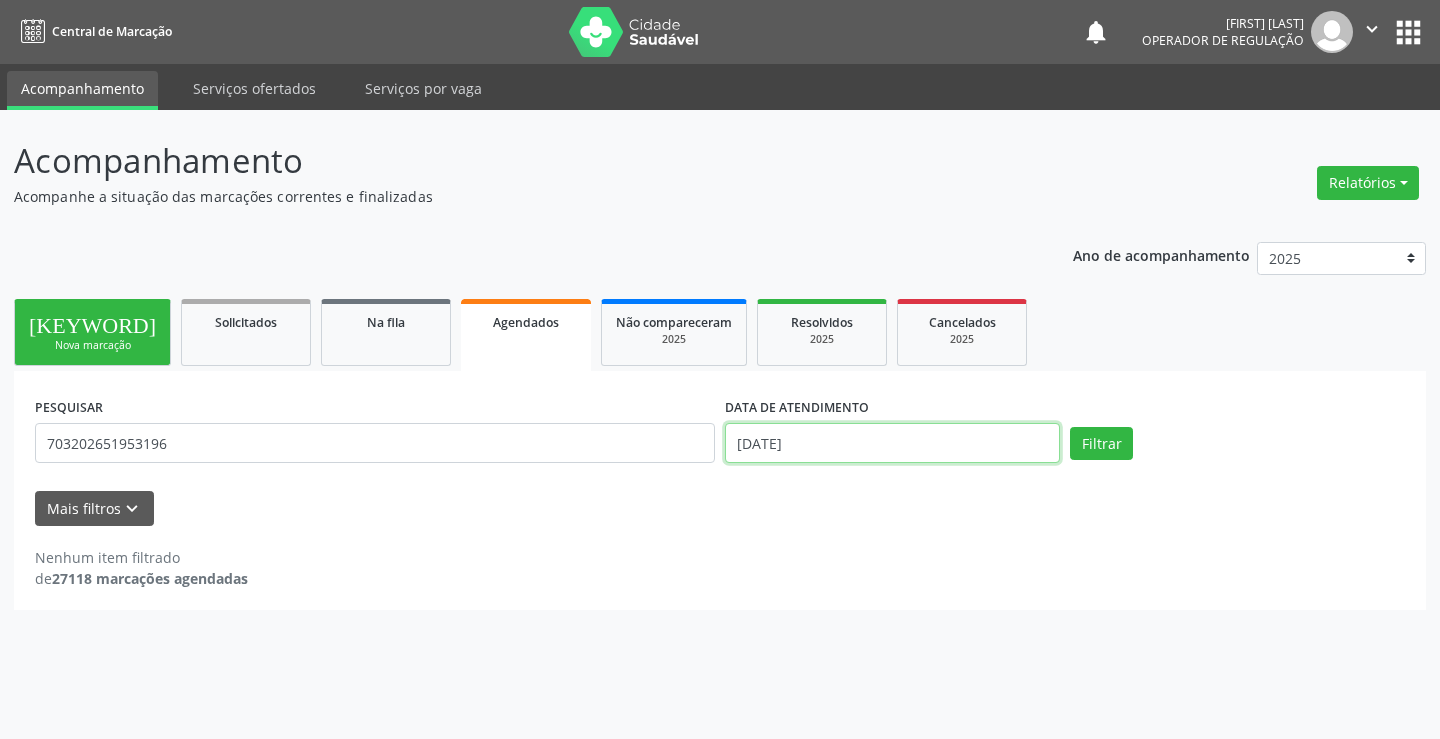 click on "[DATE]" at bounding box center (892, 443) 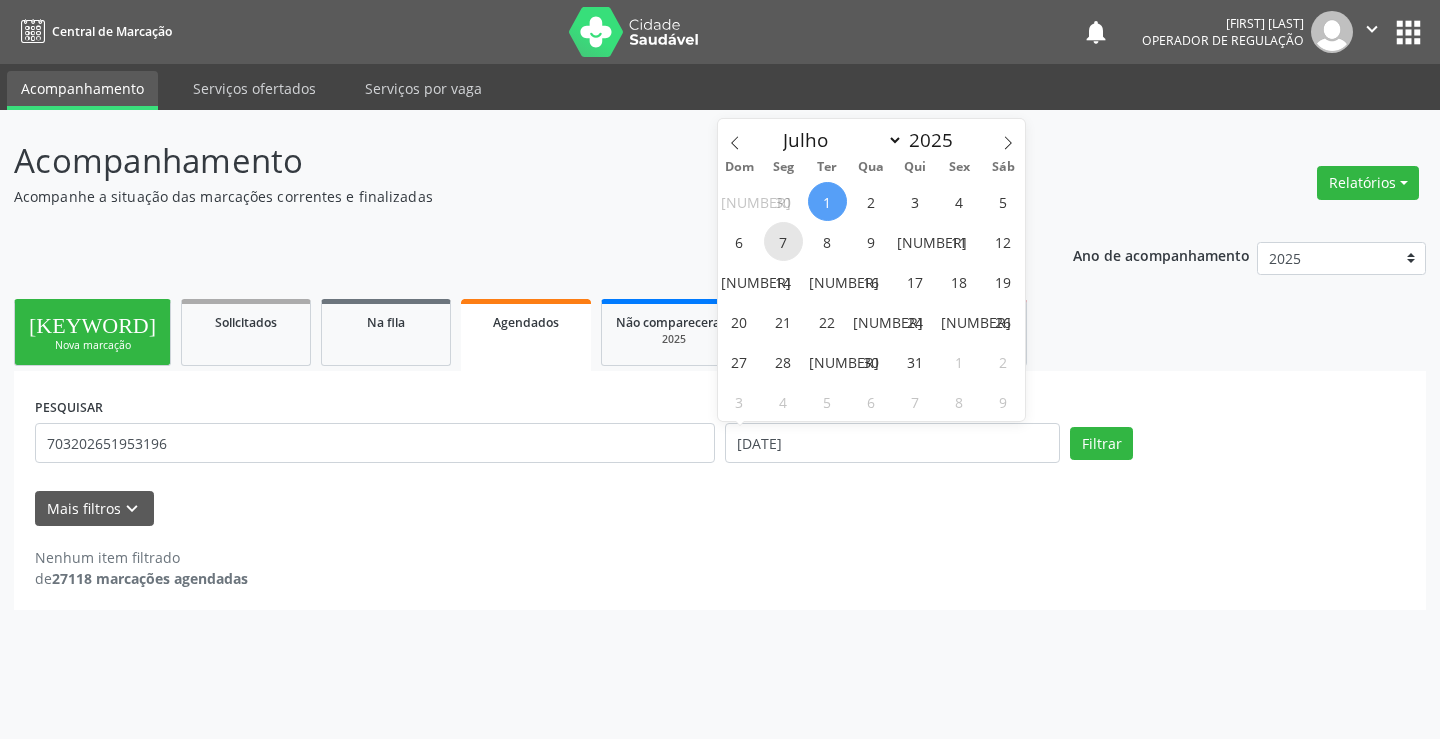 click on "7" at bounding box center (783, 241) 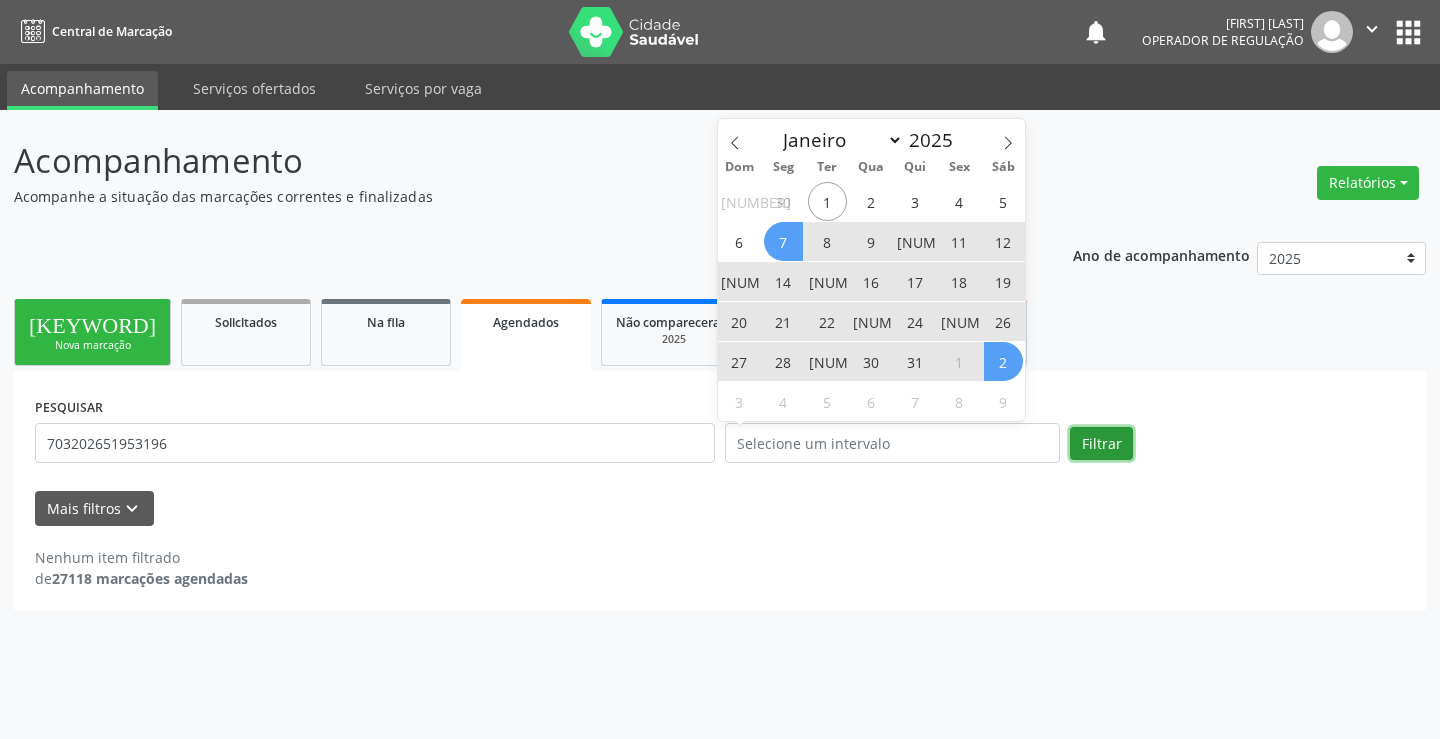 click on "Filtrar" at bounding box center [1101, 444] 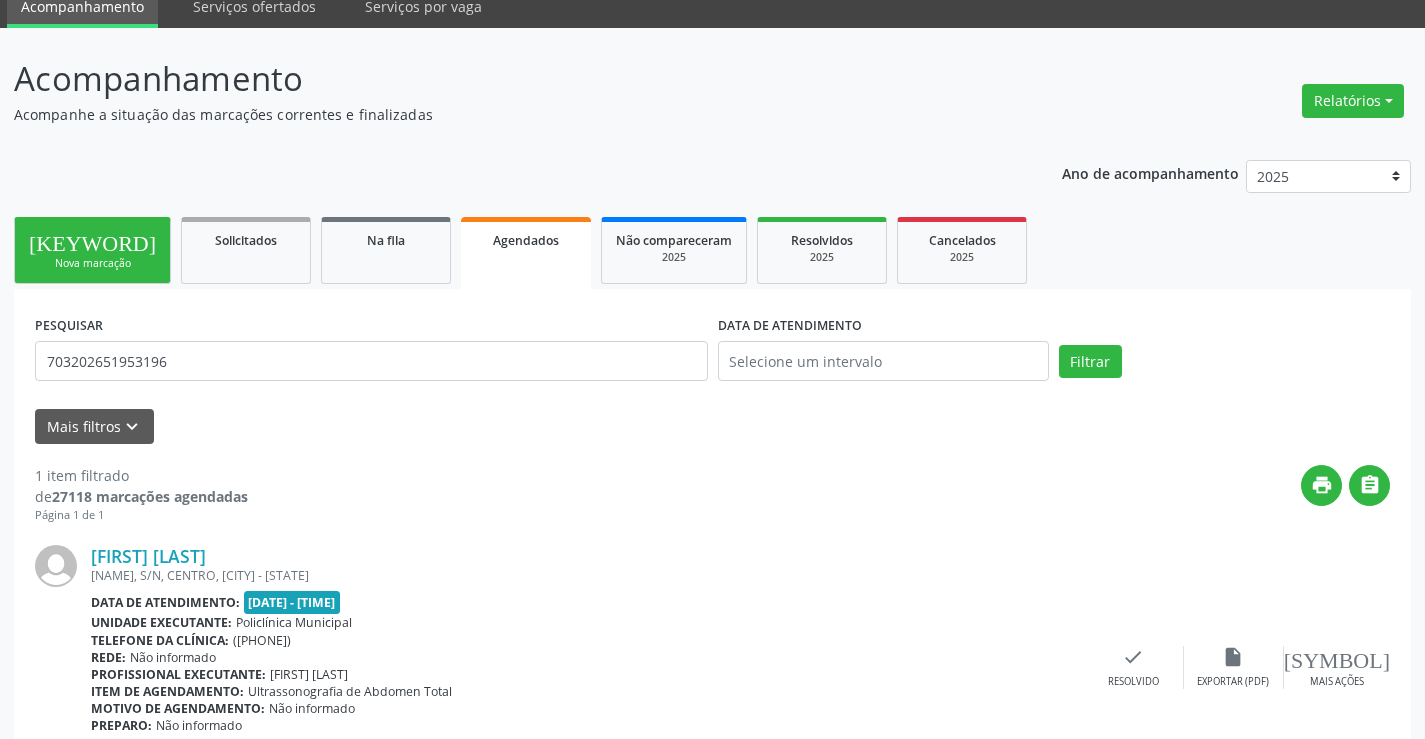 scroll, scrollTop: 189, scrollLeft: 0, axis: vertical 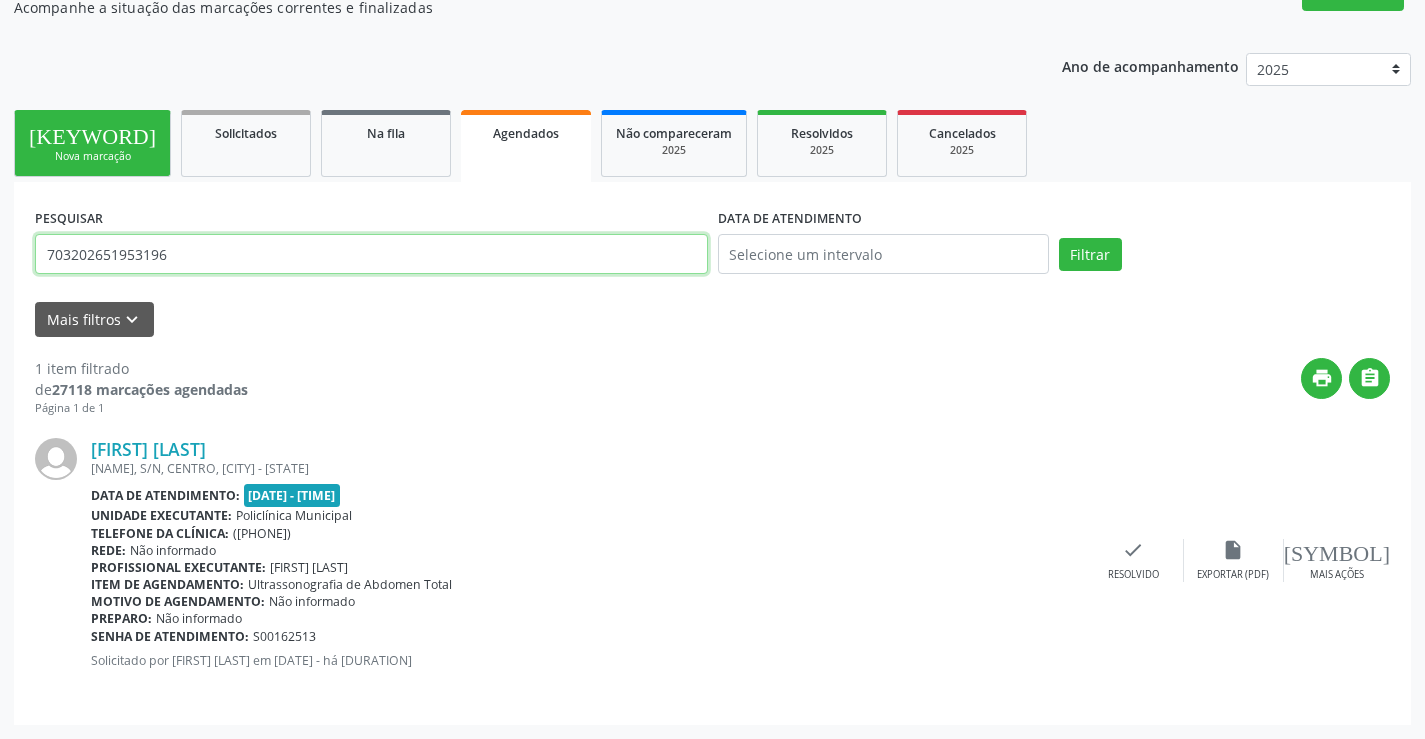click on "703202651953196" at bounding box center (371, 254) 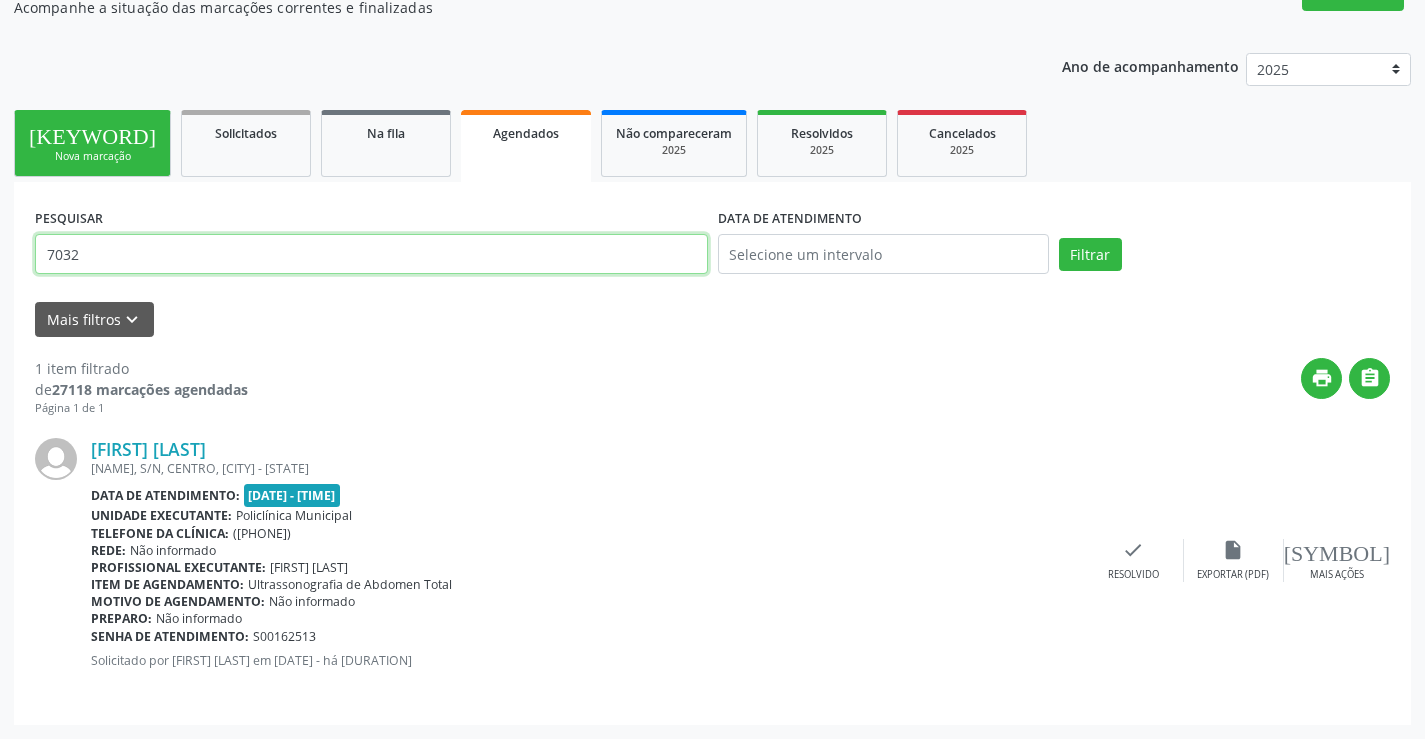 type on "703" 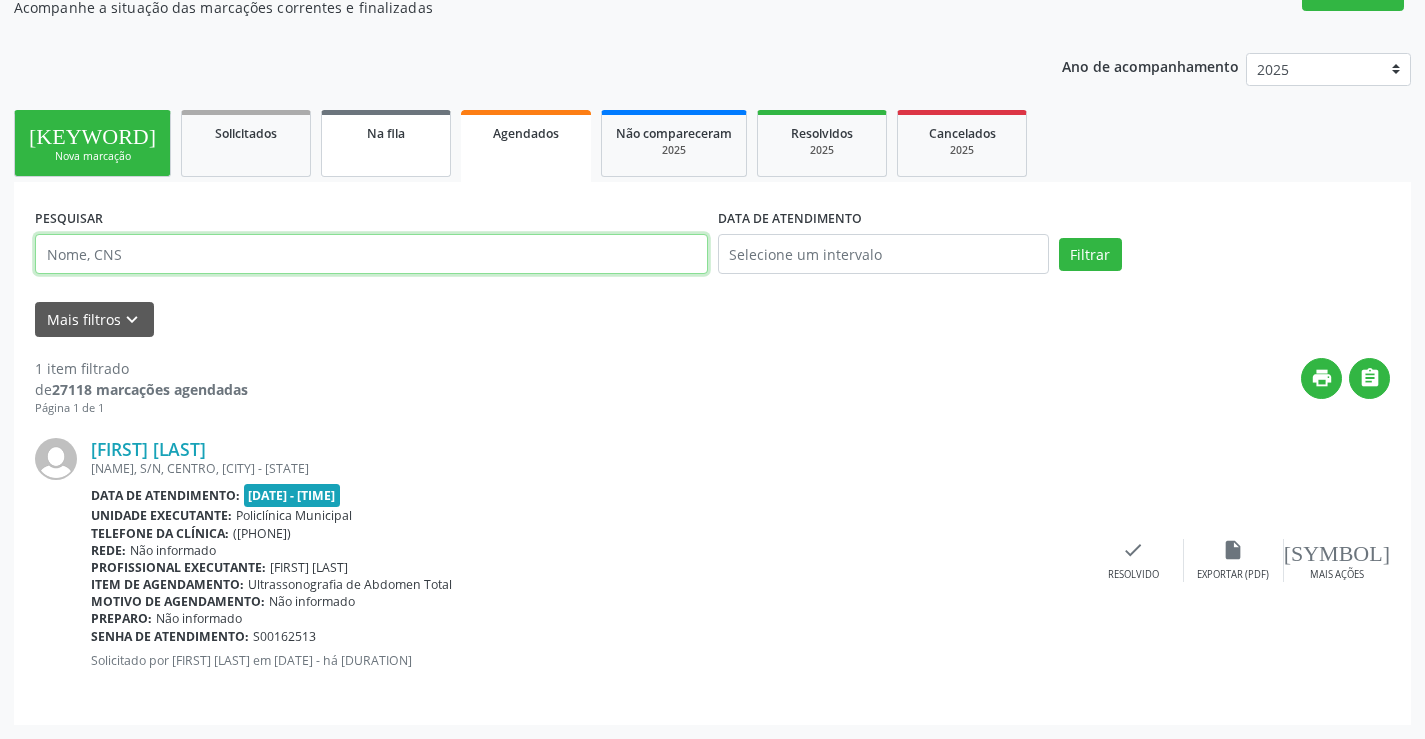 type 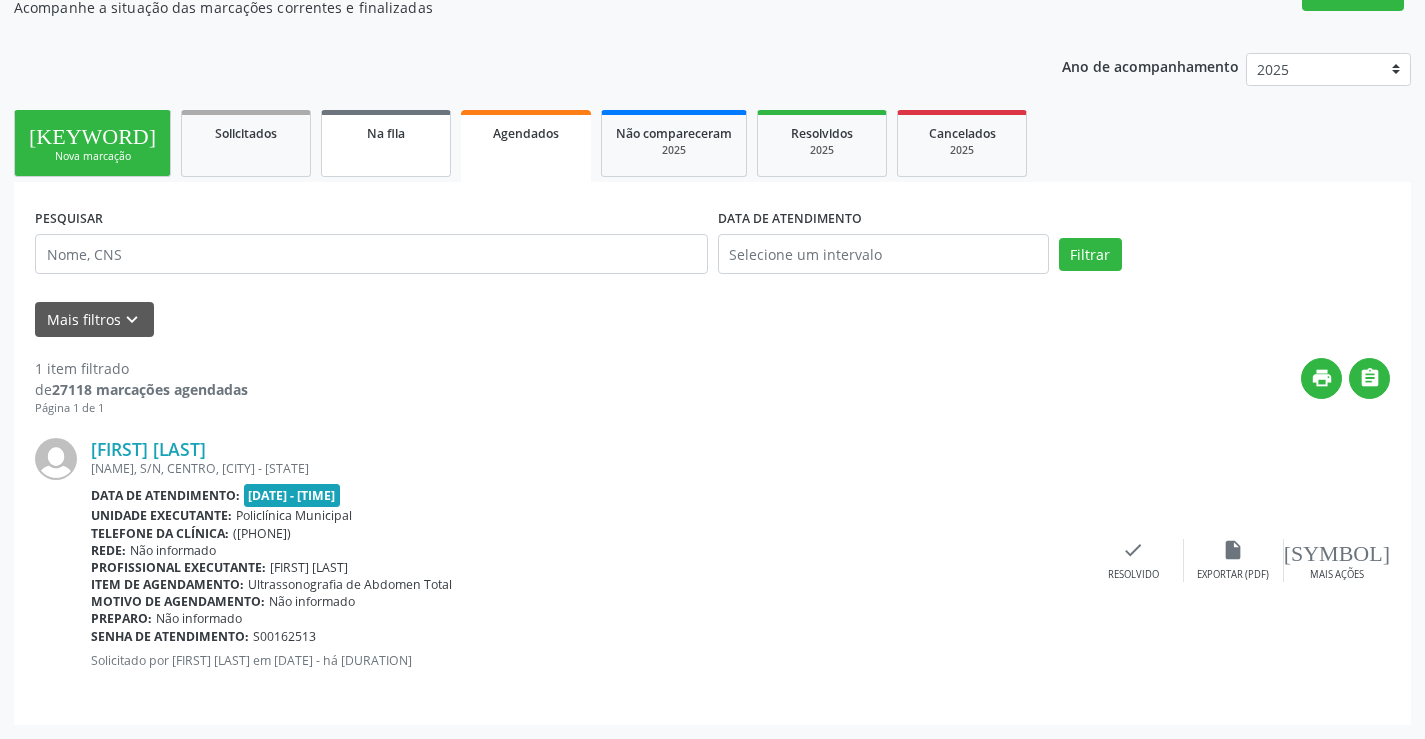 click on "Na fila" at bounding box center [386, 132] 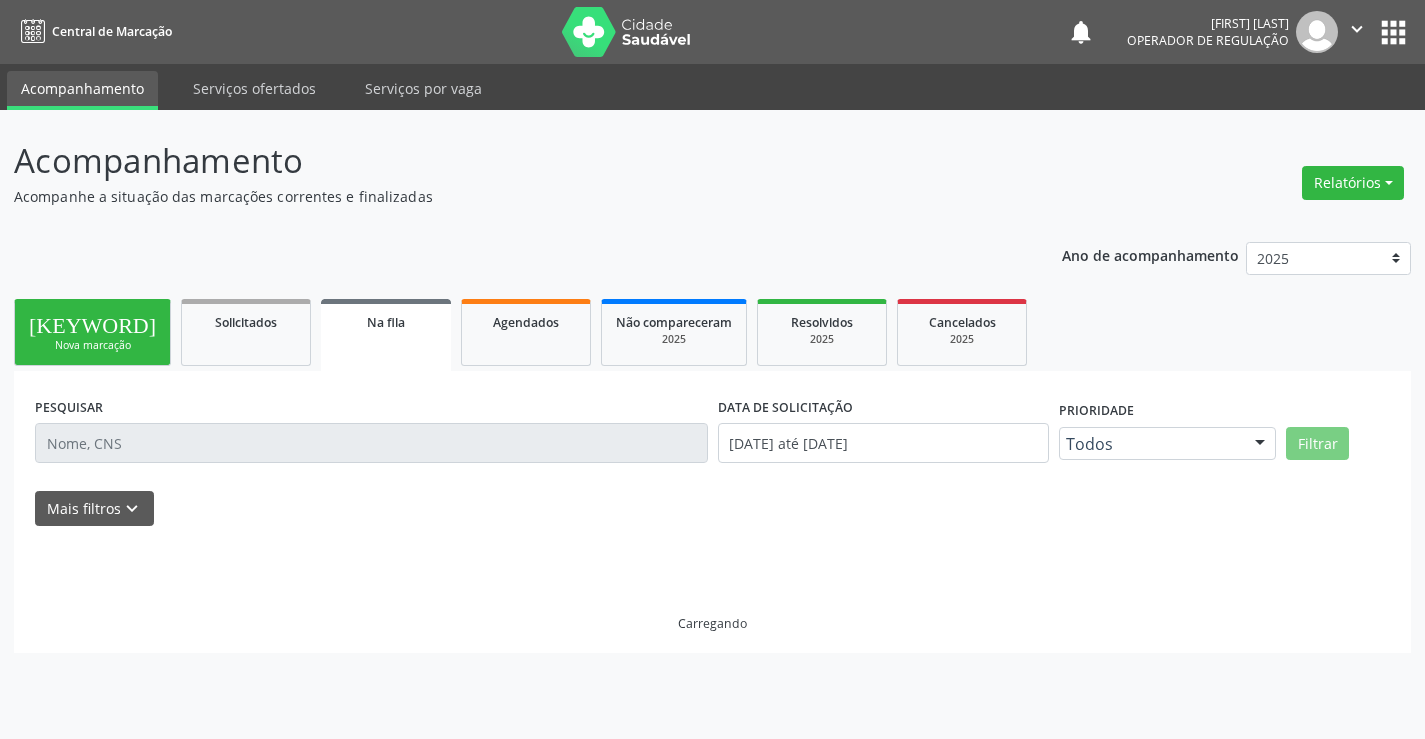 scroll, scrollTop: 0, scrollLeft: 0, axis: both 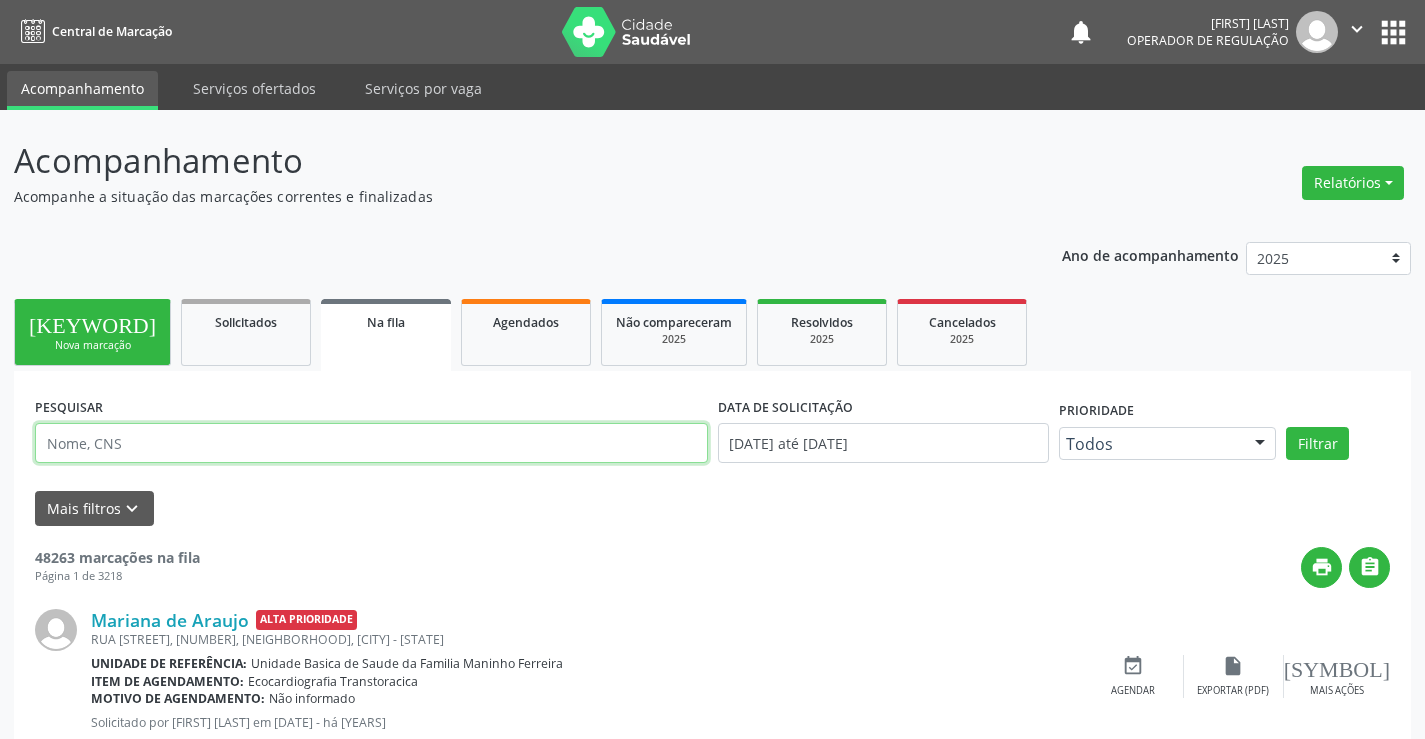 click at bounding box center [371, 443] 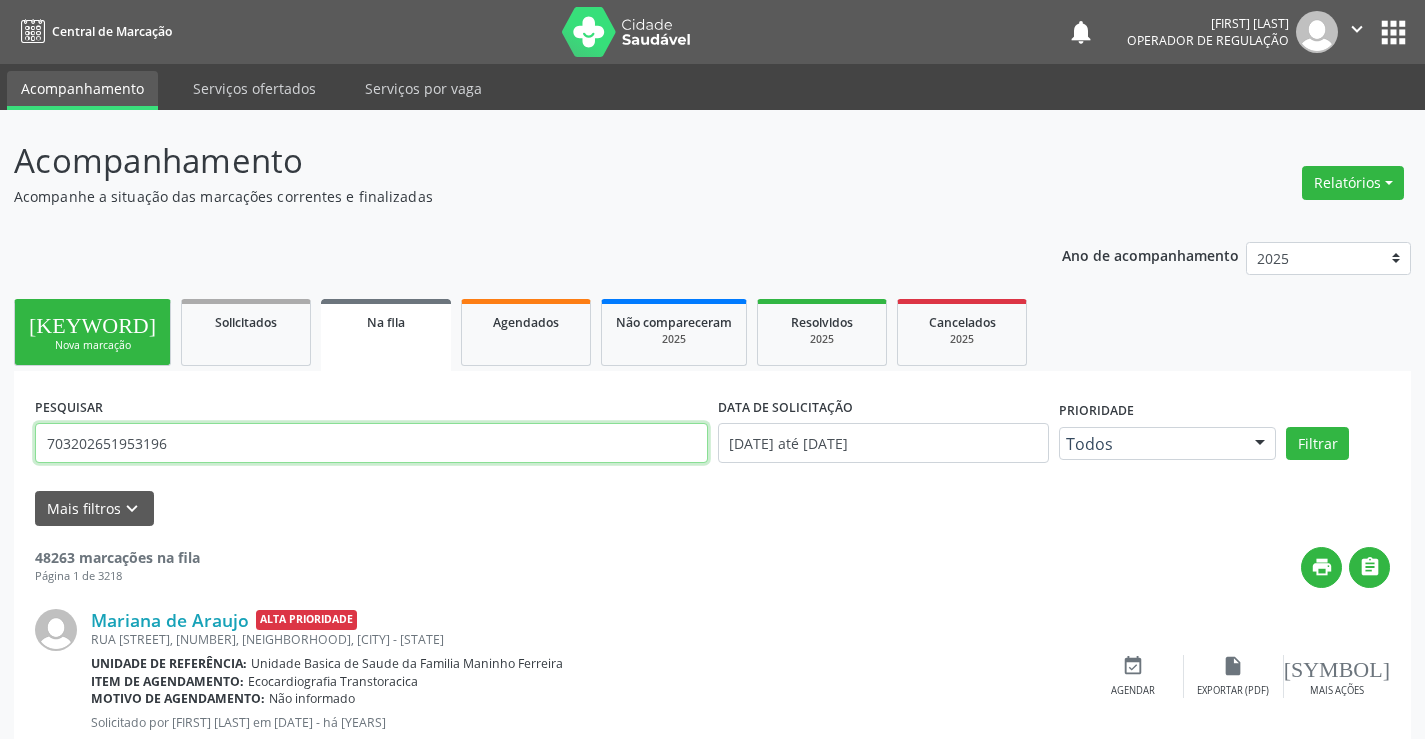 click on "Filtrar" at bounding box center (1317, 444) 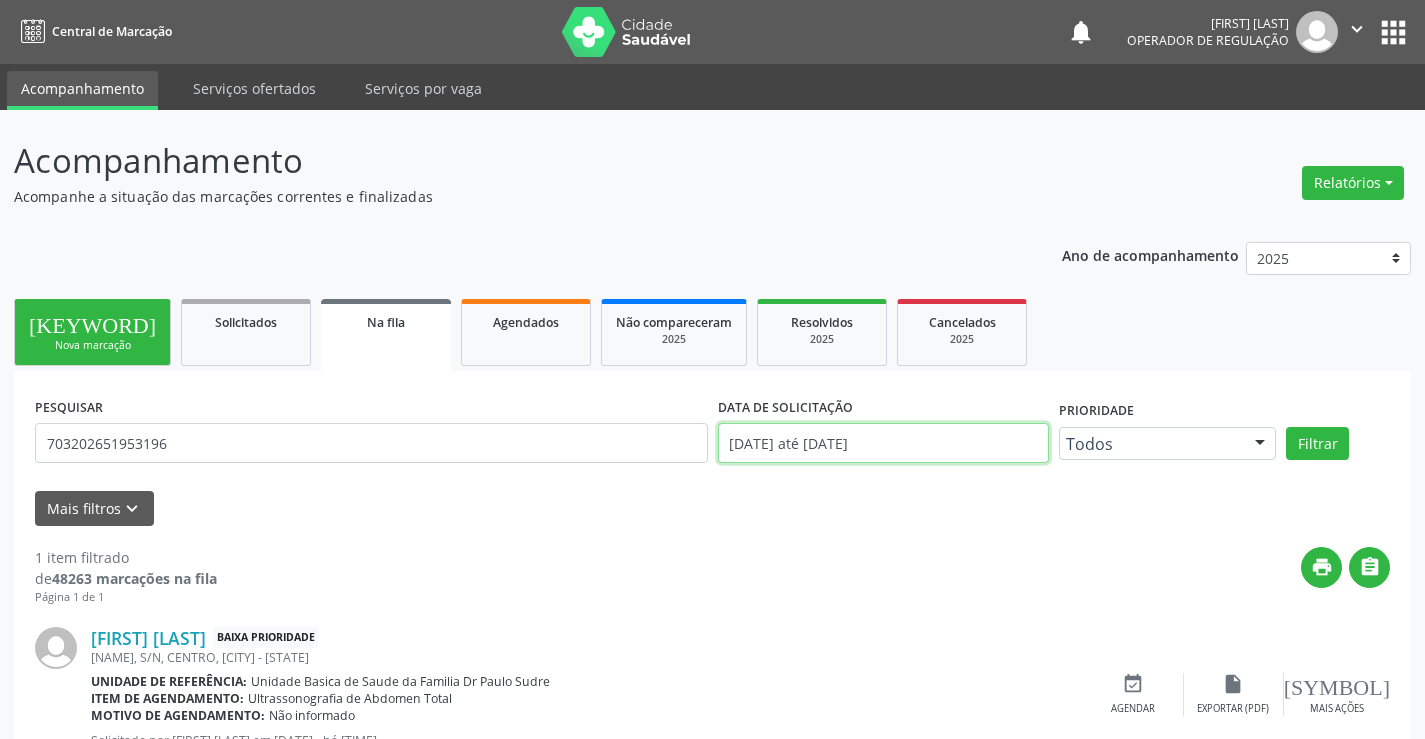 click on "[DATE] até [DATE]" at bounding box center [883, 443] 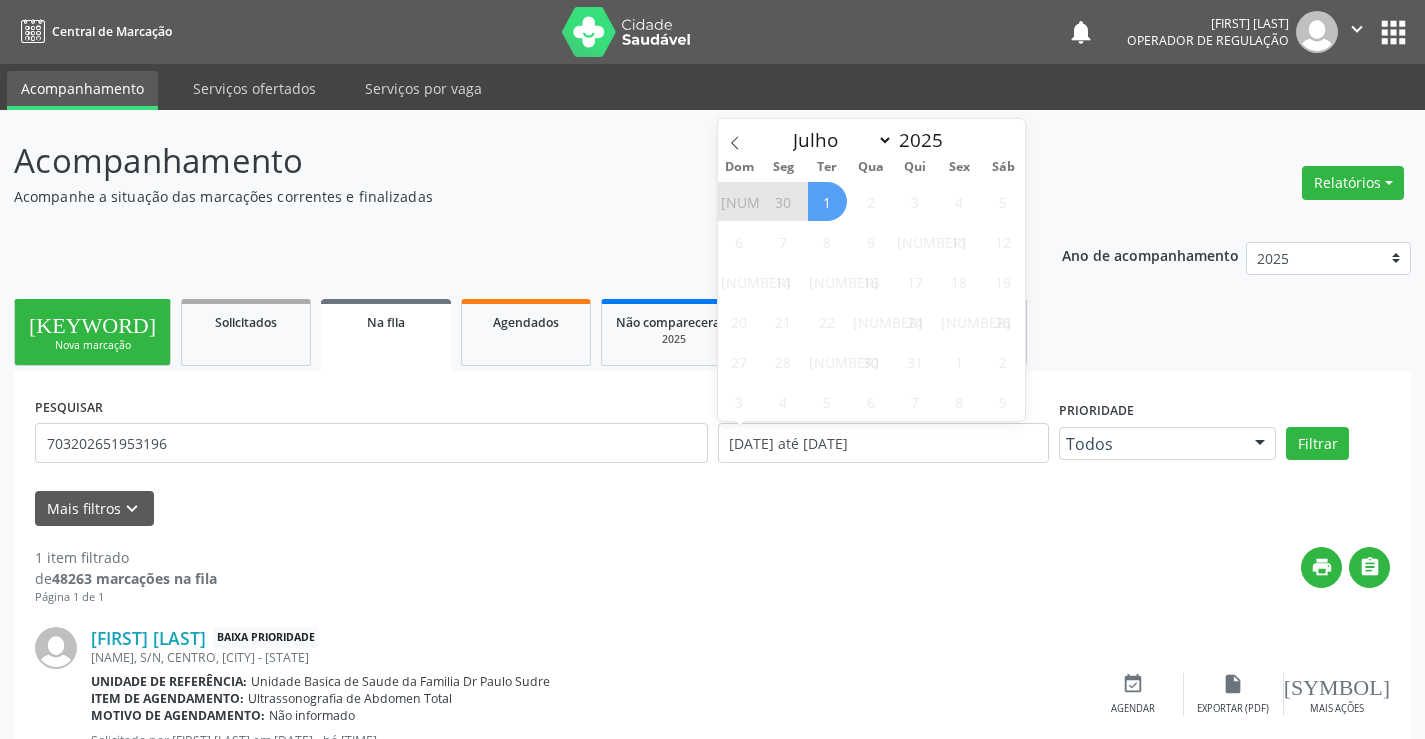 click on "1 item filtrado
de
48263 marcações na fila
Página 1 de 1
print   
[FIRST] [LAST]
Baixa Prioridade
JUCA MARQUES, S/N, CENTRO, [CITY] - [STATE]
Unidade de referência:
Unidade Basica de Saude da Familia Dr Paulo Sudre
Item de agendamento:
Ultrassonografia de Abdomen Total
Motivo de agendamento:
Não informado
Solicitado por [FULL_NAME] em [DATE] - há [DURATION]

Mais ações
insert_drive_file
Exportar (PDF)
event_available
Agendar" at bounding box center [712, 655] 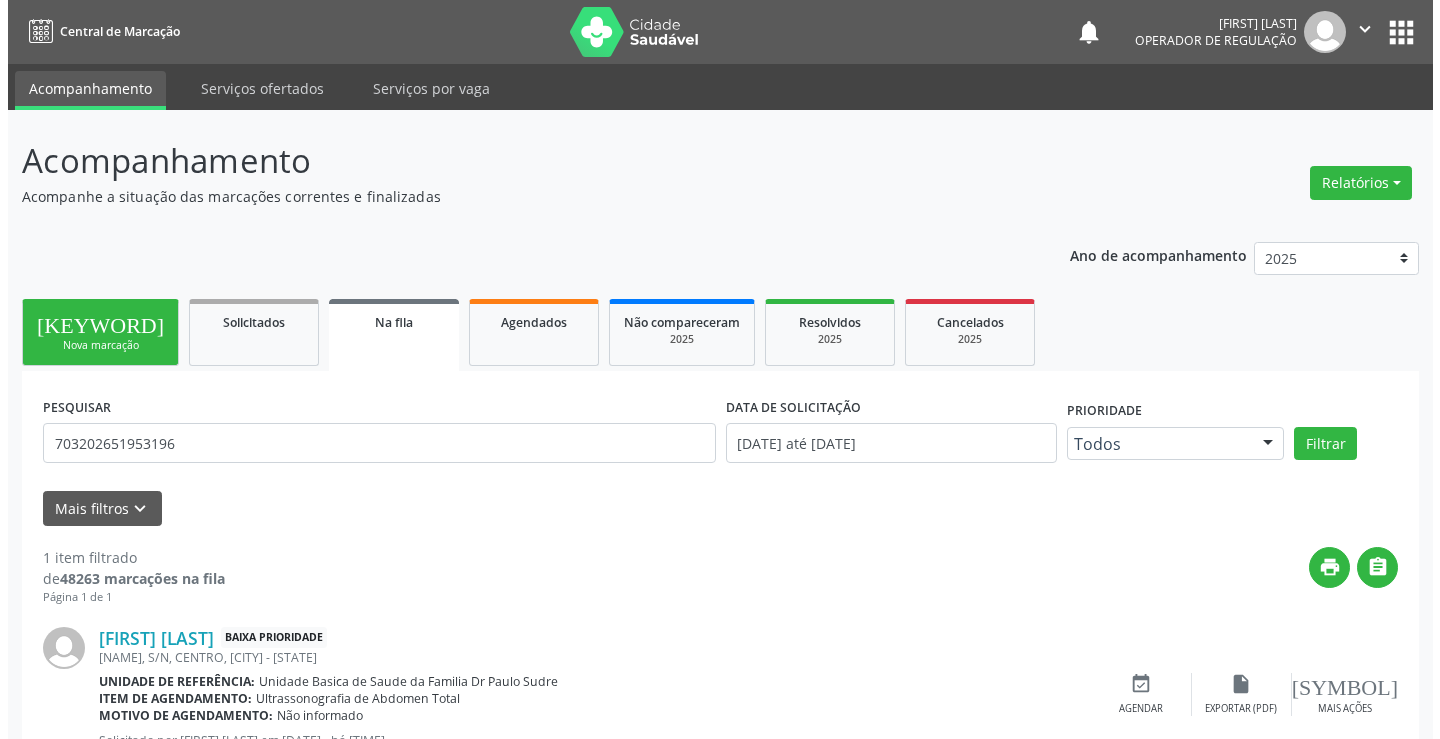 scroll, scrollTop: 80, scrollLeft: 0, axis: vertical 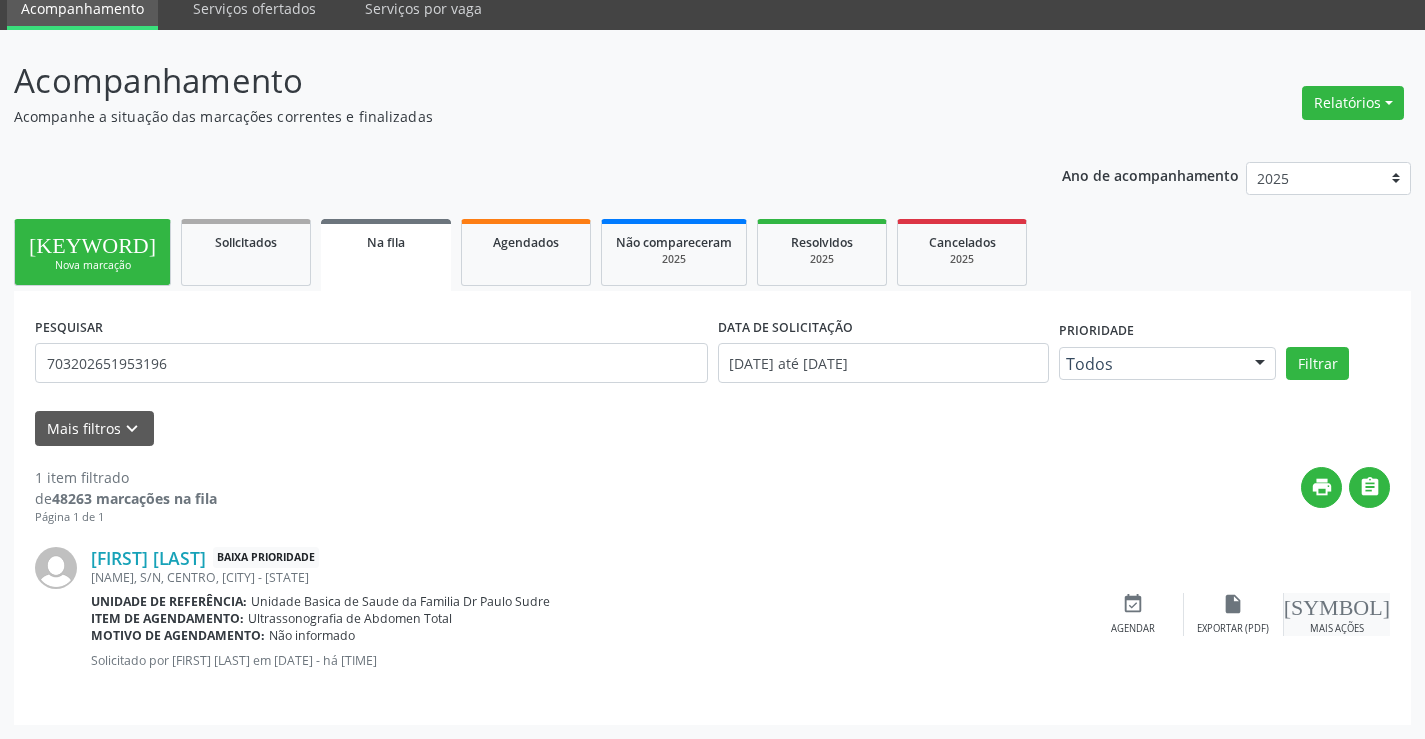 click on "Mais ações" at bounding box center (1337, 629) 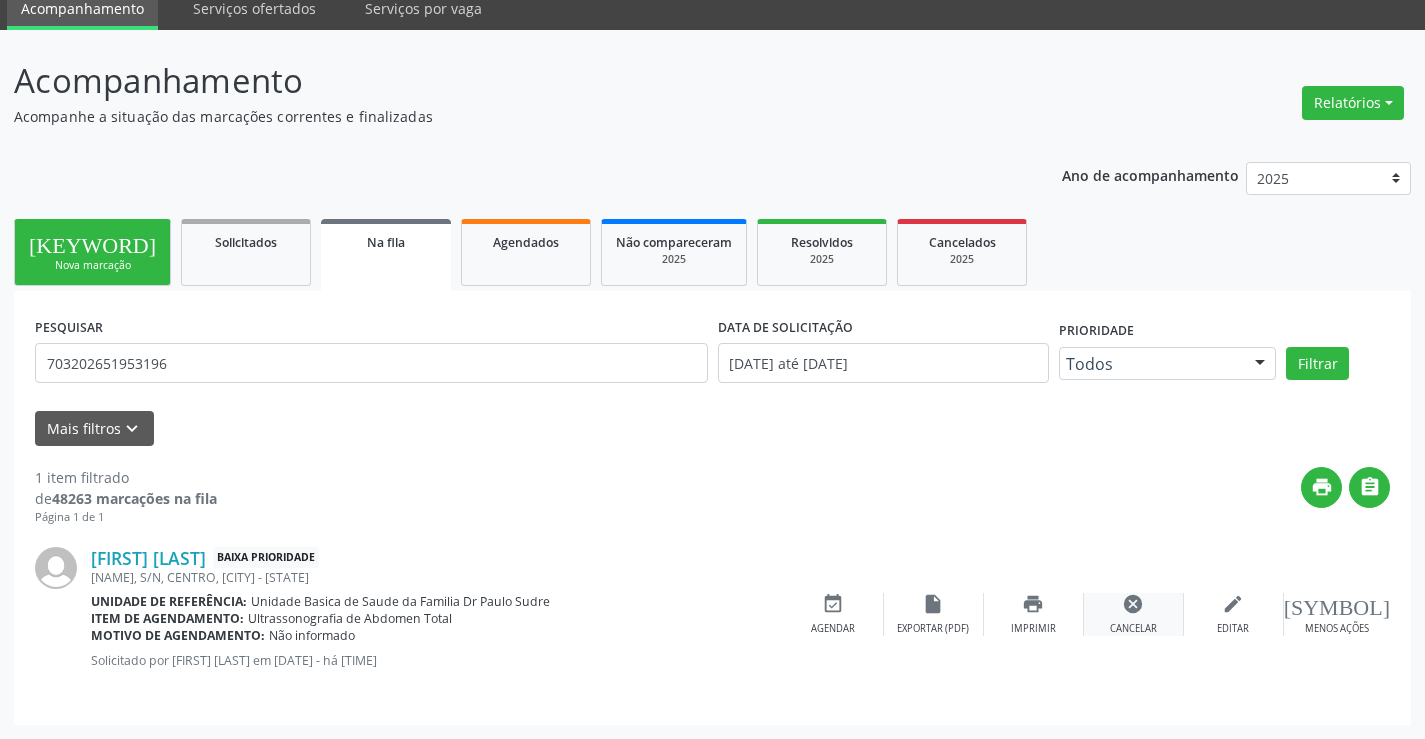 click on "cancel
Cancelar" at bounding box center [1134, 614] 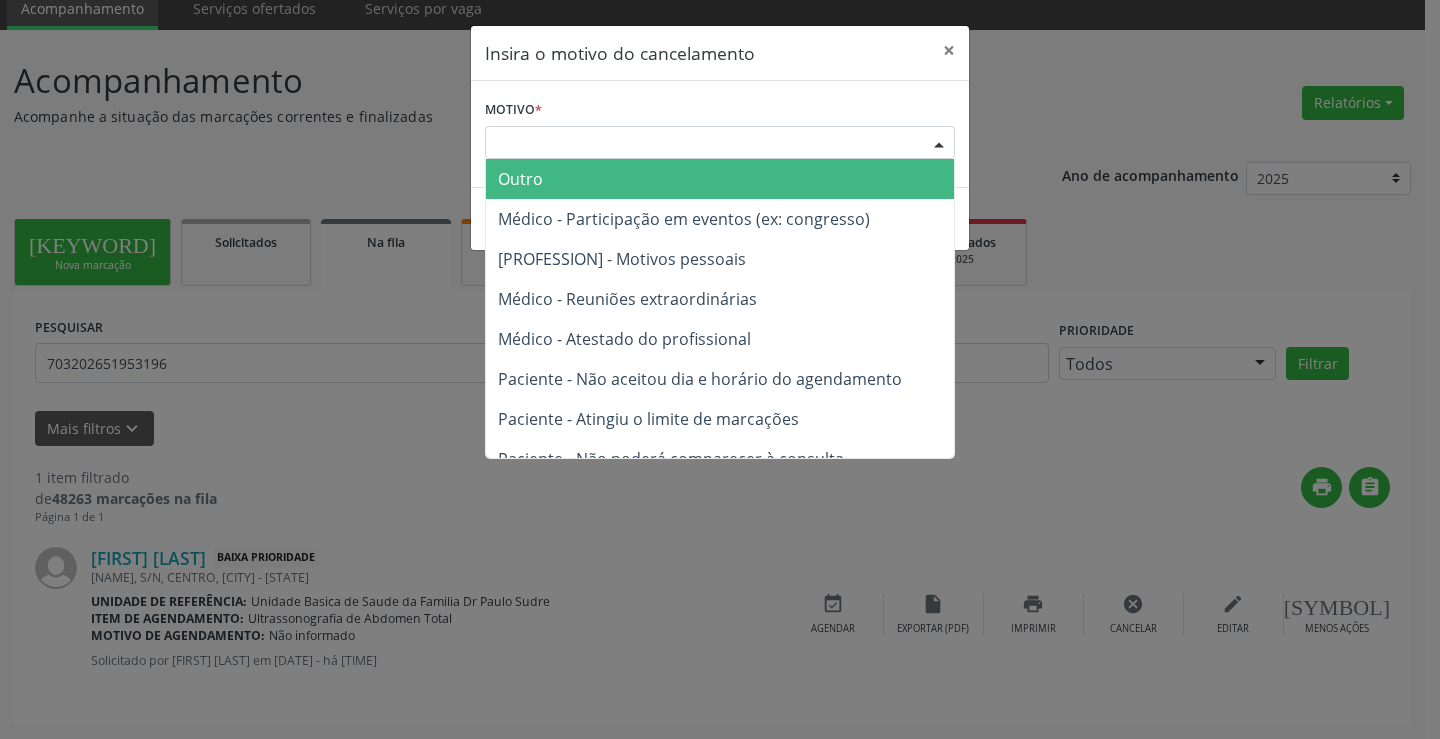 click at bounding box center [939, 144] 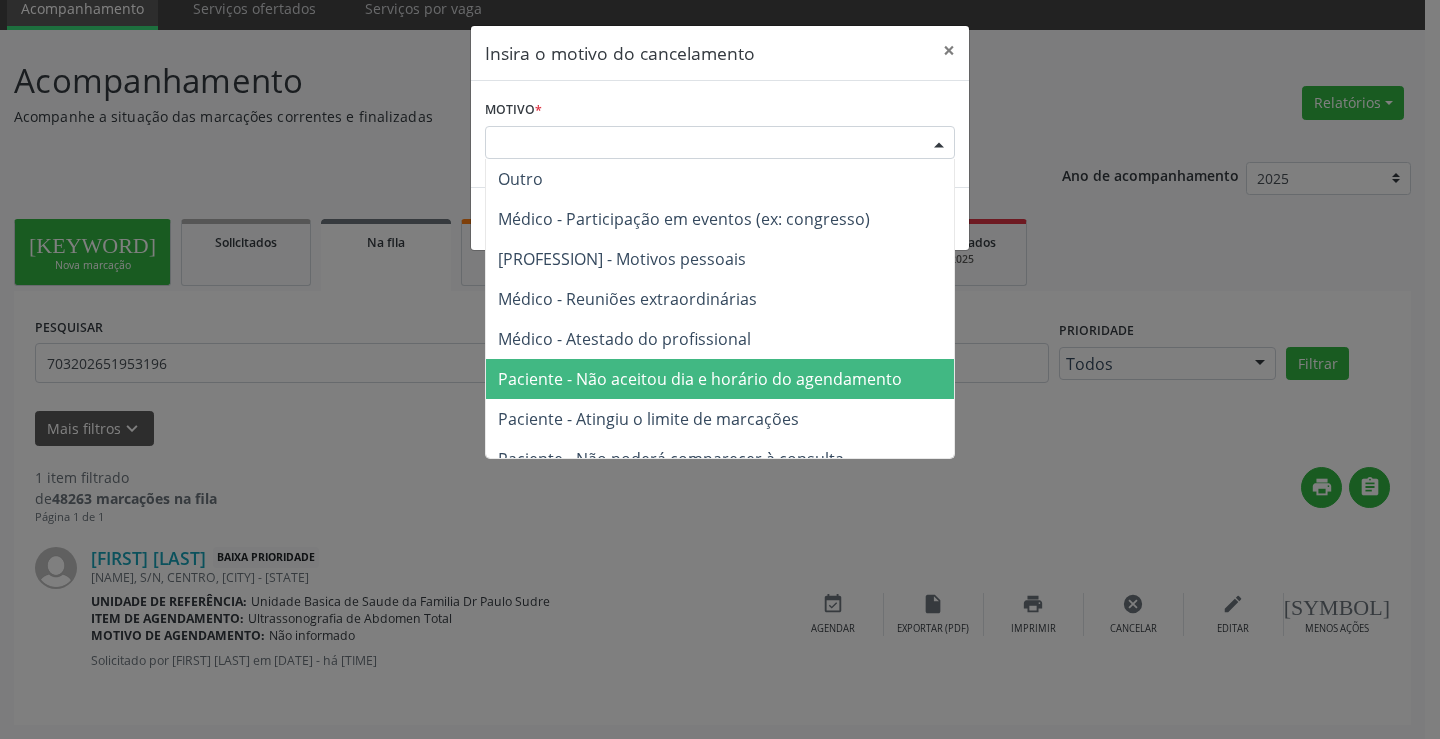 click on "Paciente - Não aceitou dia e horário do agendamento" at bounding box center (700, 379) 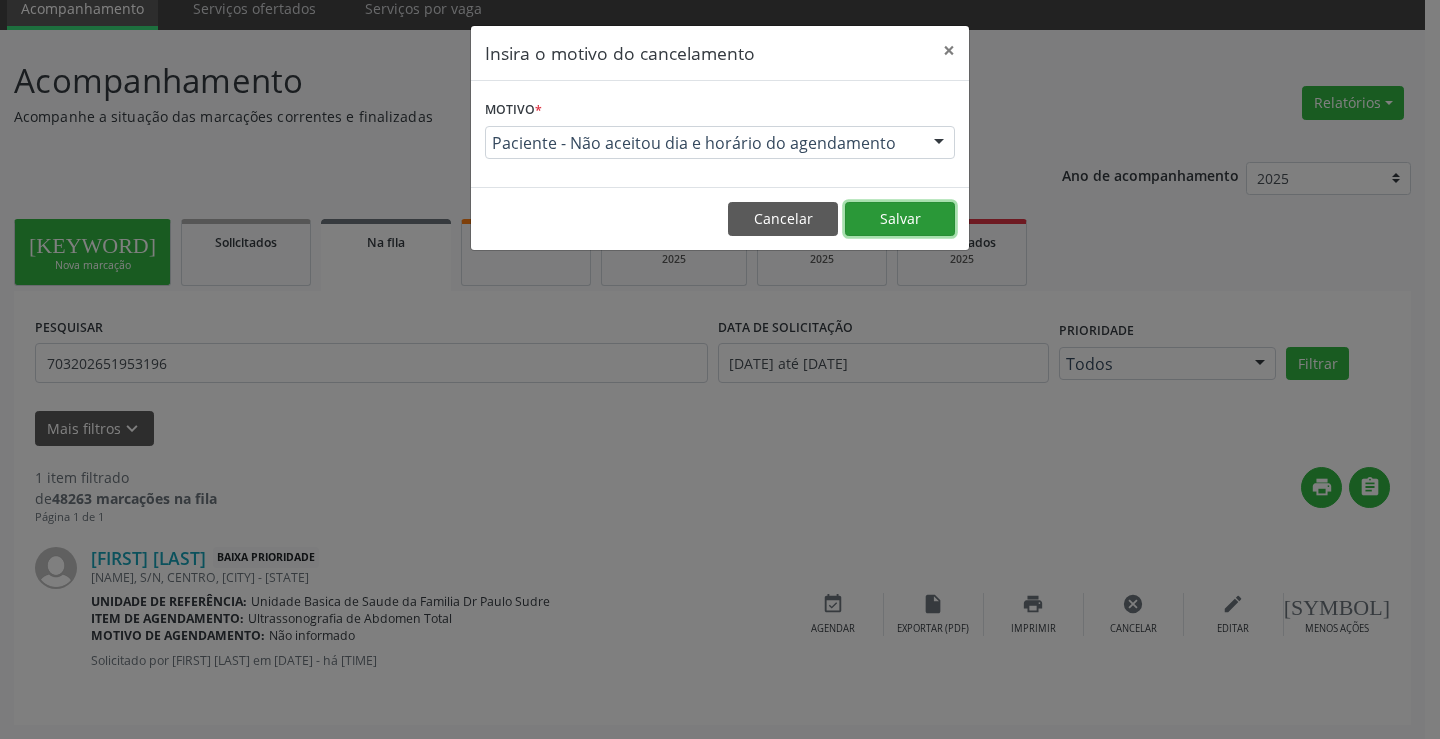 click on "Salvar" at bounding box center (900, 219) 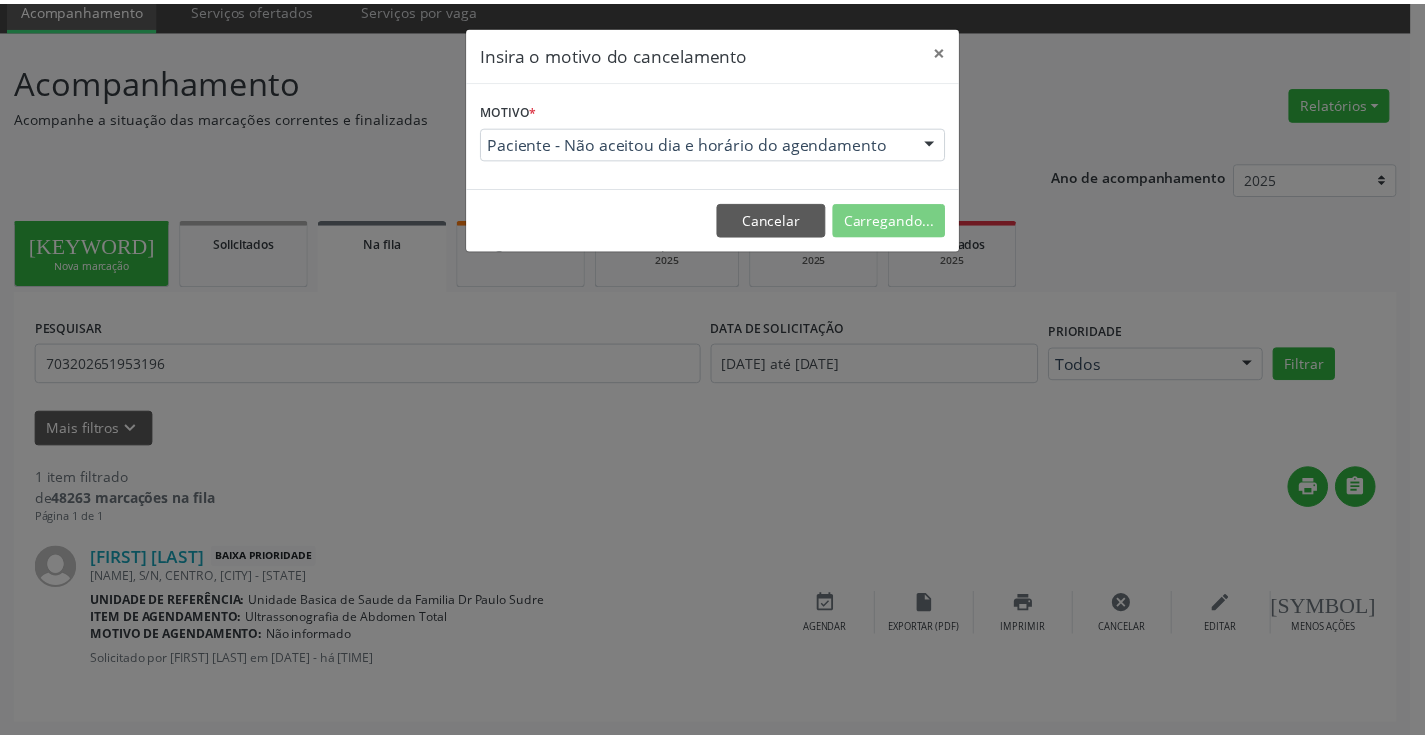 scroll, scrollTop: 0, scrollLeft: 0, axis: both 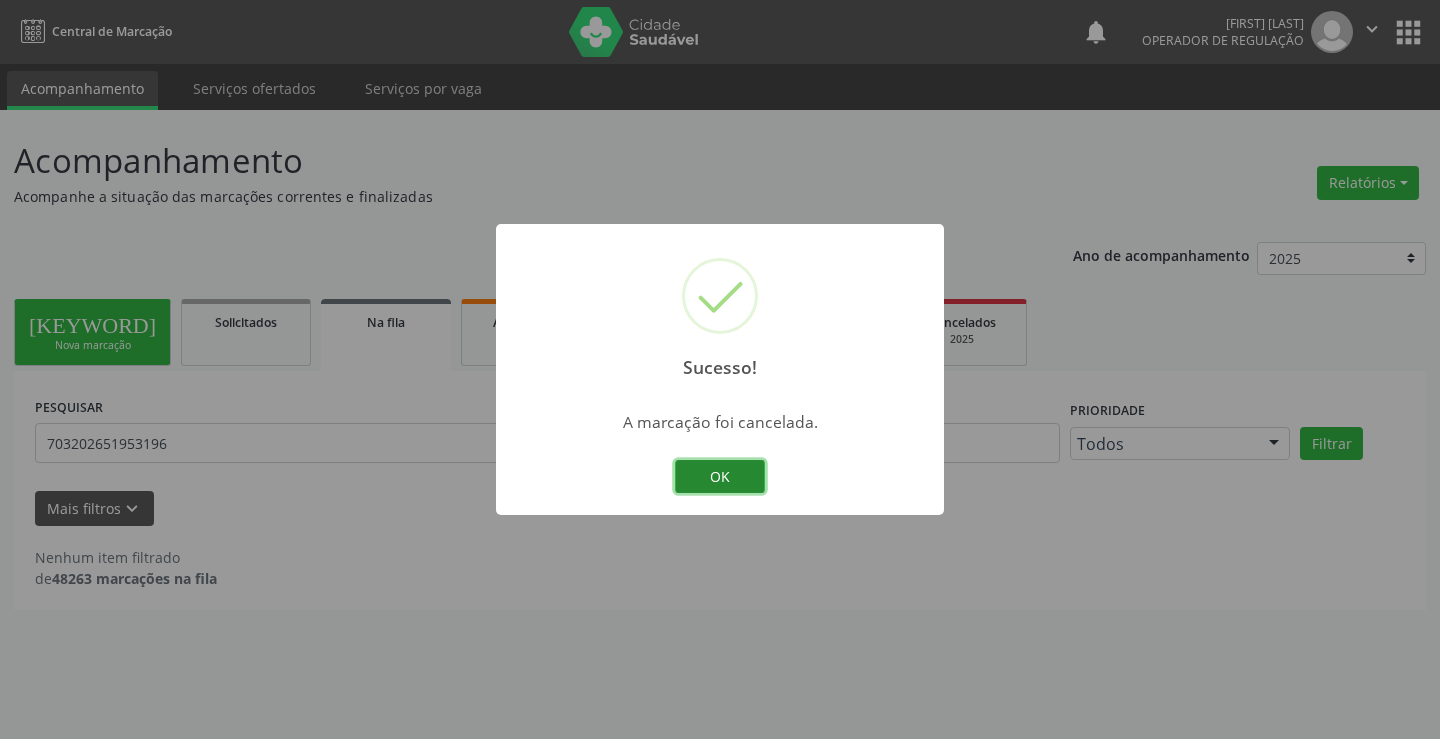 click on "OK" at bounding box center [720, 477] 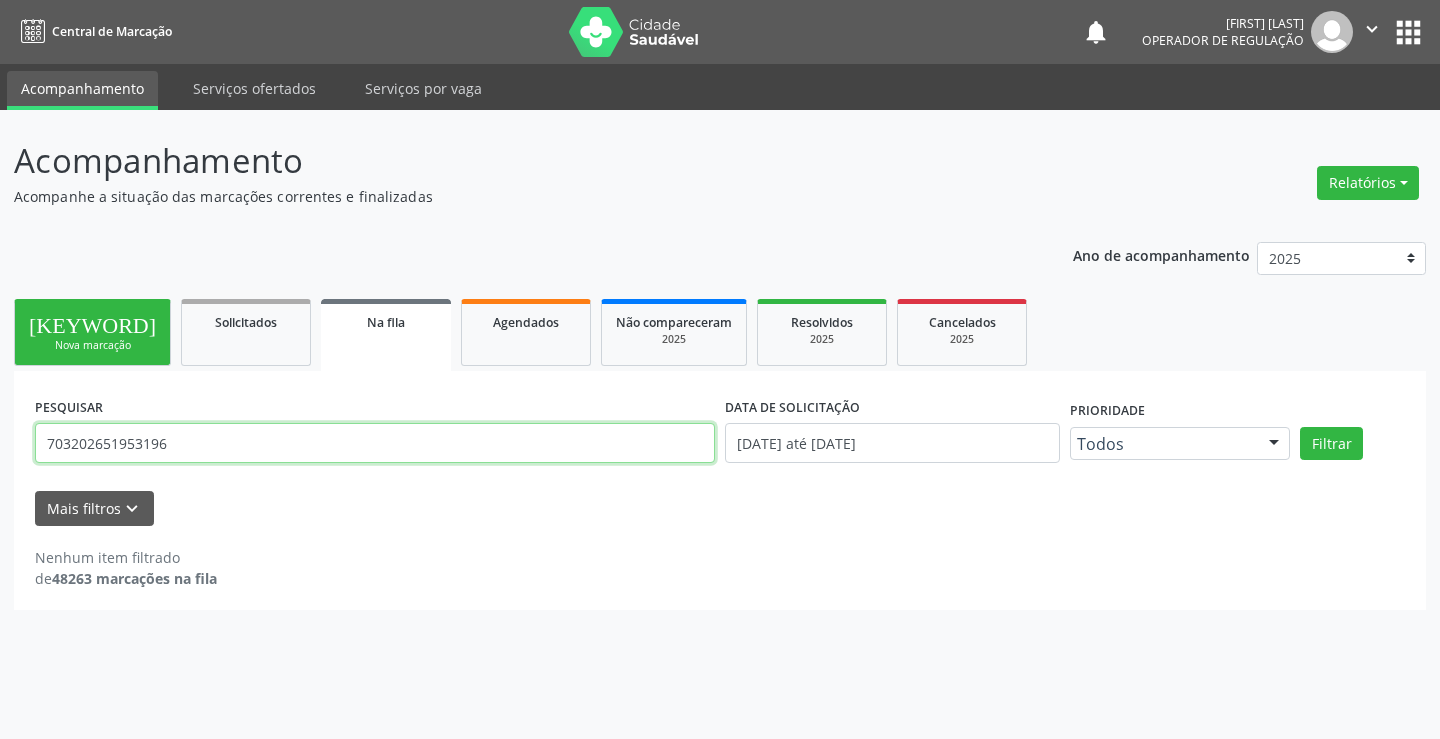 click on "703202651953196" at bounding box center (375, 443) 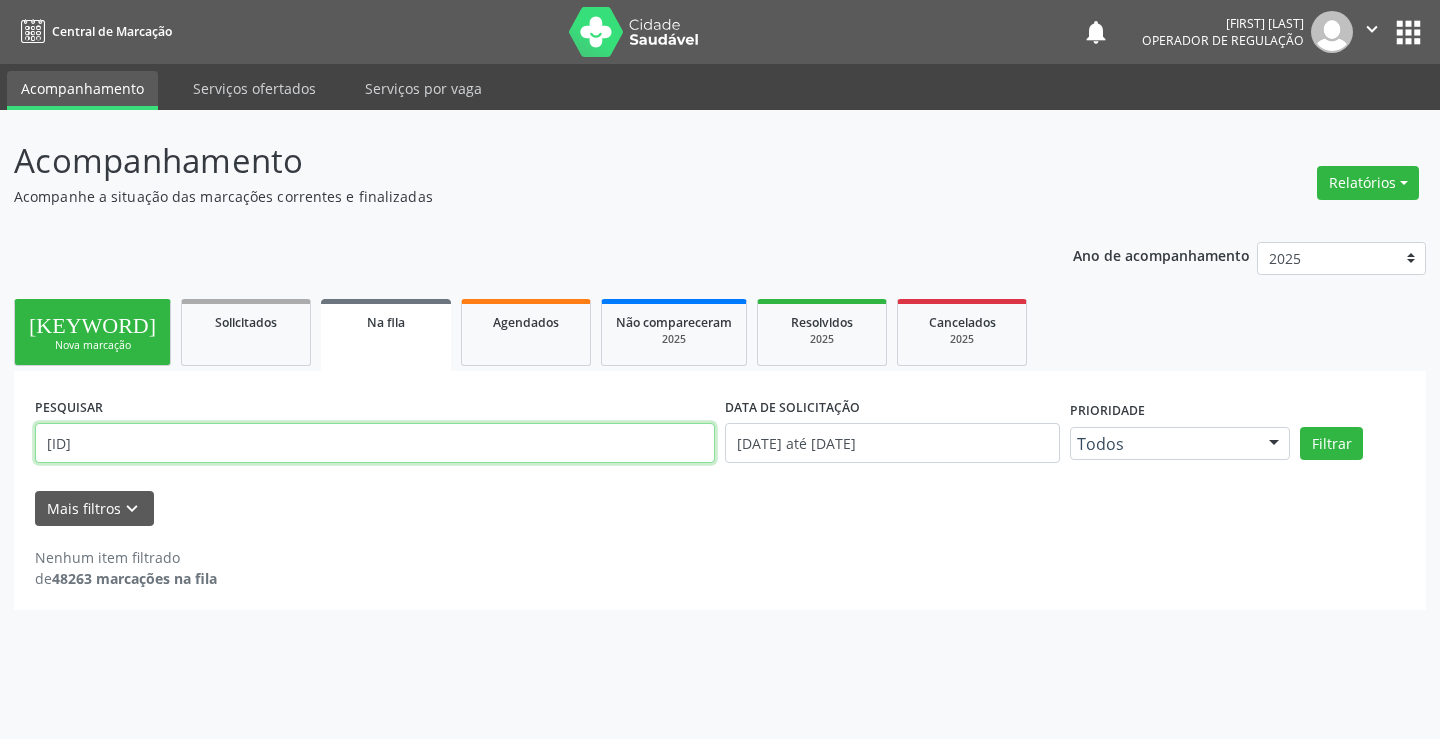 type on "[ID]" 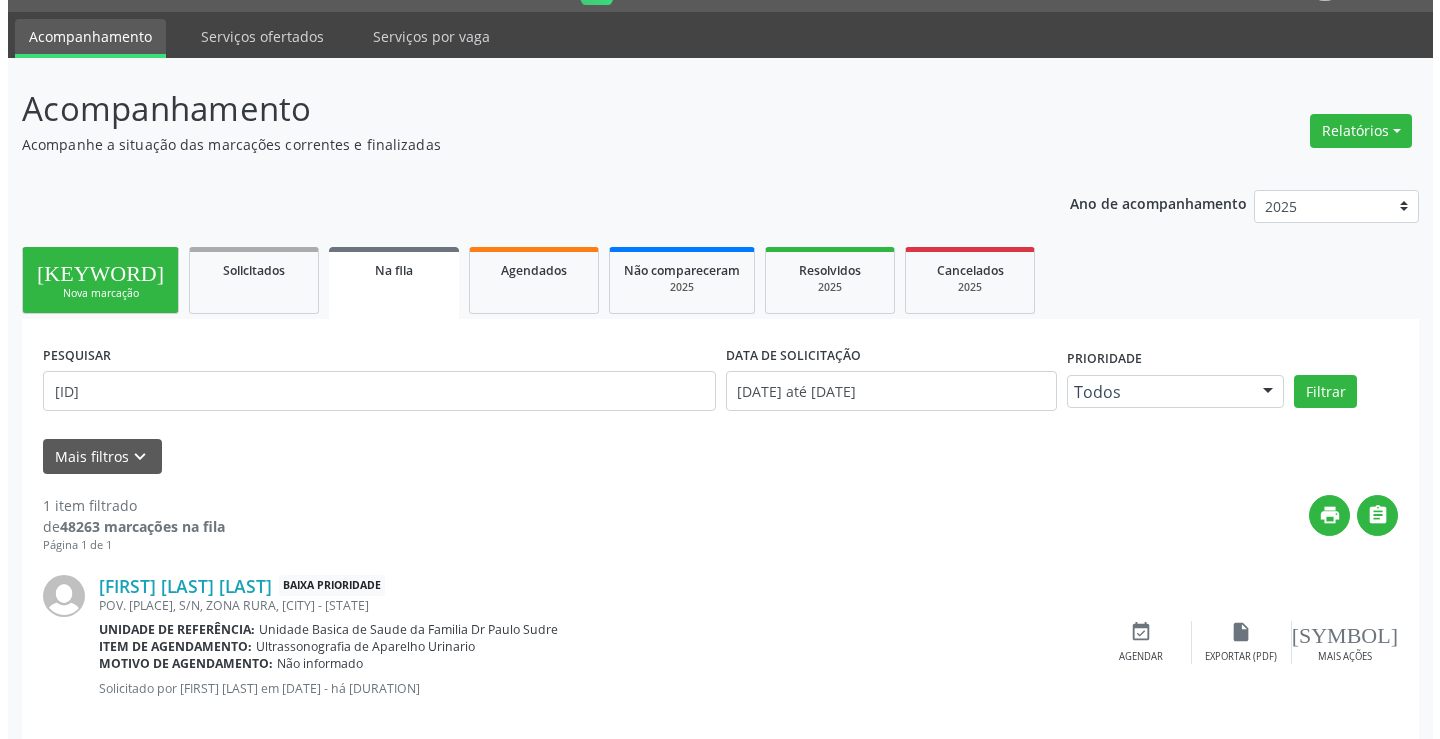 scroll, scrollTop: 80, scrollLeft: 0, axis: vertical 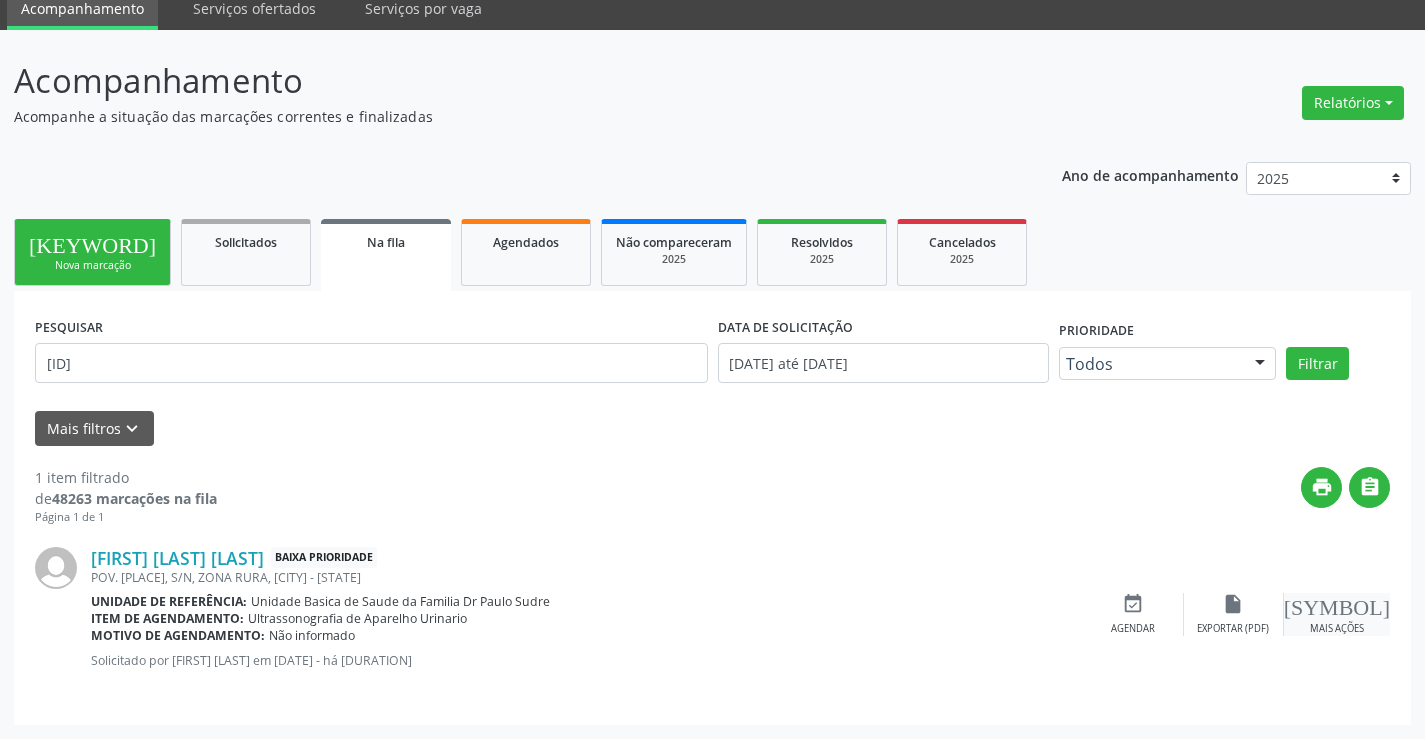 click on "[SYMBOL]
Mais ações" at bounding box center (1337, 614) 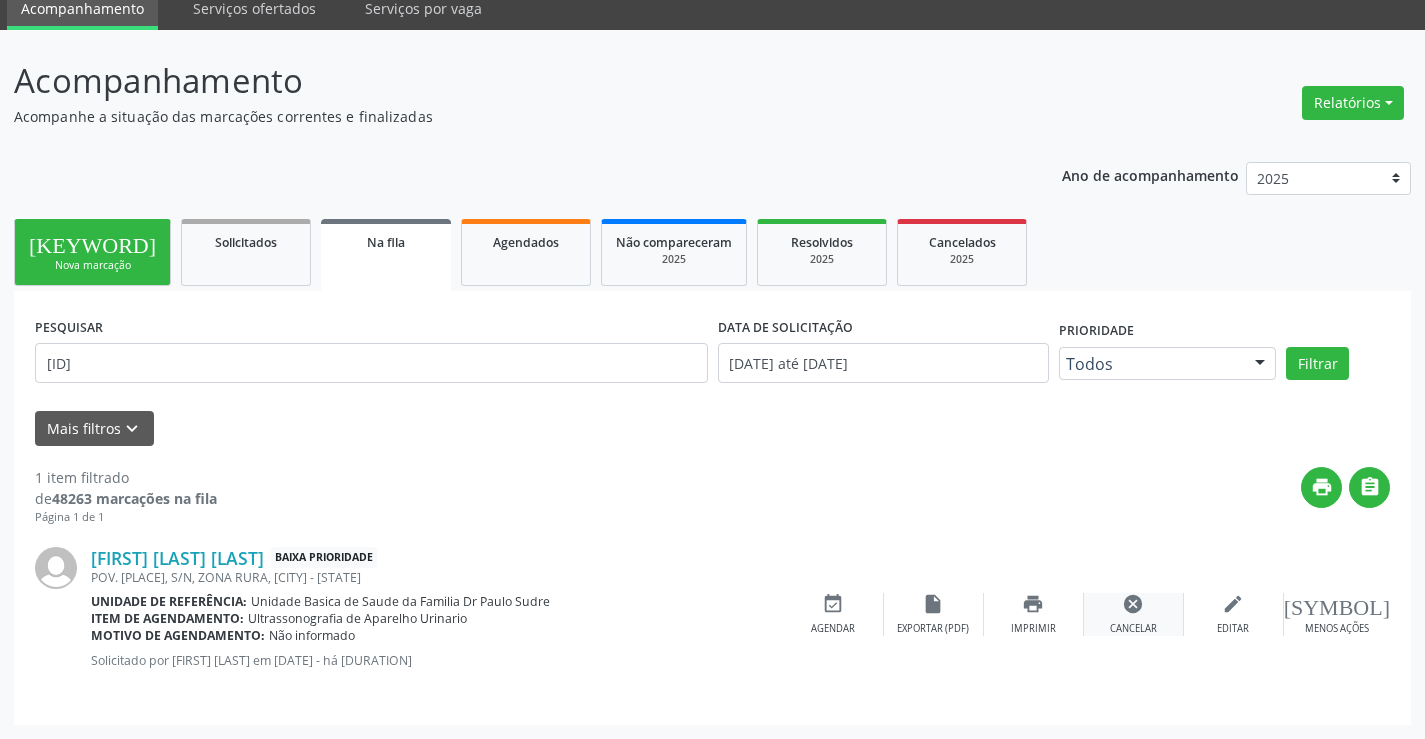 click on "cancel" at bounding box center [1233, 604] 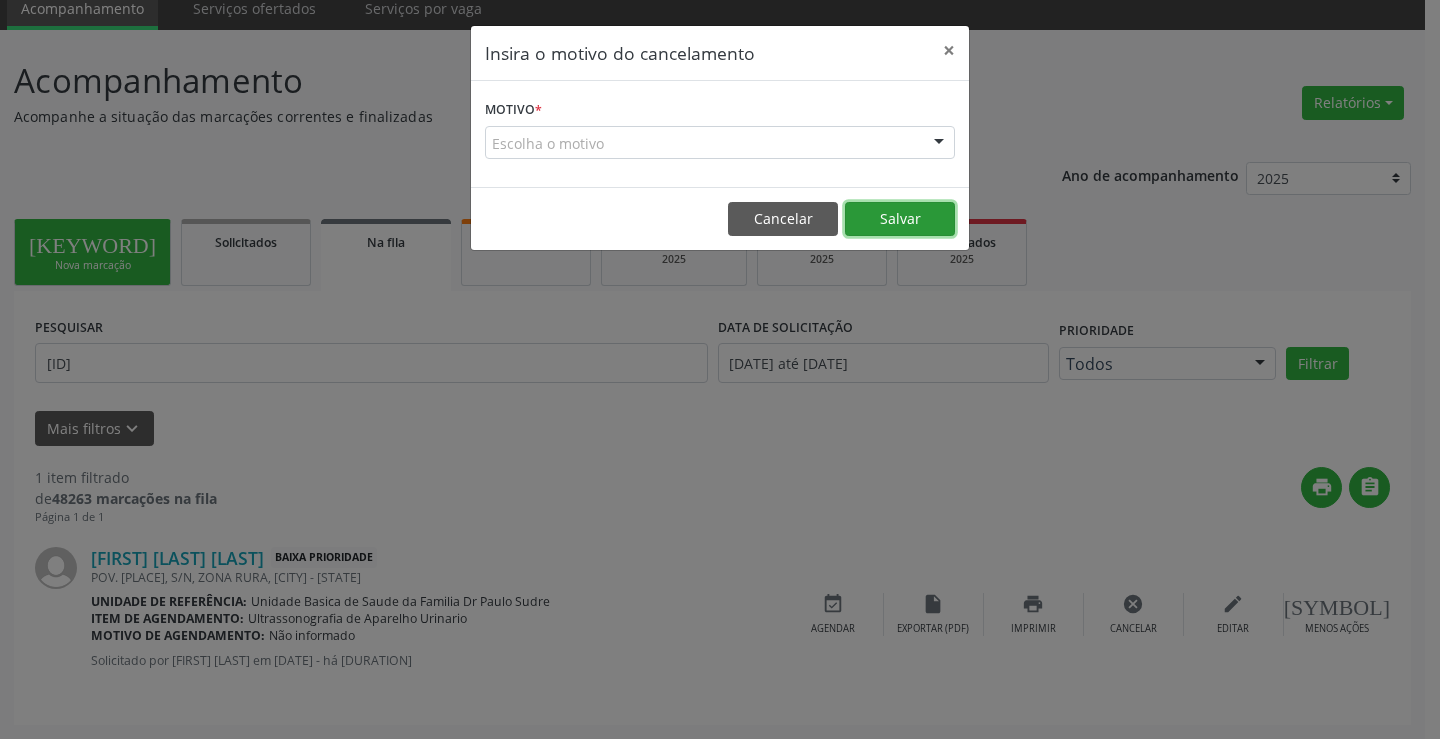 click on "Salvar" at bounding box center (900, 219) 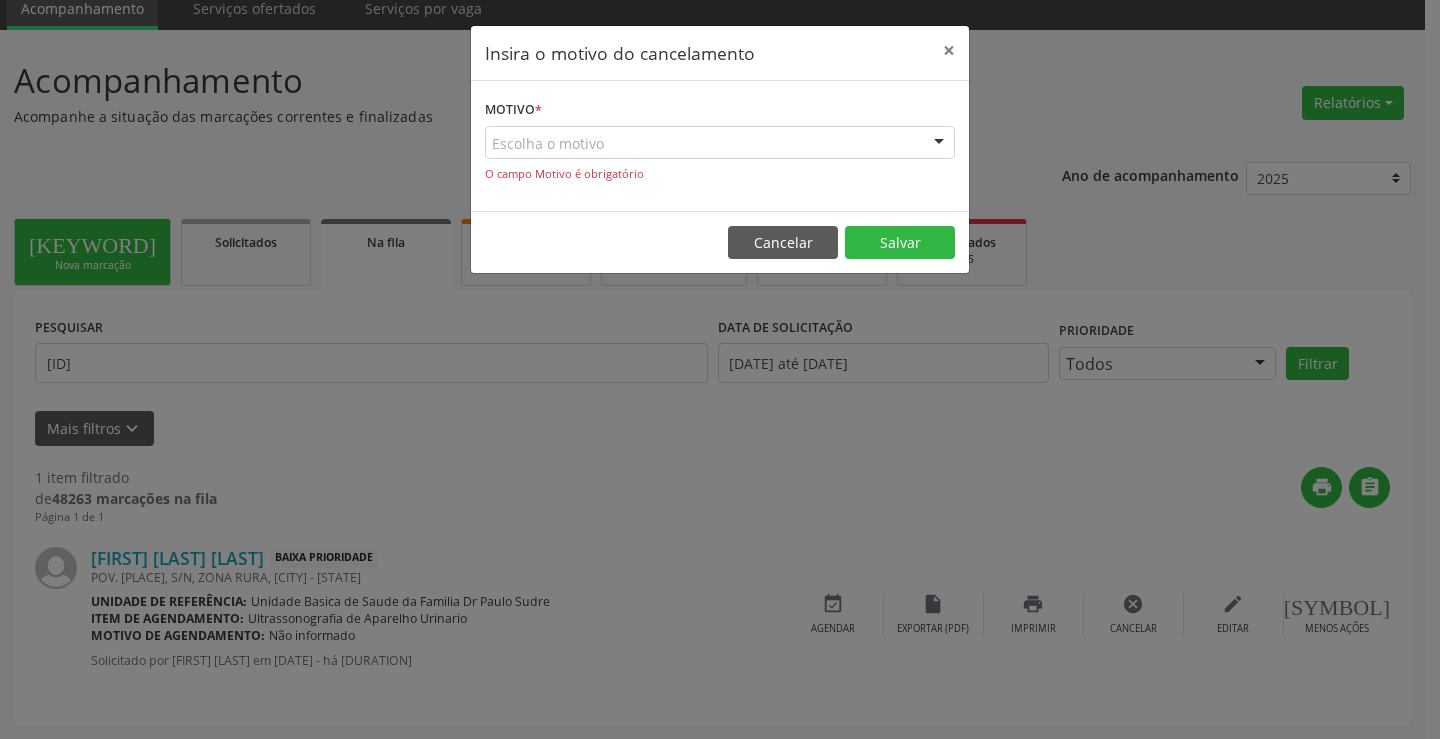 click at bounding box center (939, 144) 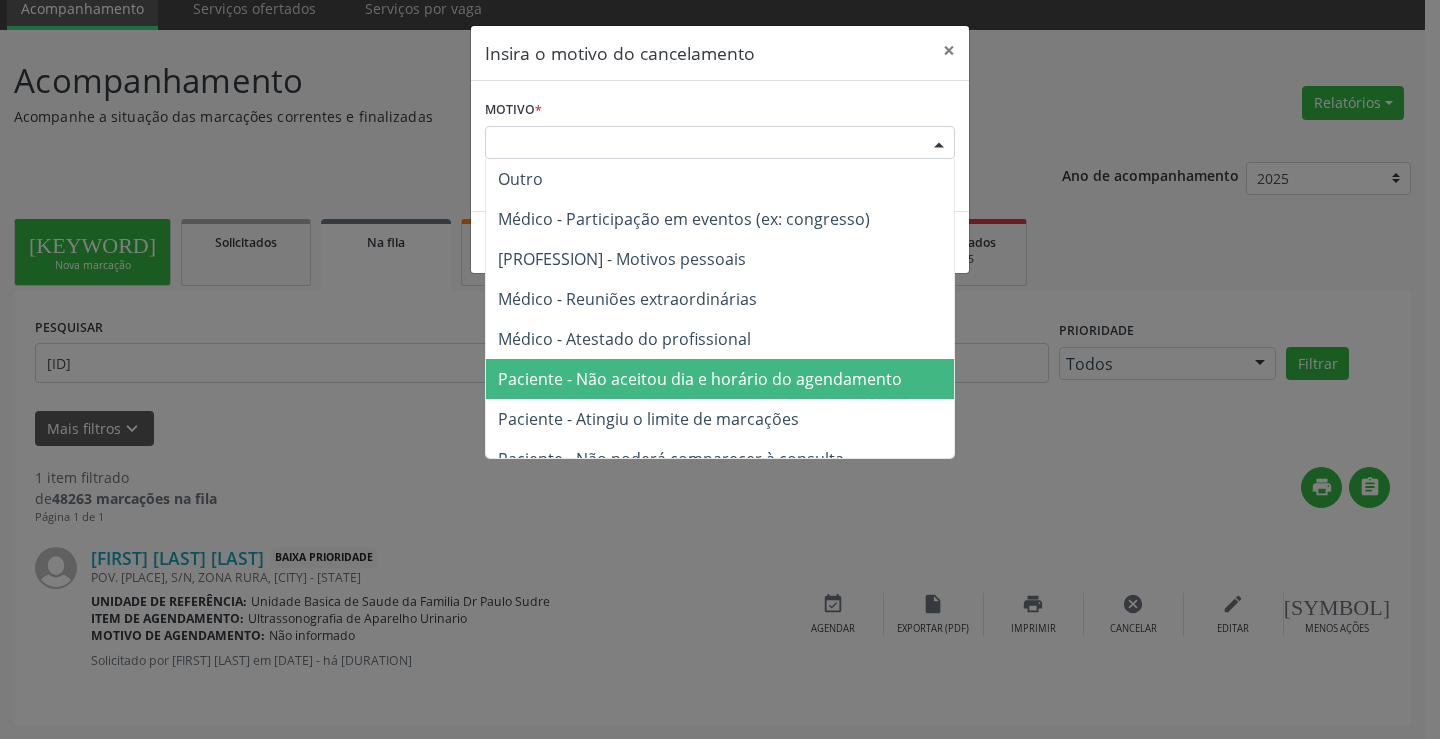 click on "Paciente - Não aceitou dia e horário do agendamento" at bounding box center [700, 379] 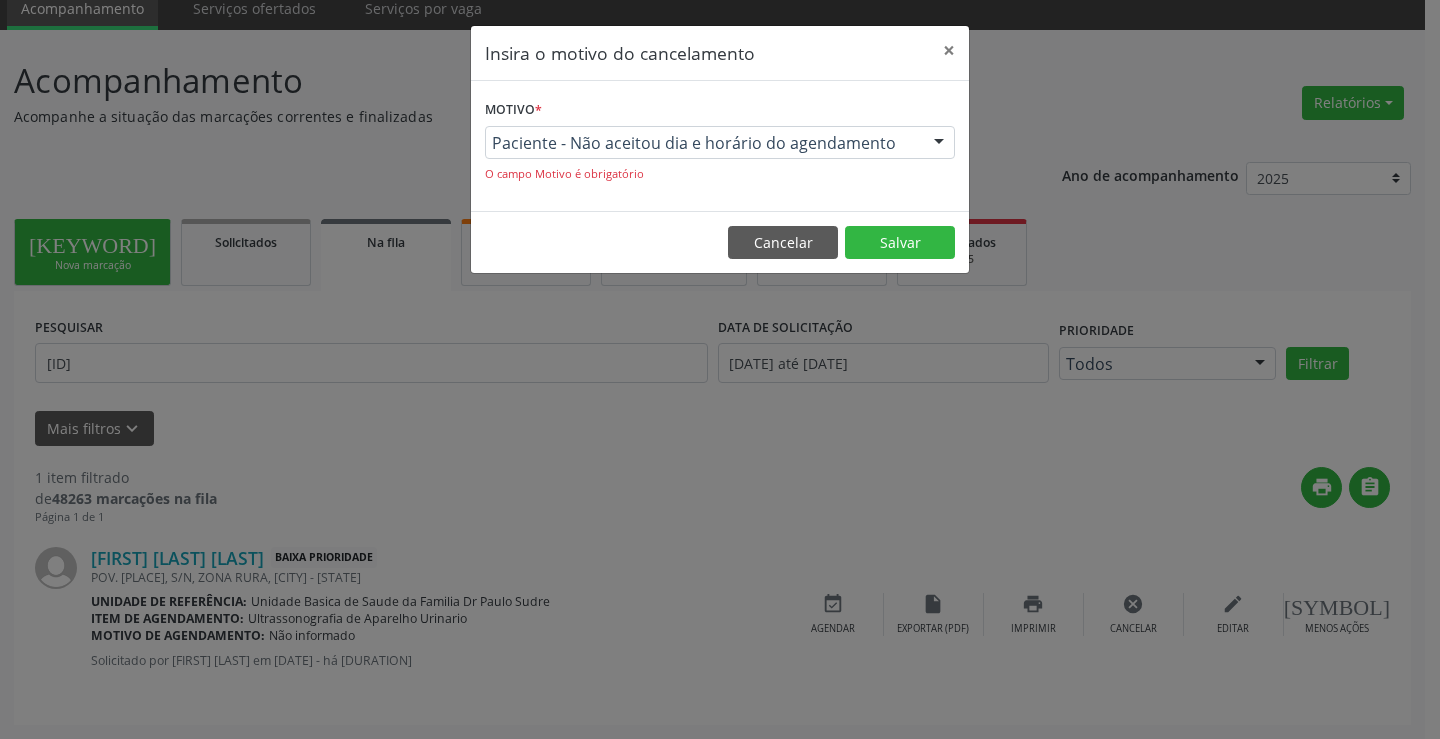 click on "Cancelar Salvar" at bounding box center (720, 242) 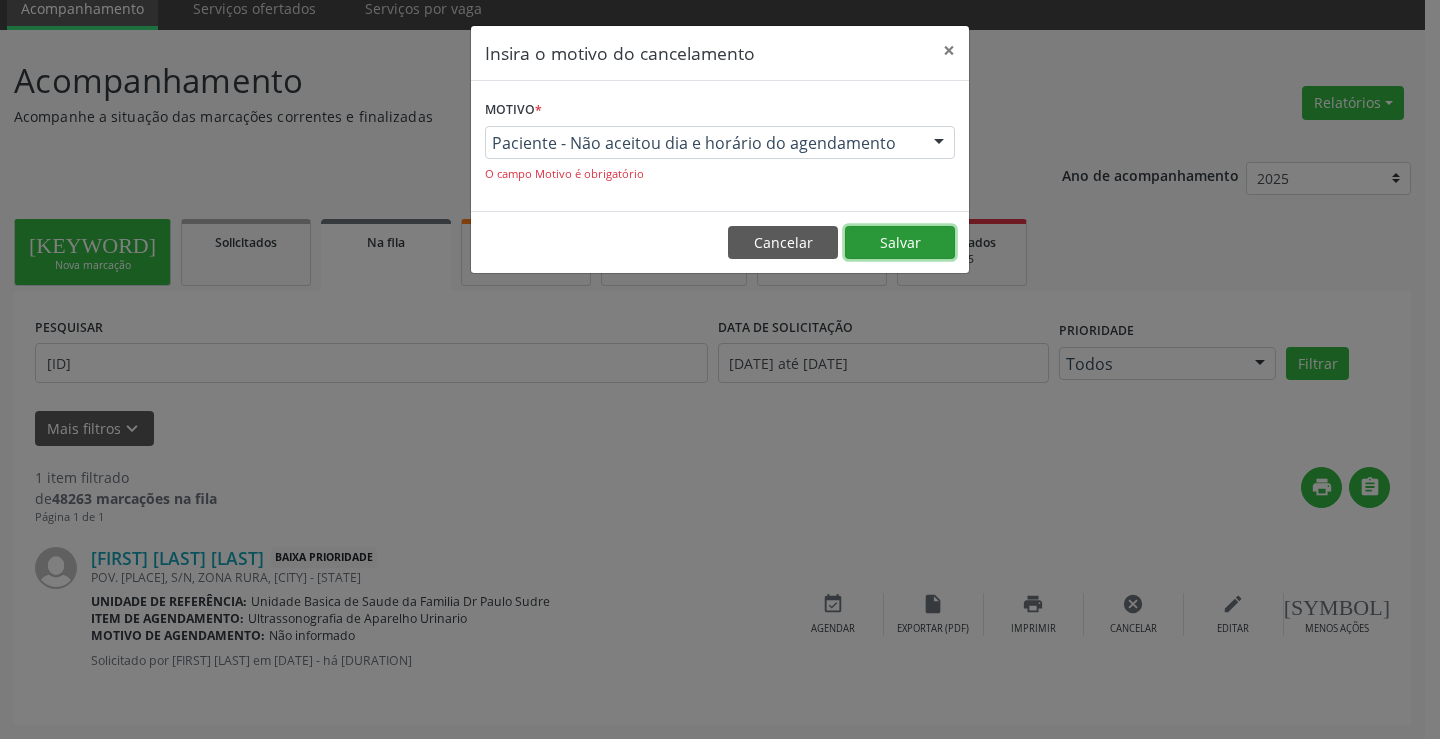 click on "Salvar" at bounding box center (900, 243) 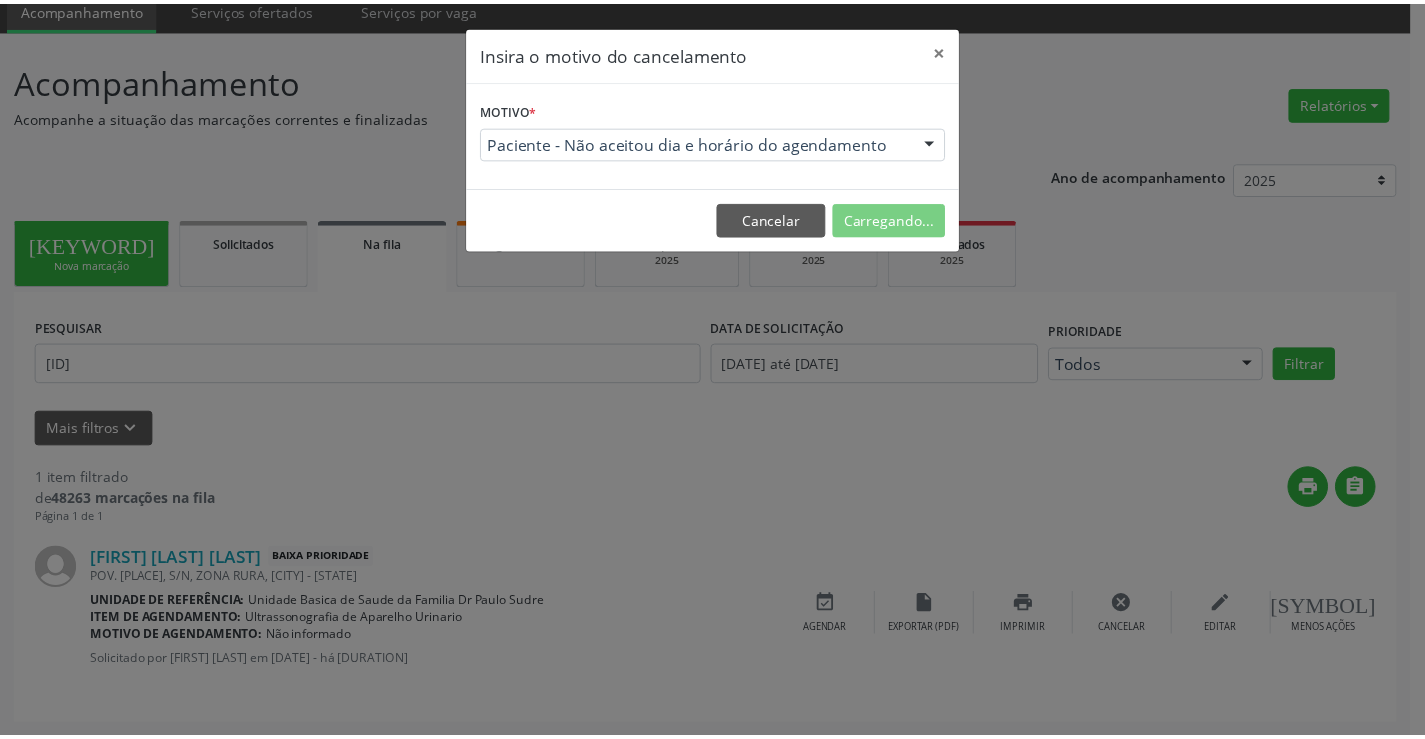 scroll, scrollTop: 0, scrollLeft: 0, axis: both 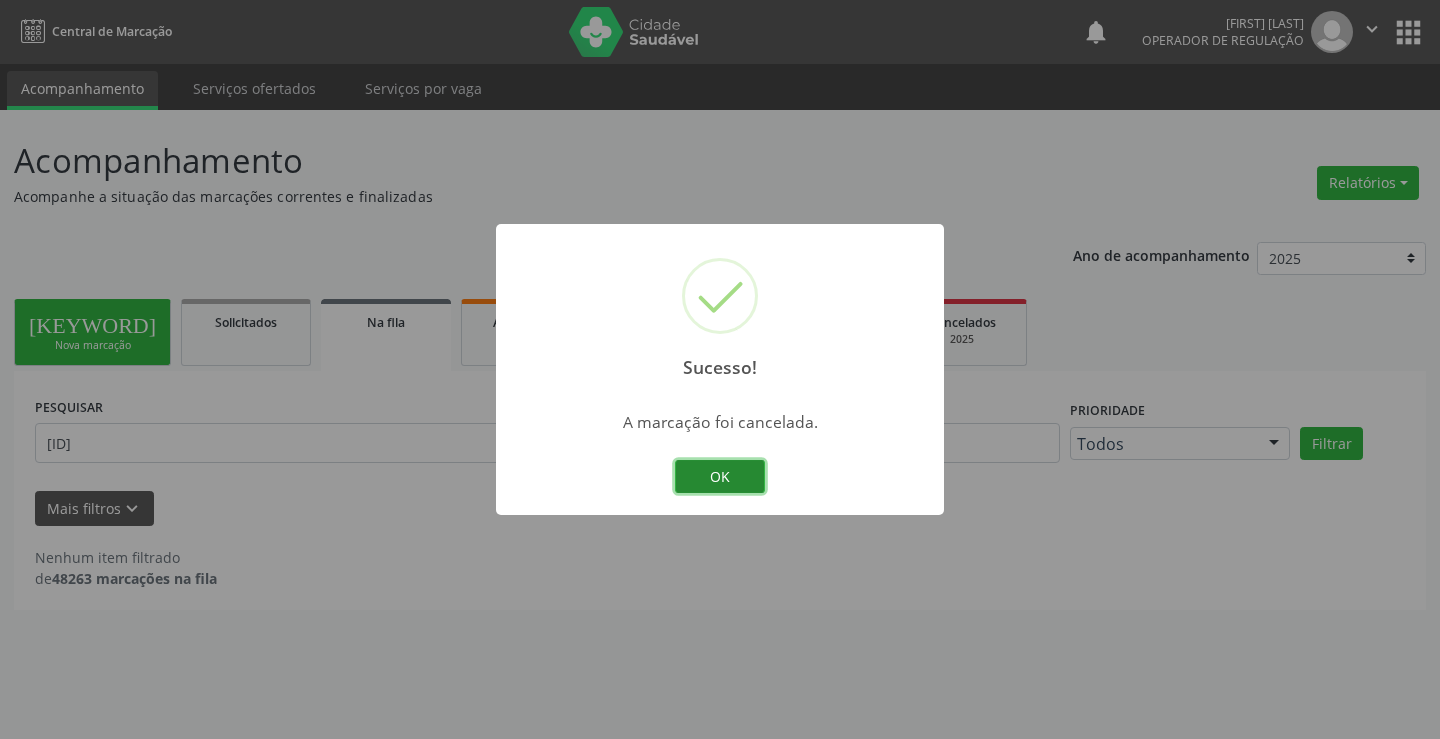 click on "OK" at bounding box center (720, 477) 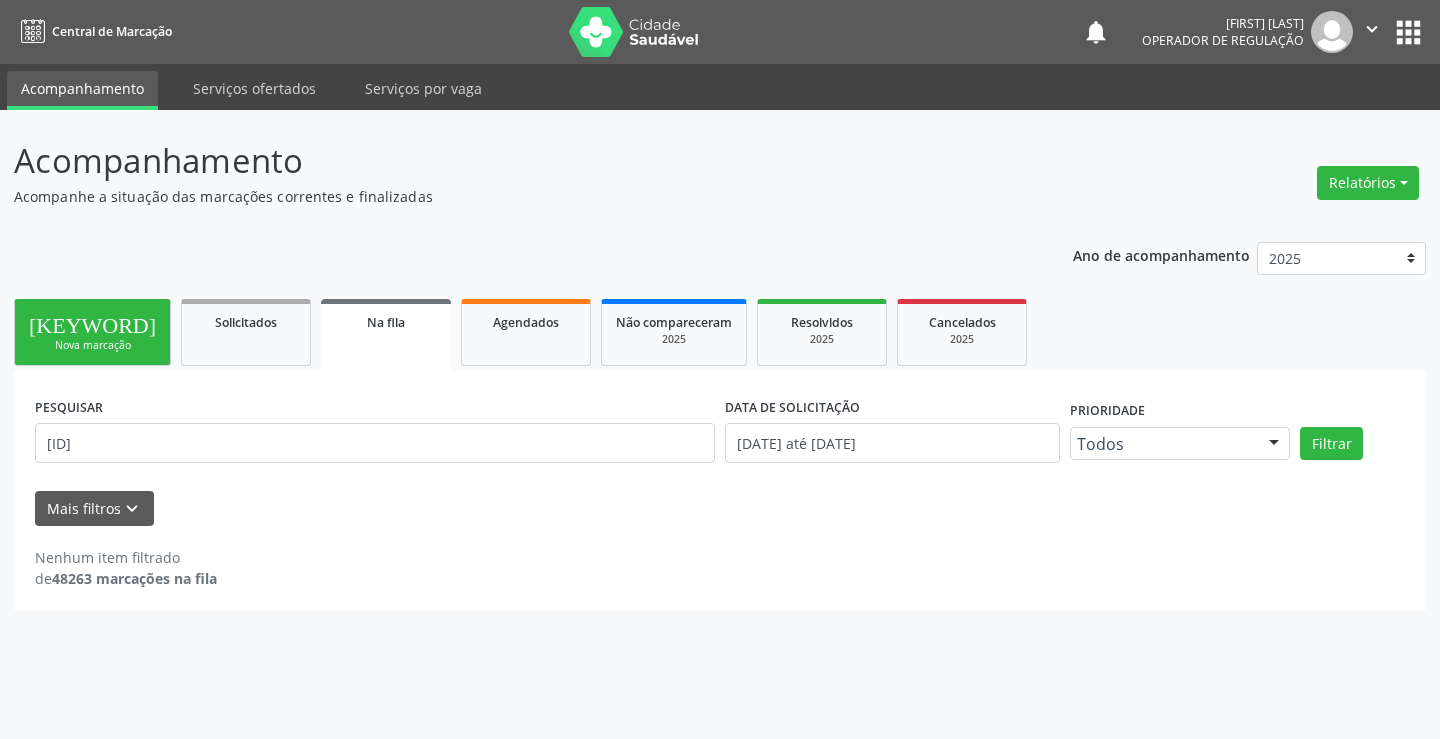 click on "person_add
Nova marcação" at bounding box center (92, 332) 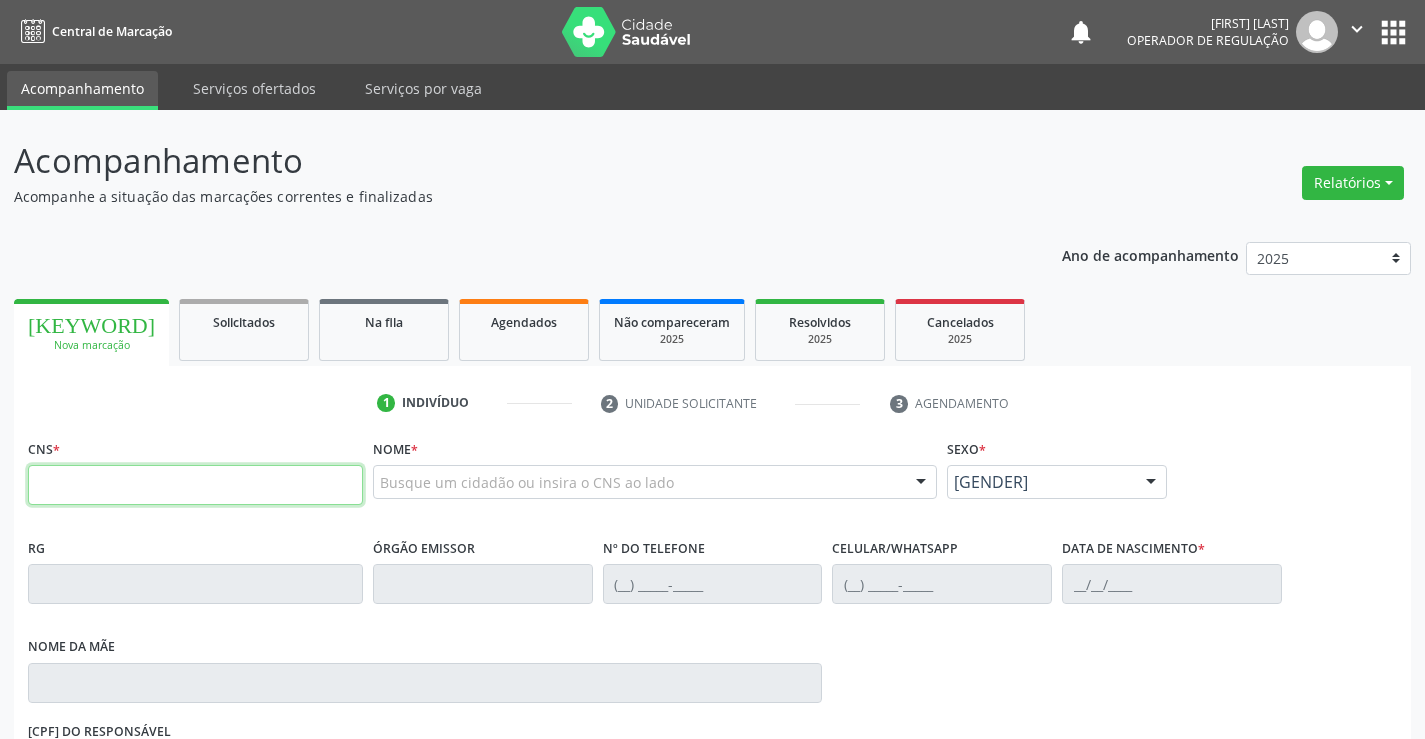 click at bounding box center (195, 485) 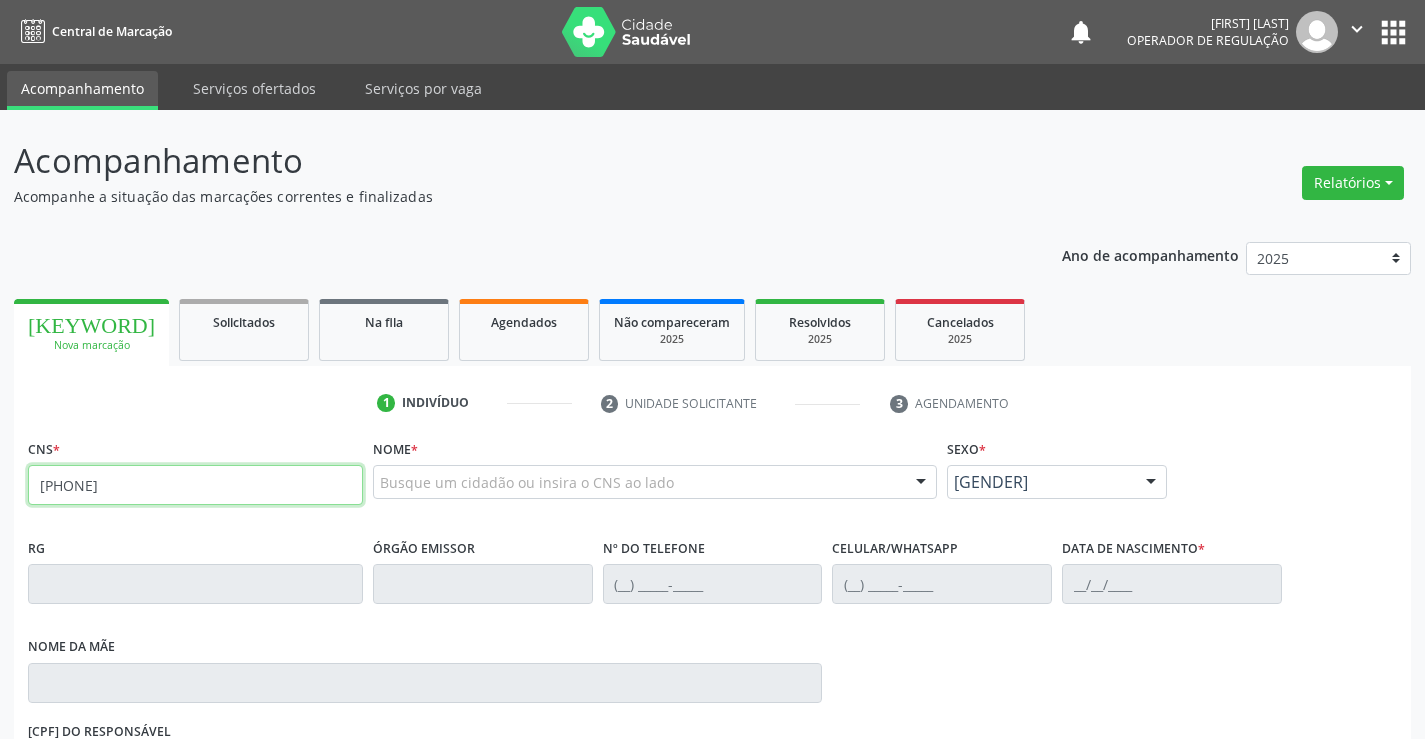 type on "[PHONE]" 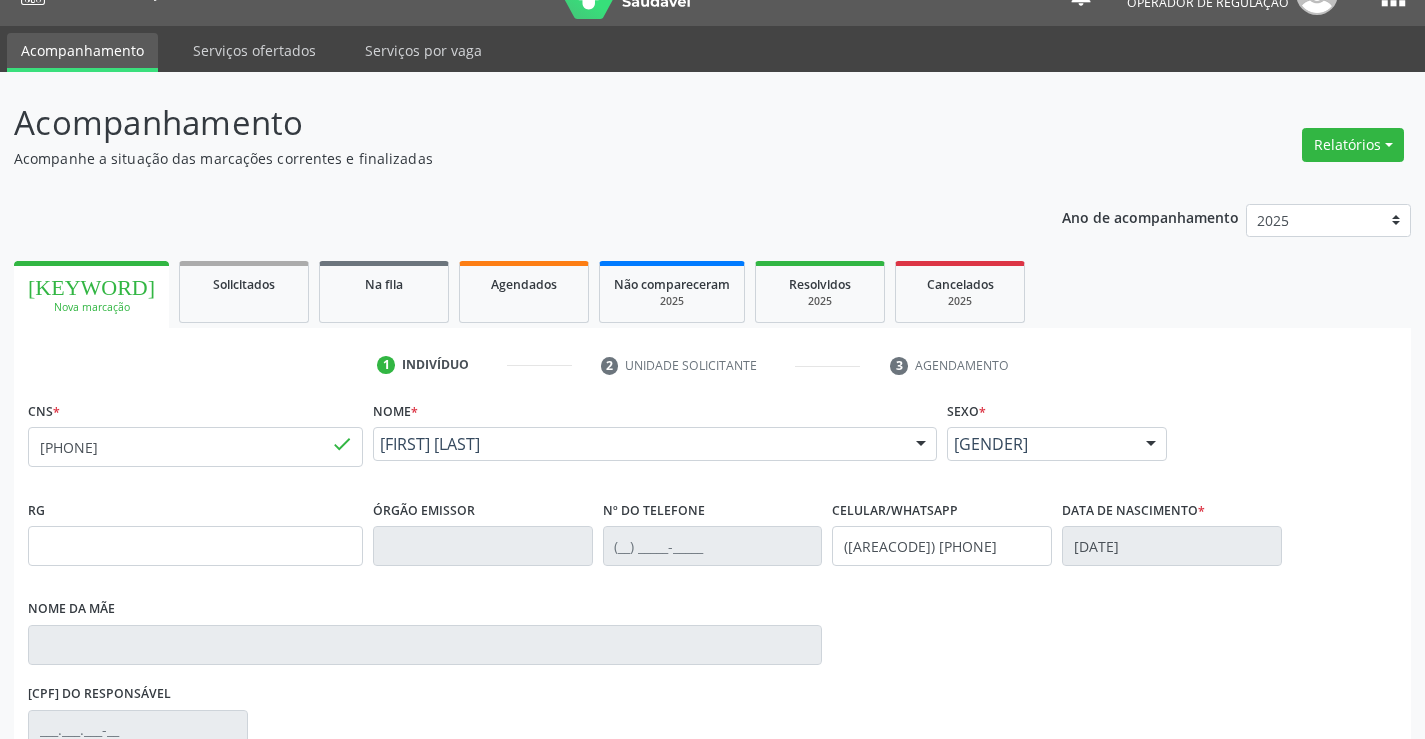 scroll, scrollTop: 331, scrollLeft: 0, axis: vertical 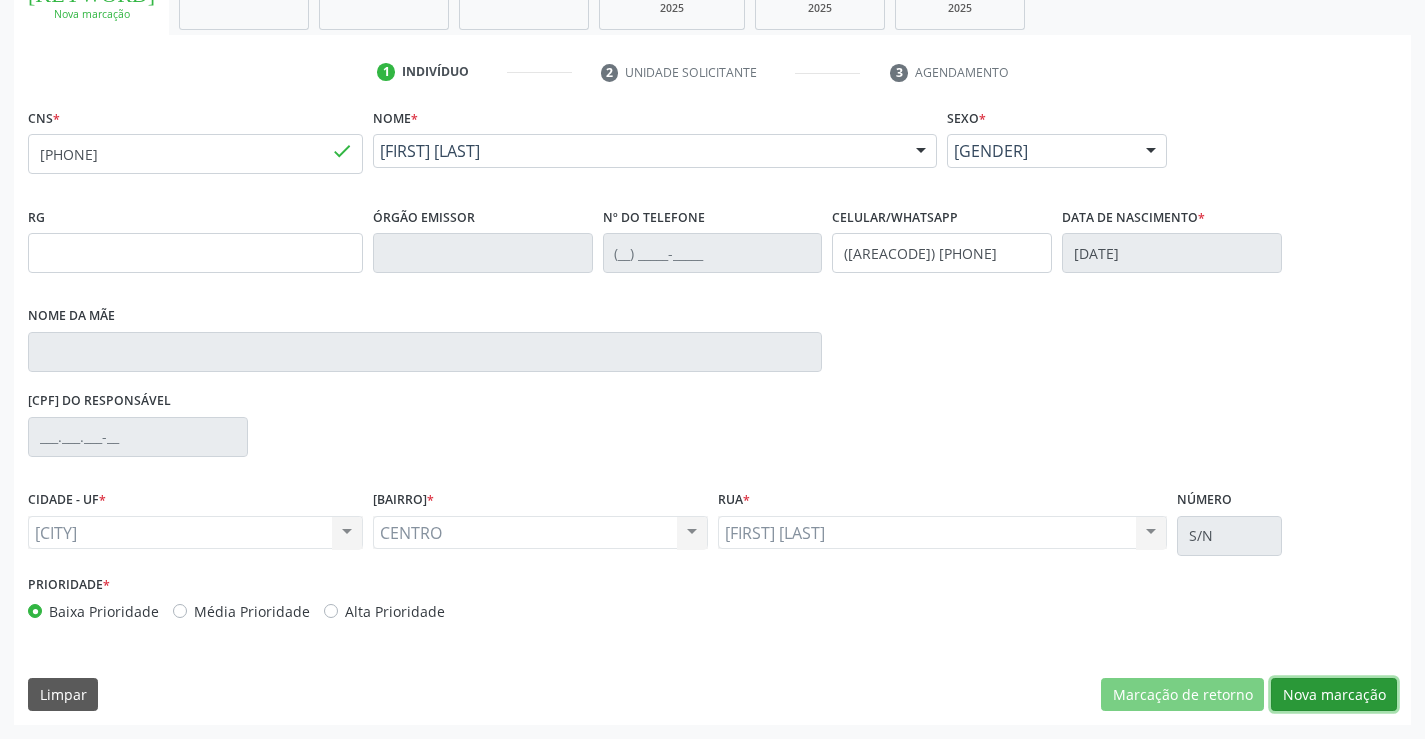 click on "Nova marcação" at bounding box center (1182, 695) 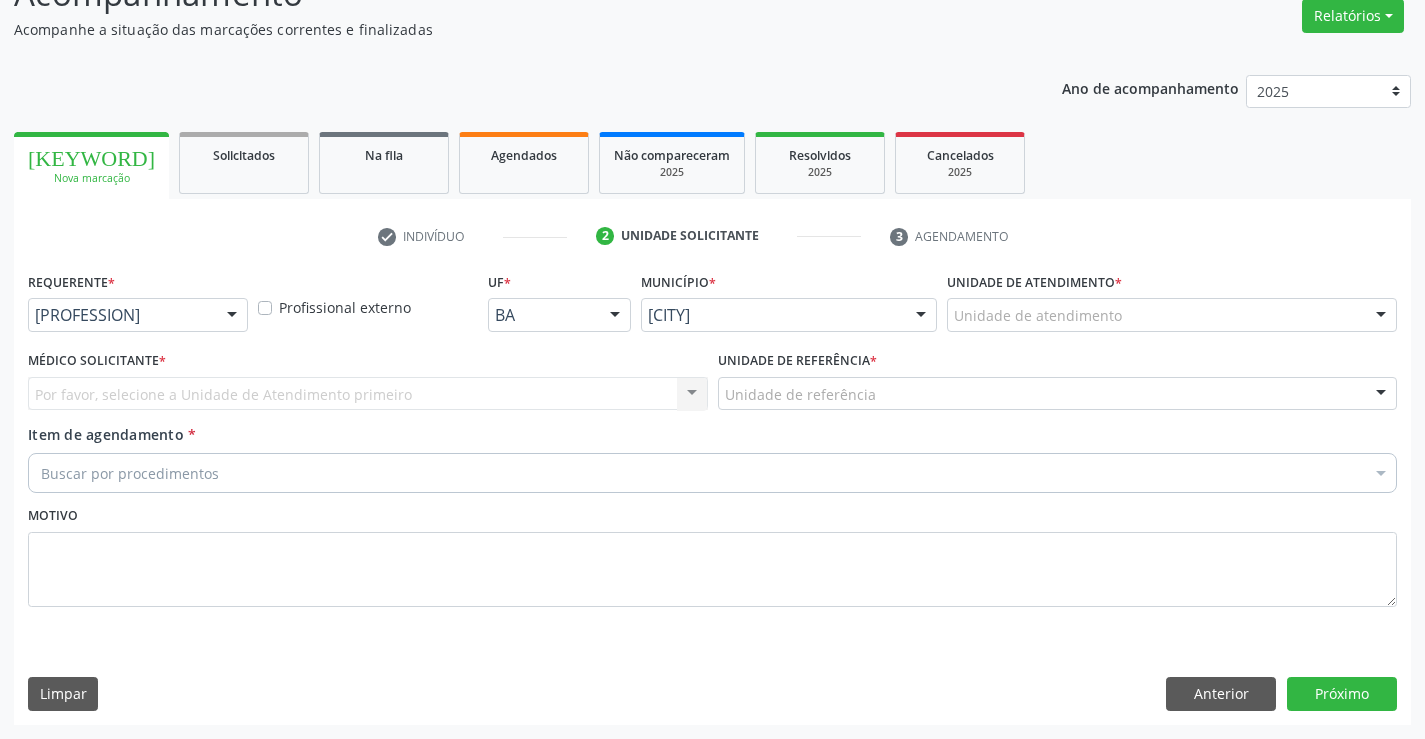 scroll, scrollTop: 167, scrollLeft: 0, axis: vertical 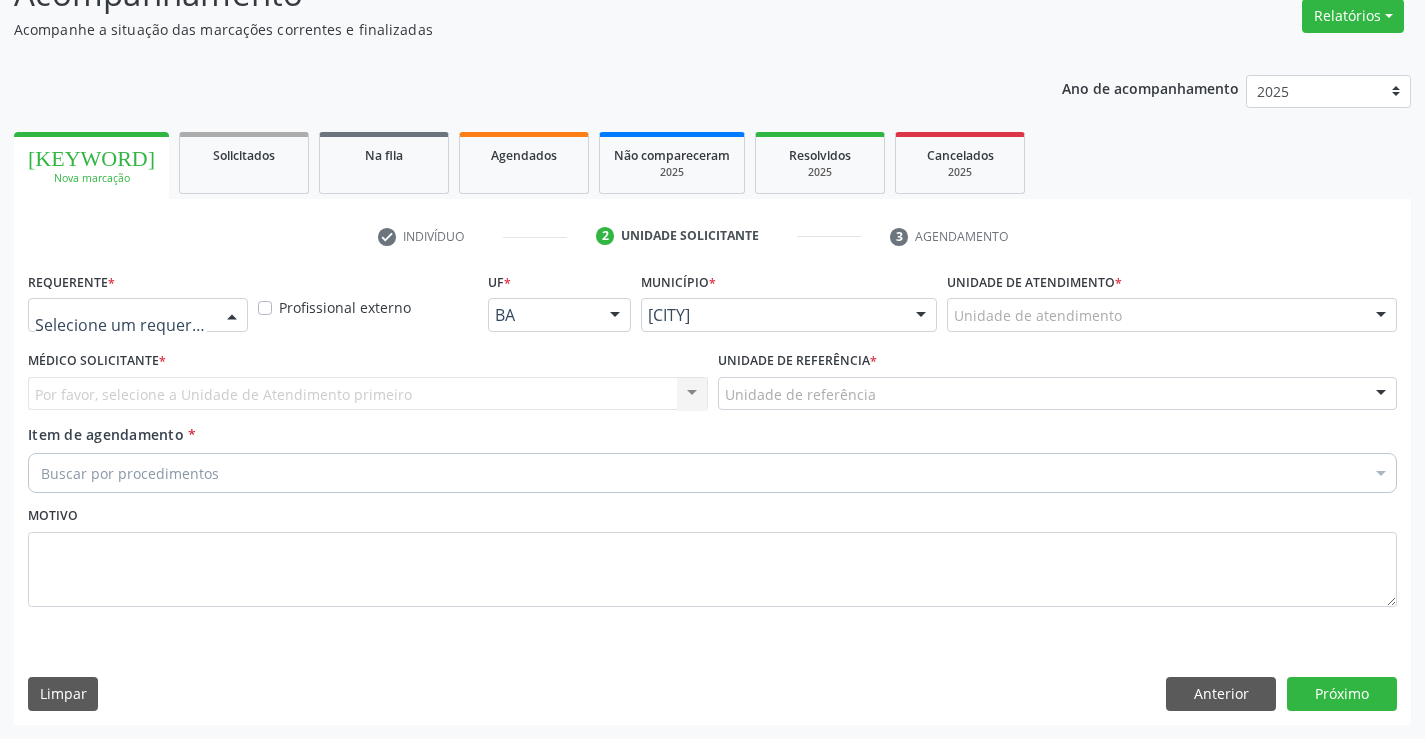 click at bounding box center (232, 316) 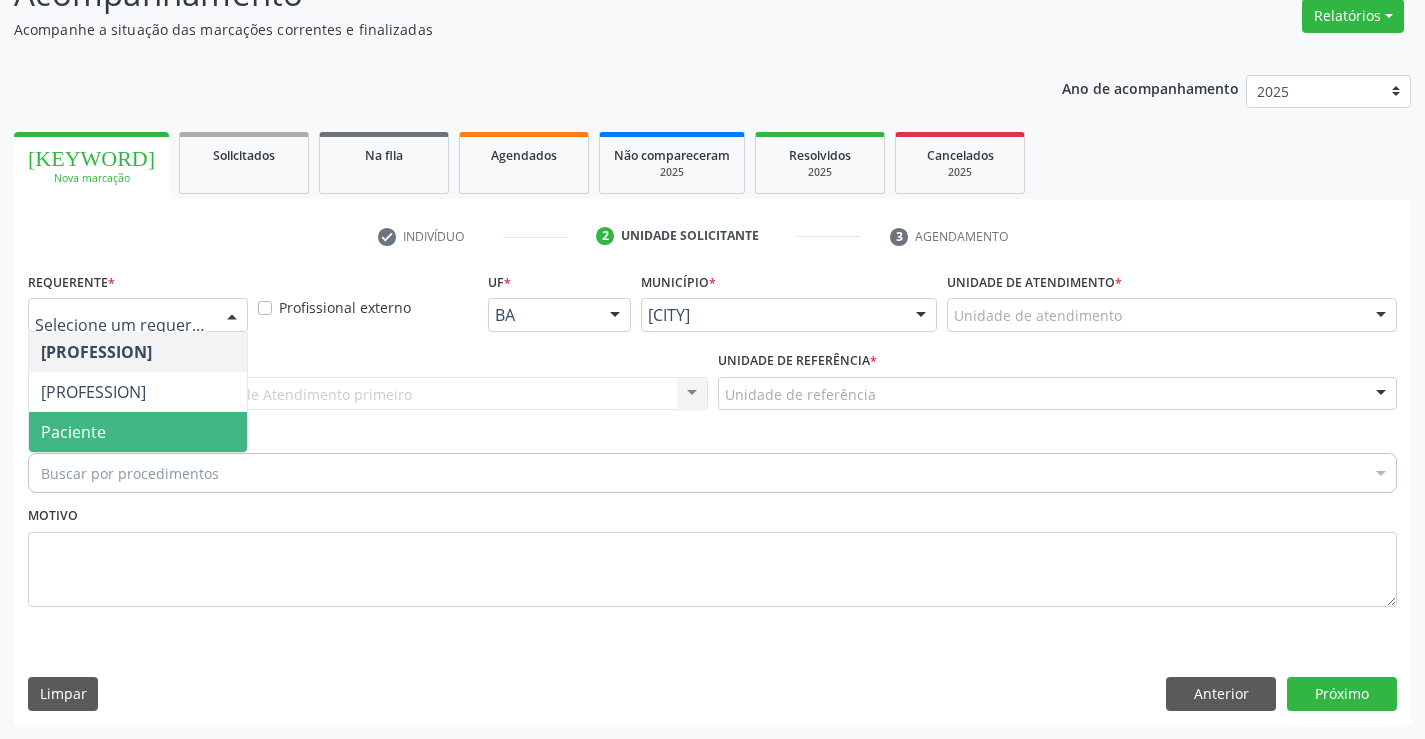 click on "Paciente" at bounding box center (138, 432) 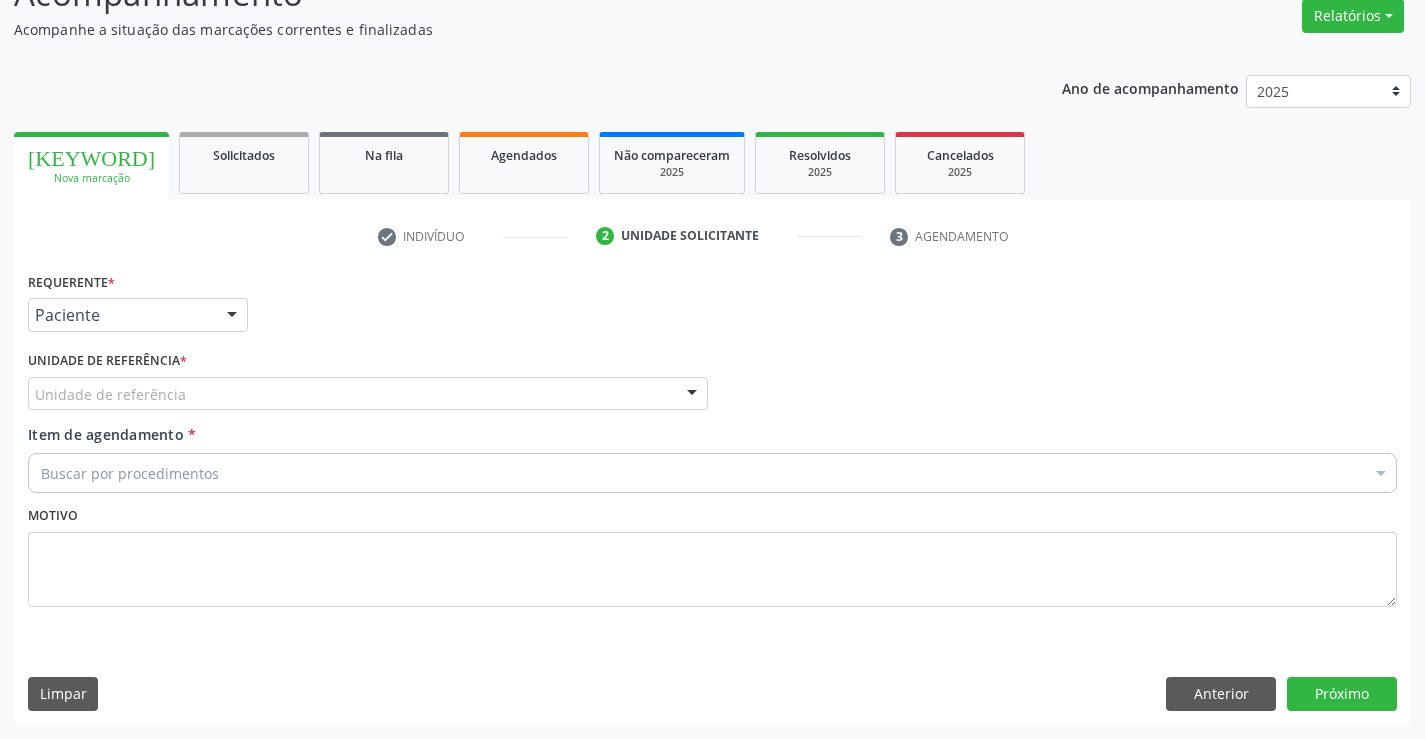 click at bounding box center [692, 395] 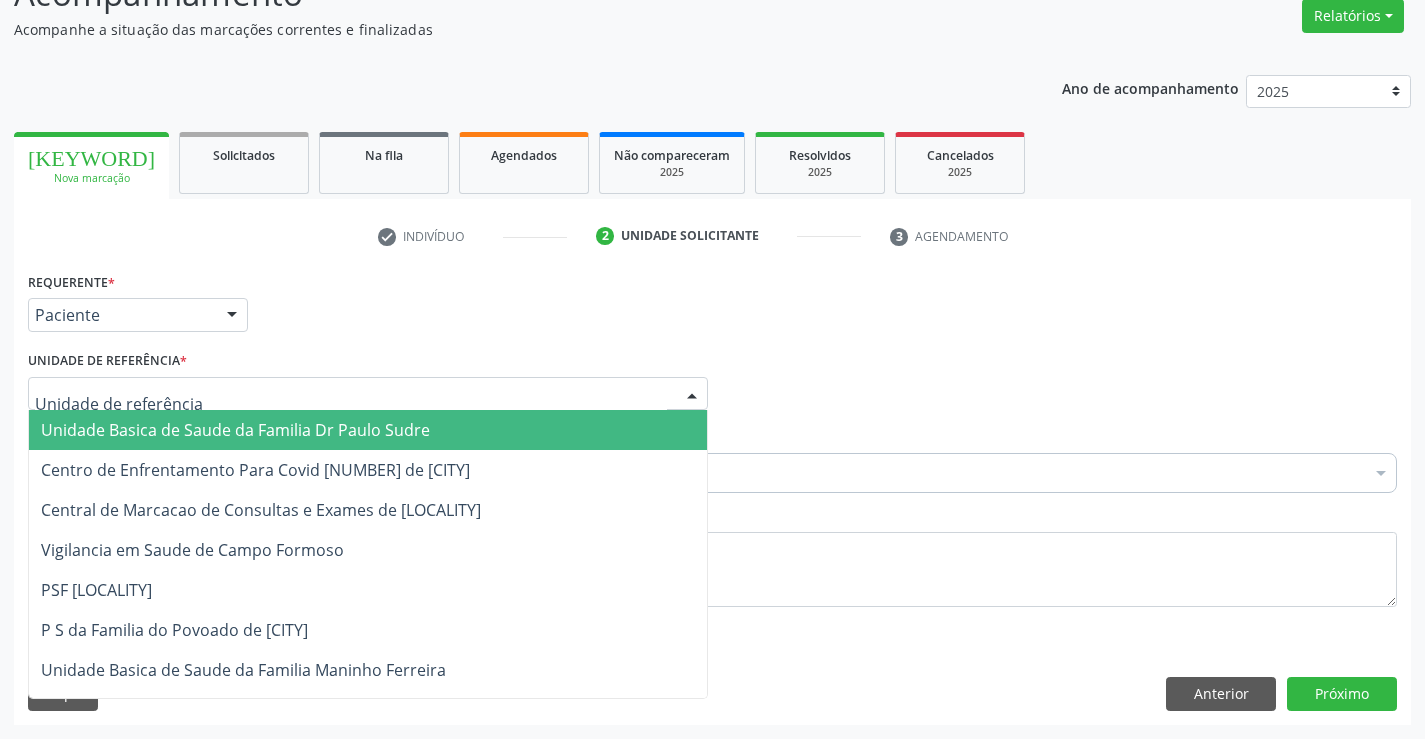 click on "Unidade Basica de Saude da Familia Dr Paulo Sudre" at bounding box center [368, 430] 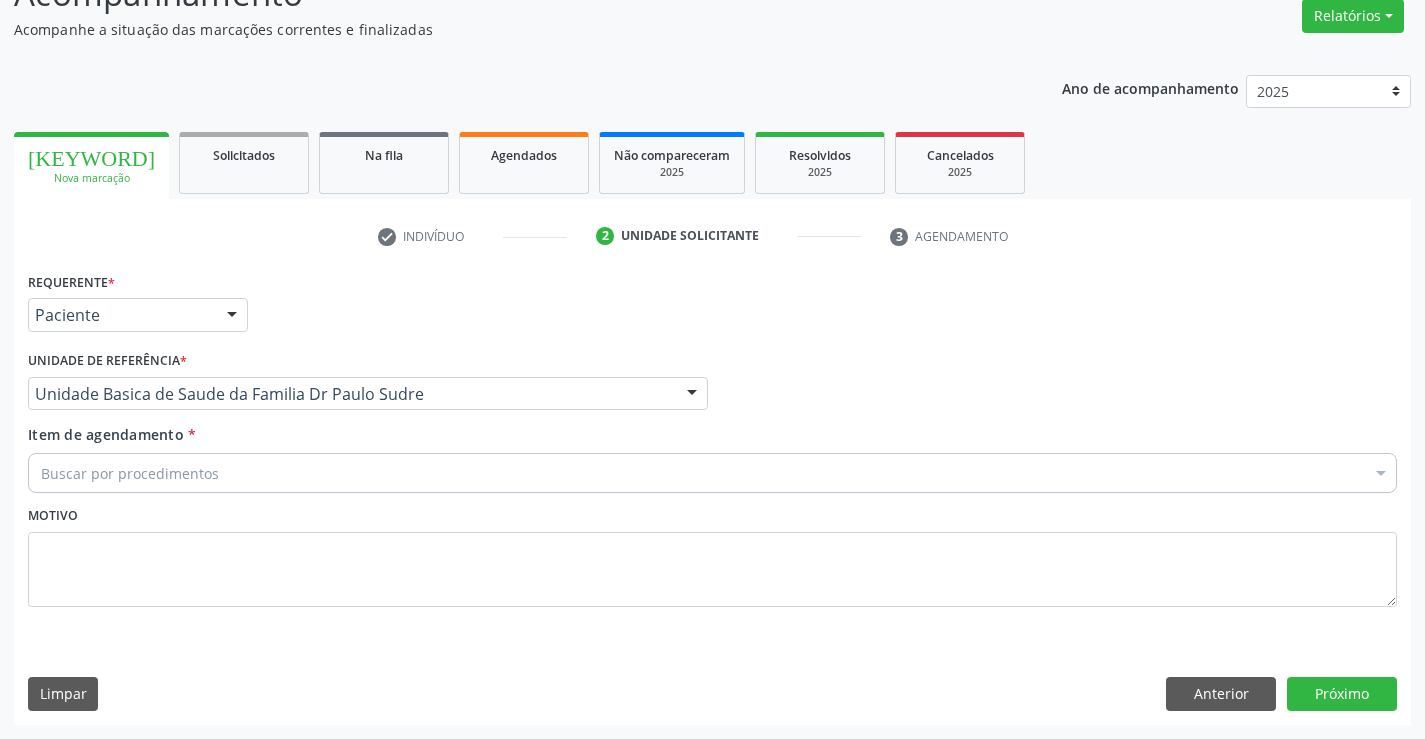 click on "Buscar por procedimentos" at bounding box center [712, 473] 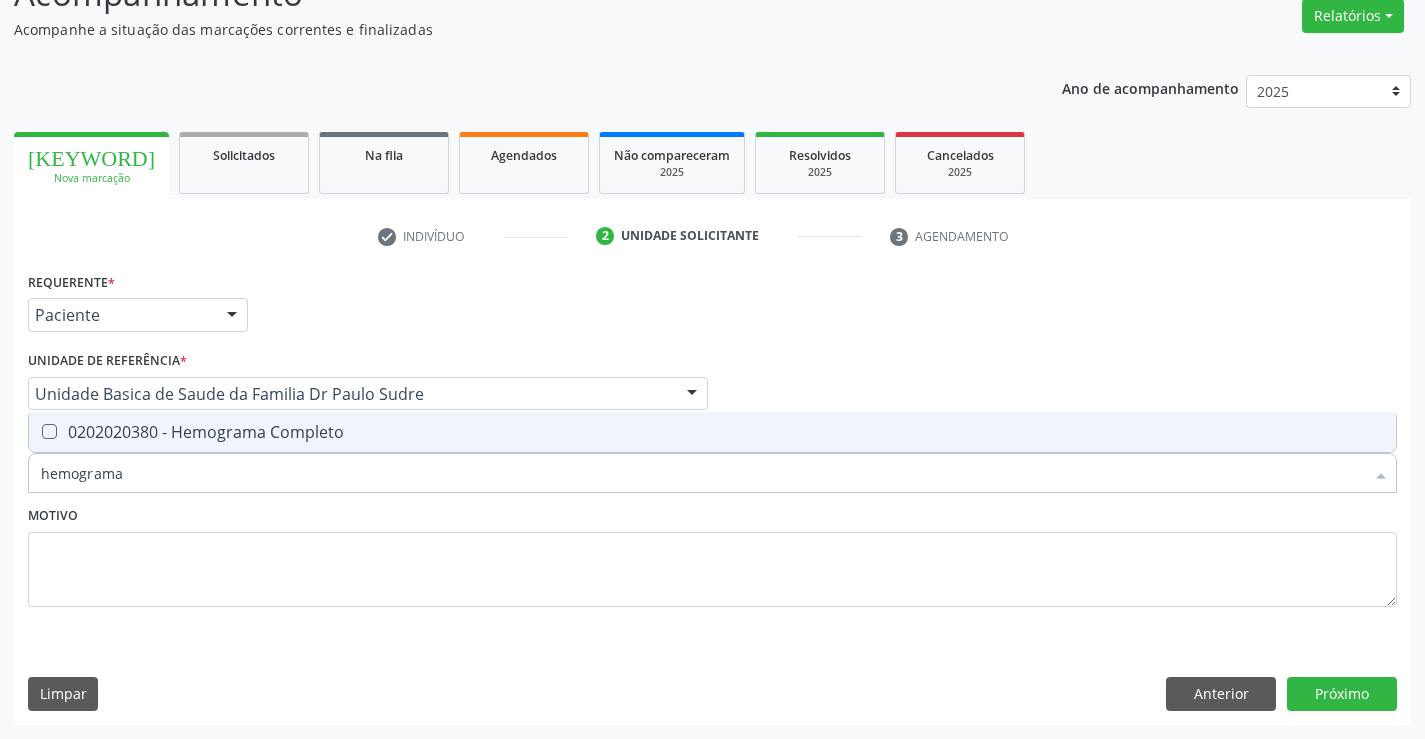 click on "0202020380 - Hemograma Completo" at bounding box center [712, 432] 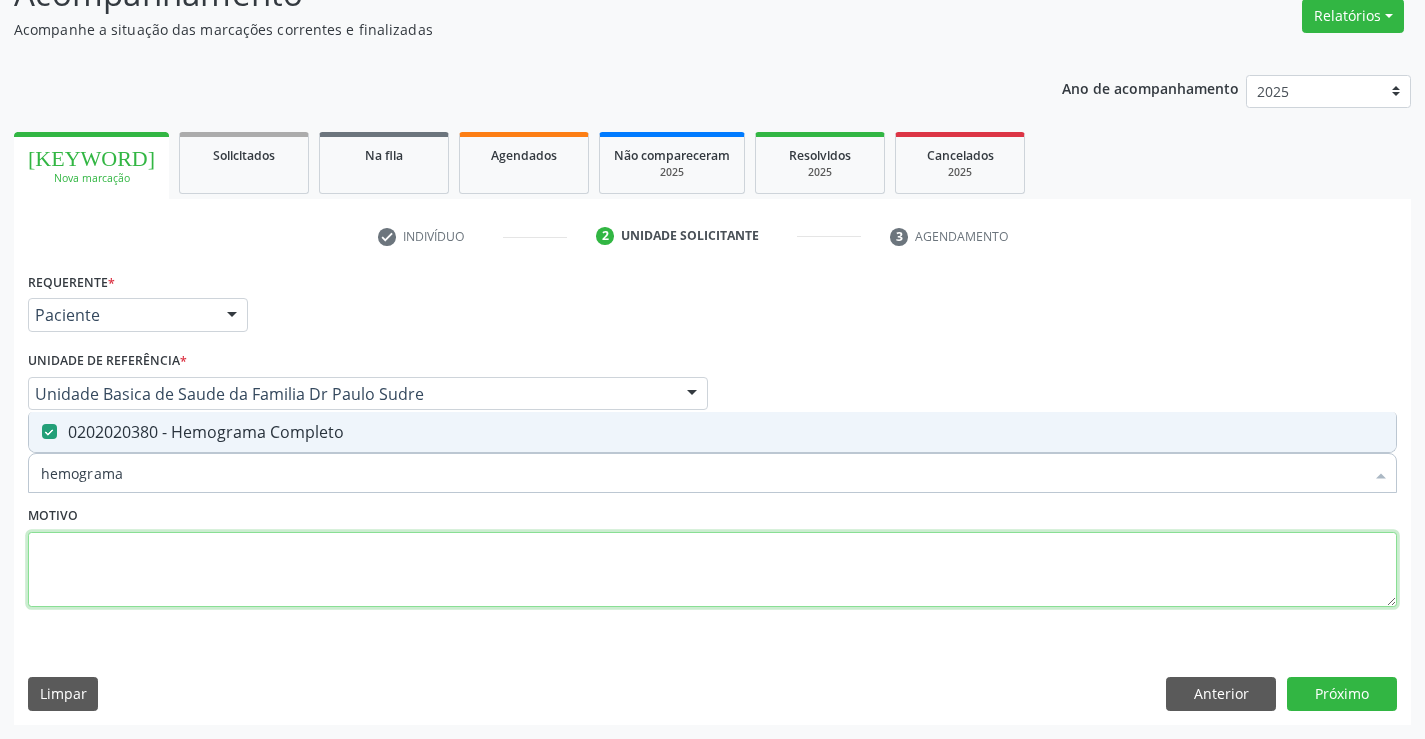 click at bounding box center (712, 570) 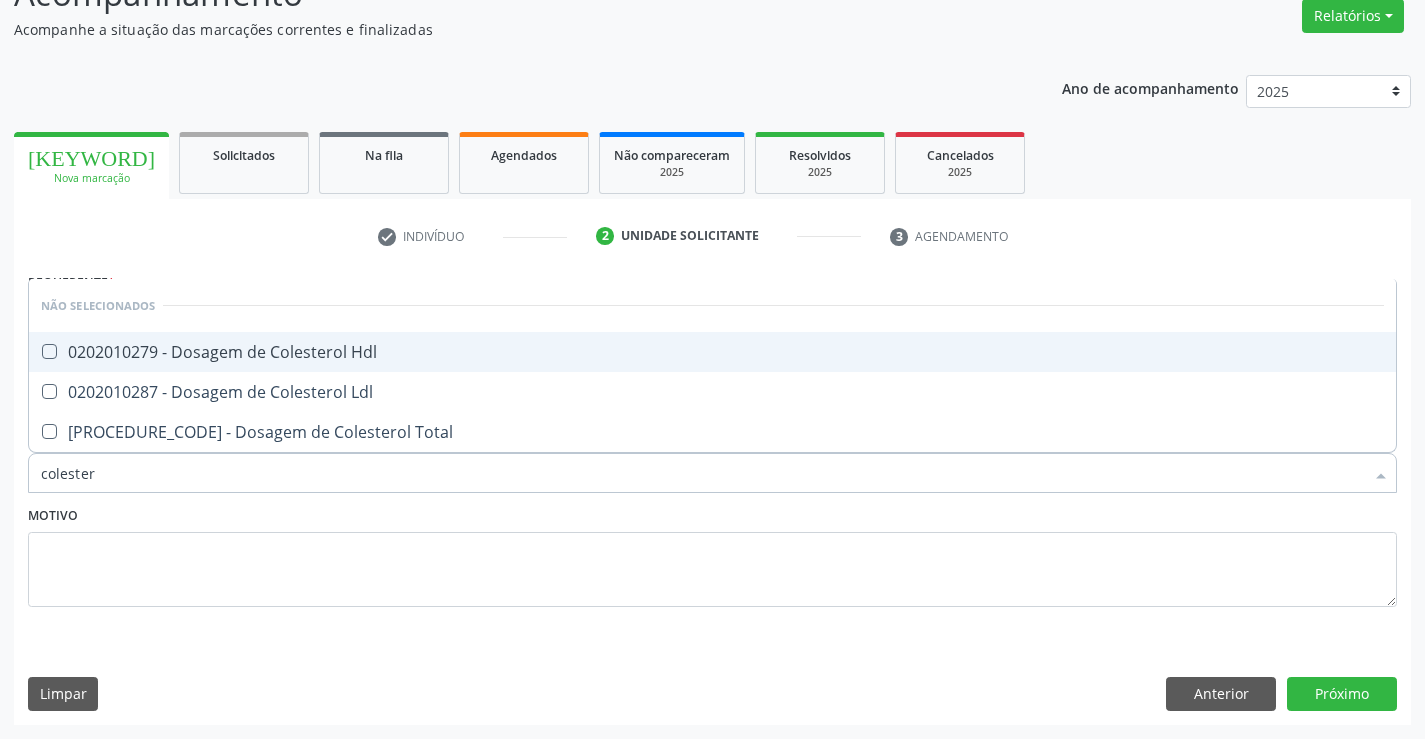 click on "0202010279 - Dosagem de Colesterol Hdl" at bounding box center [712, 352] 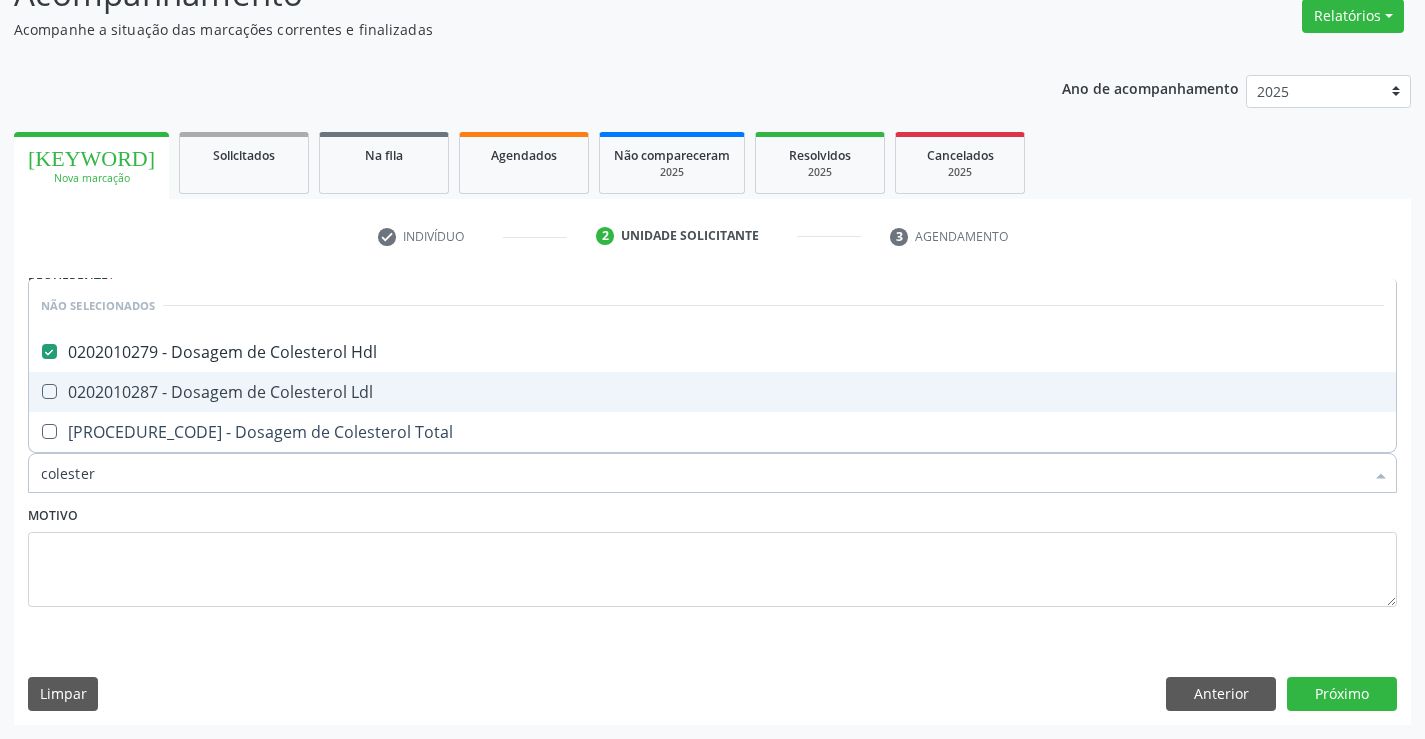 click on "0202010287 - Dosagem de Colesterol Ldl" at bounding box center [712, 392] 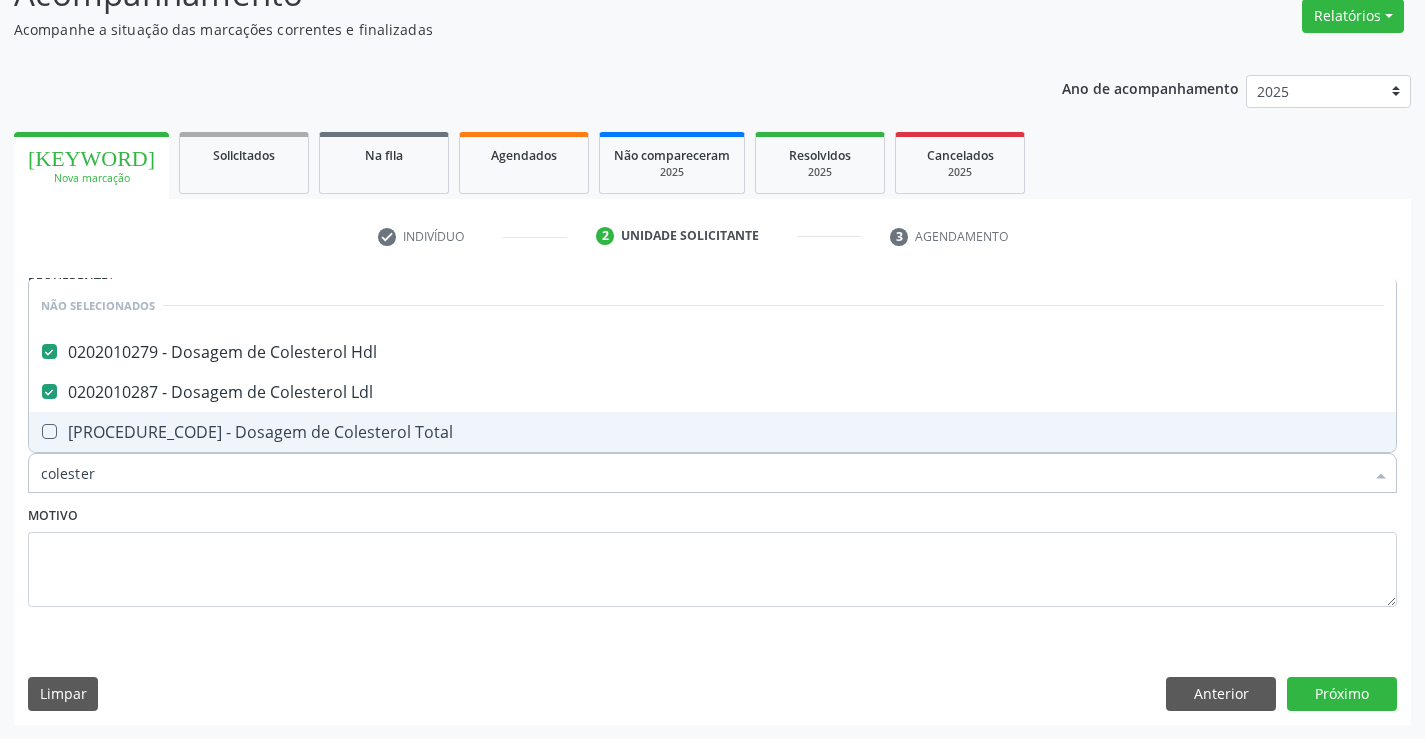 click on "[PROCEDURE_CODE] - Dosagem de Colesterol Total" at bounding box center (712, 432) 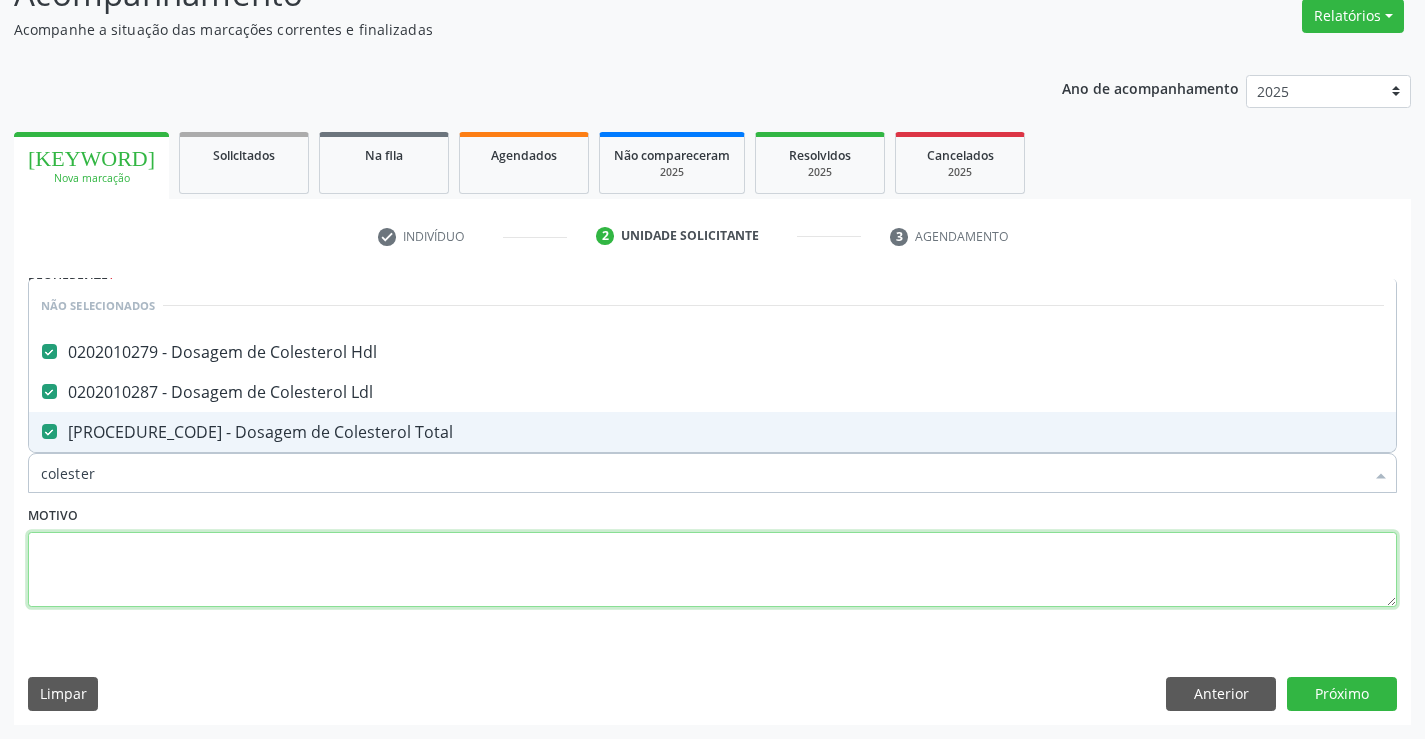 click at bounding box center (712, 570) 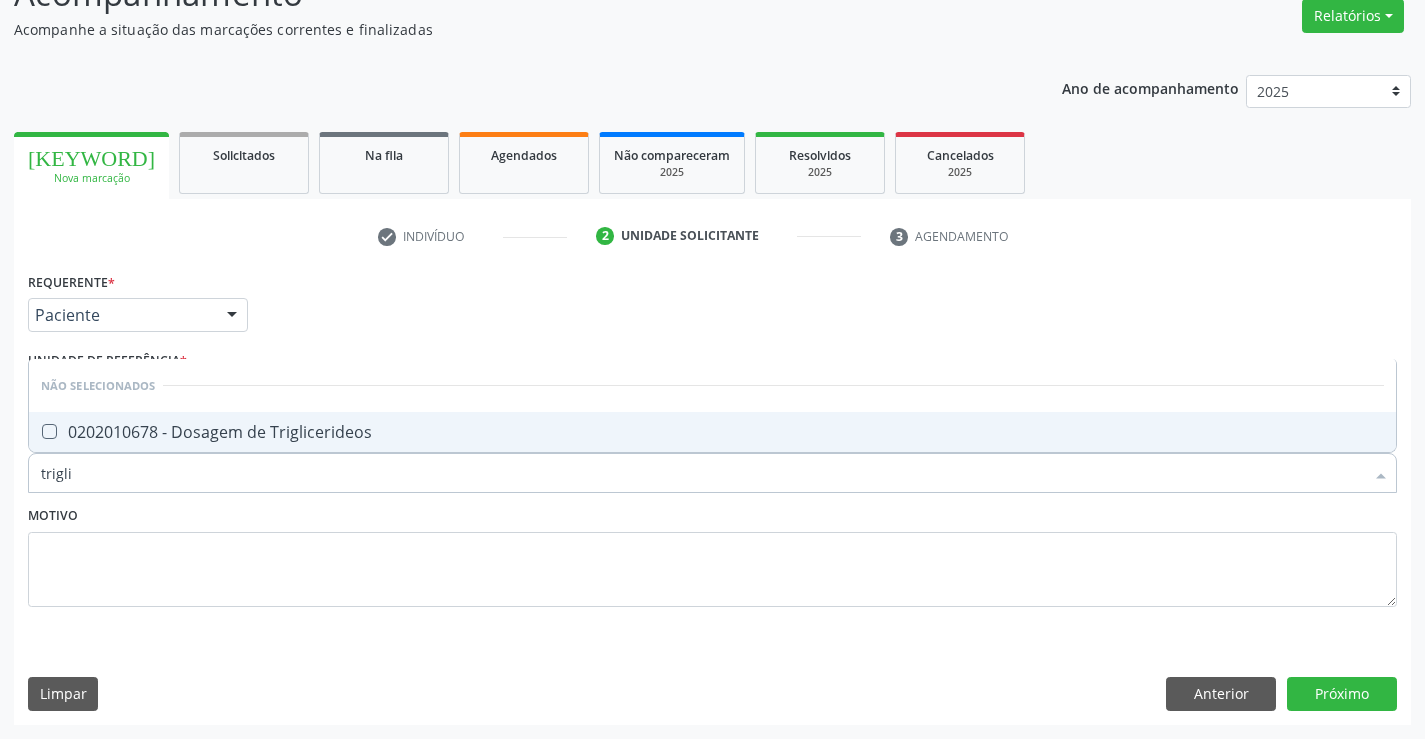 click on "0202010678 - Dosagem de Triglicerideos" at bounding box center (712, 432) 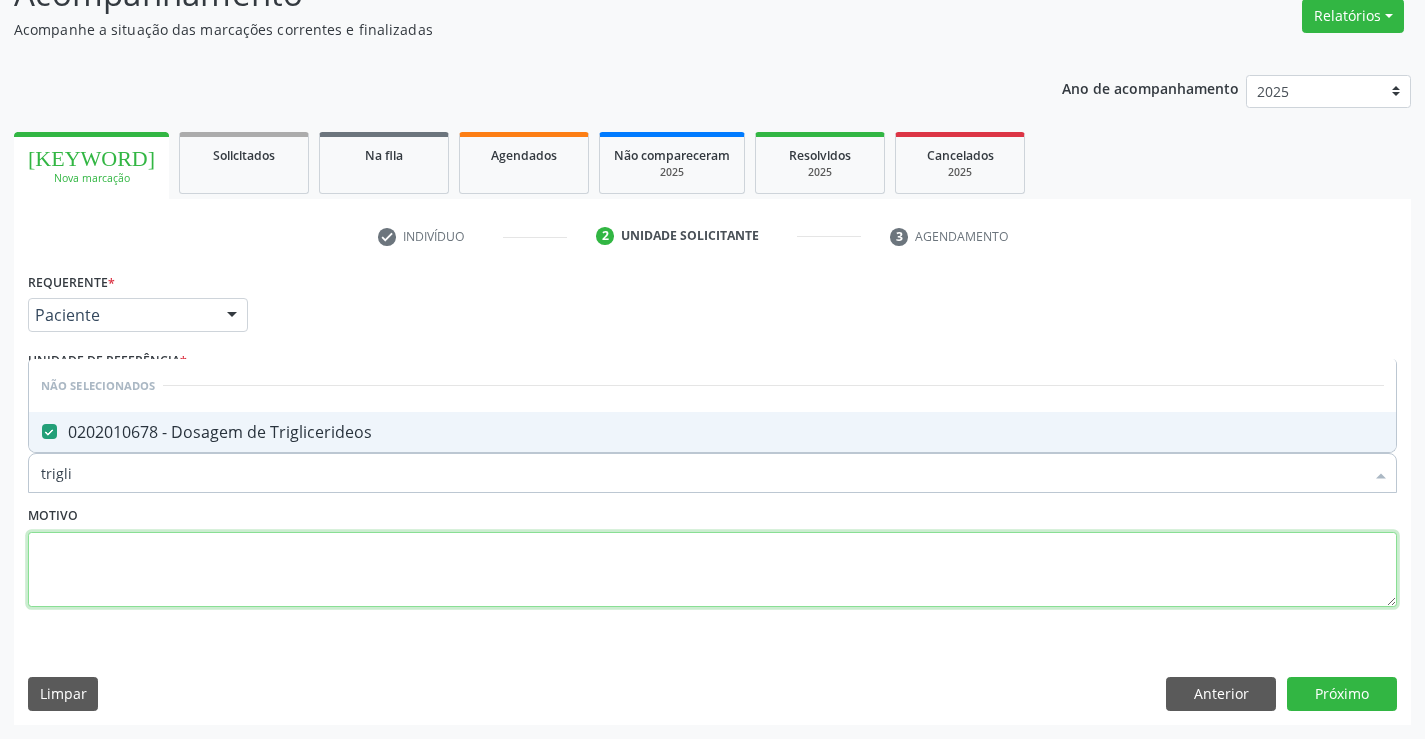 click at bounding box center (712, 570) 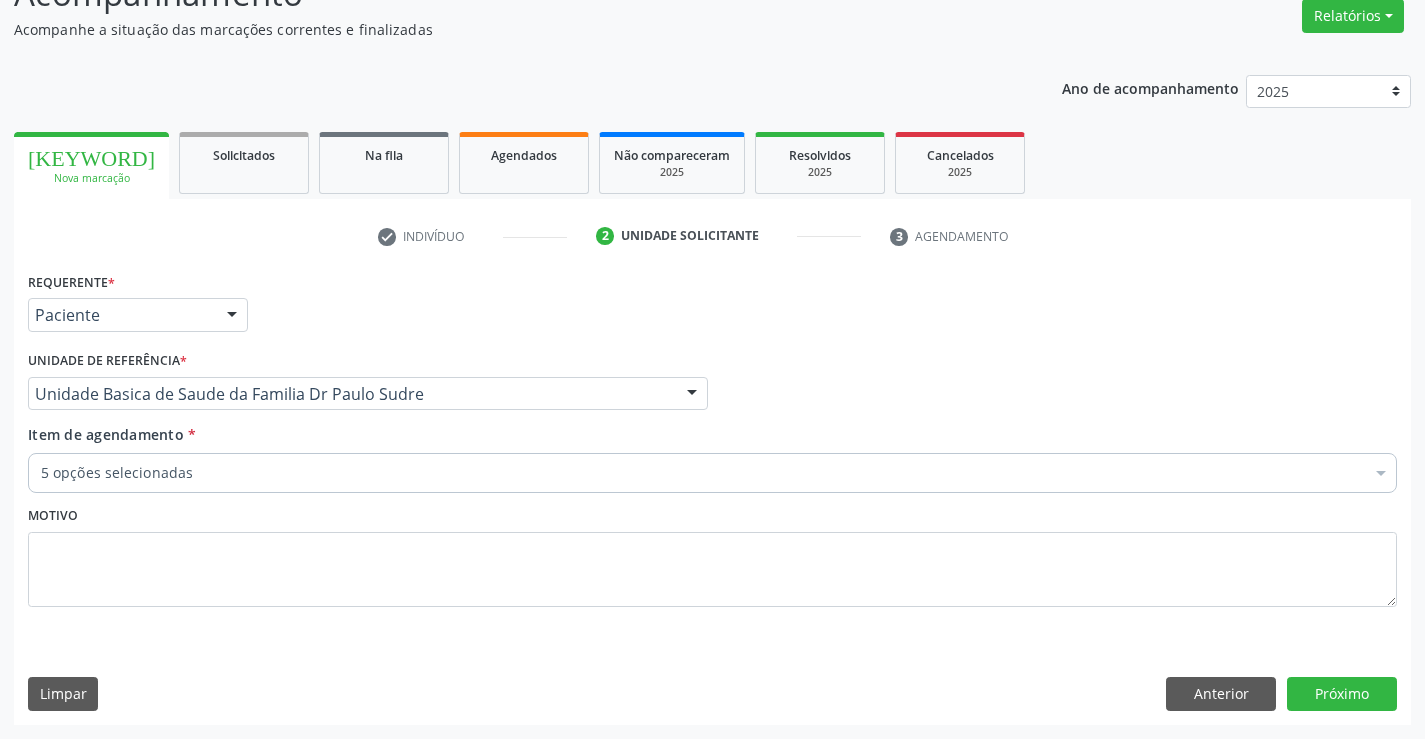 click on "5 opções selecionadas" at bounding box center (712, 473) 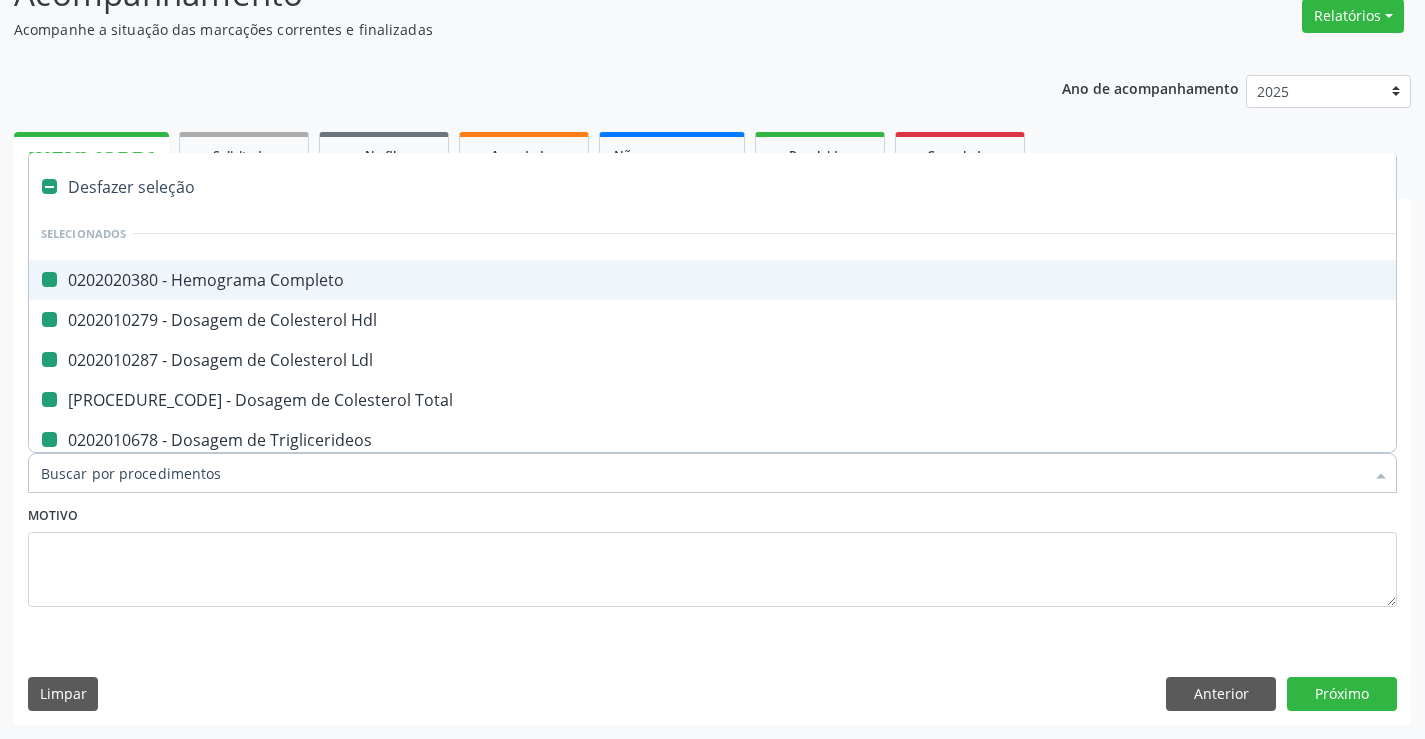 type on "u" 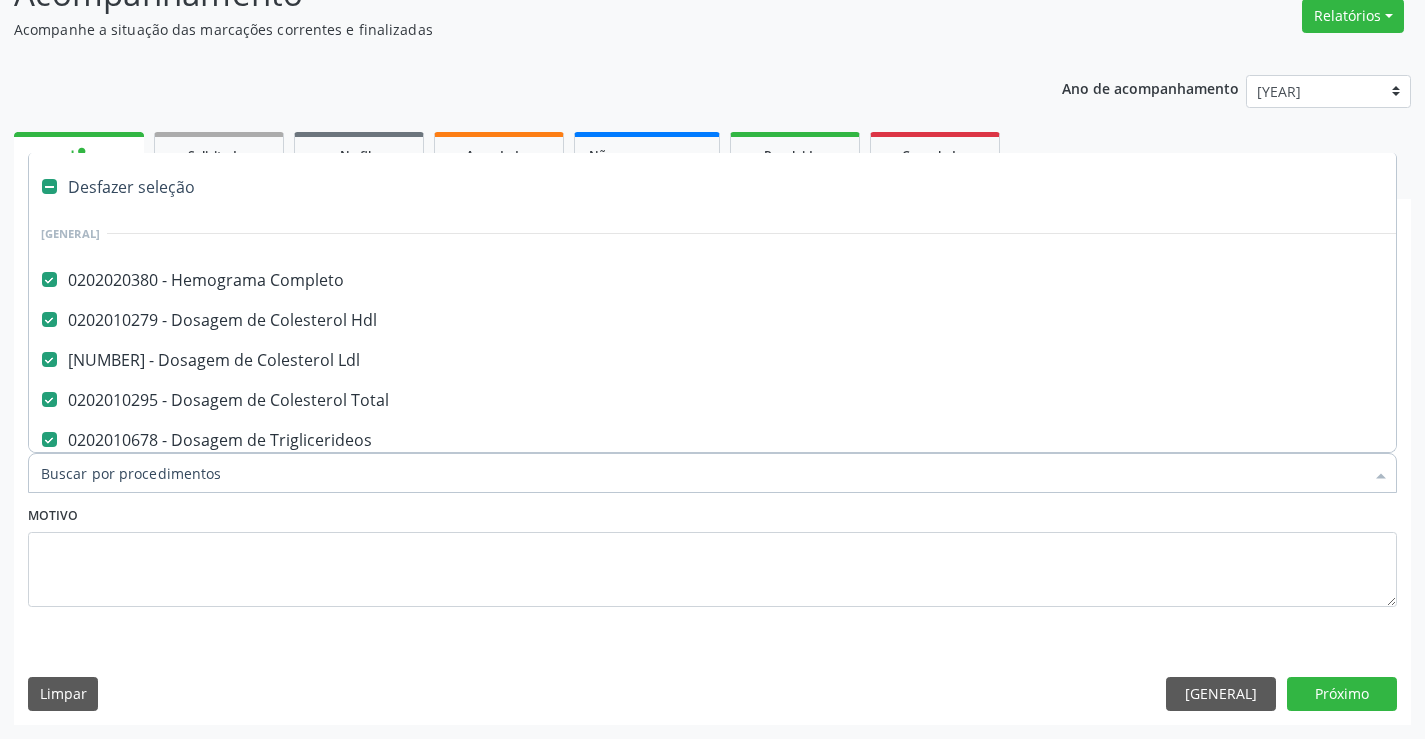 scroll, scrollTop: 167, scrollLeft: 0, axis: vertical 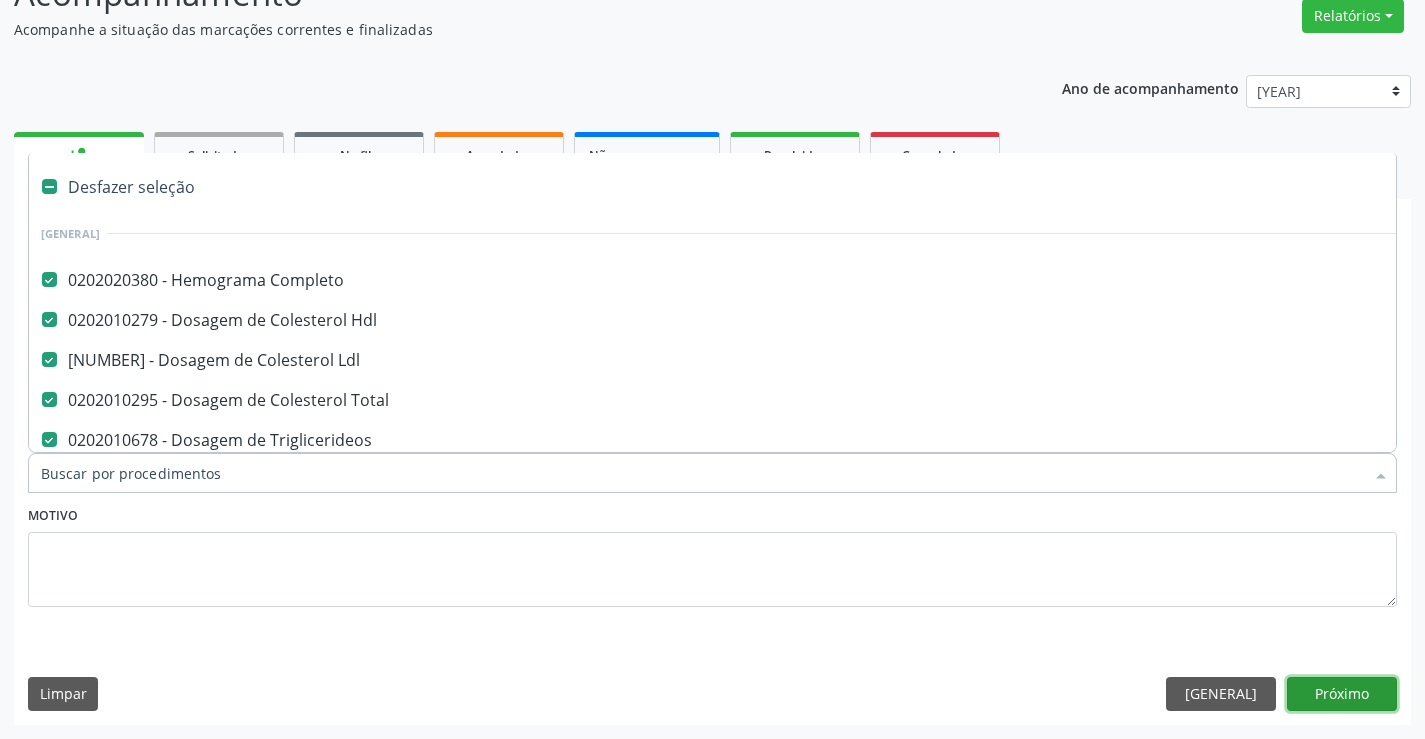 click on "Próximo" at bounding box center (1342, 694) 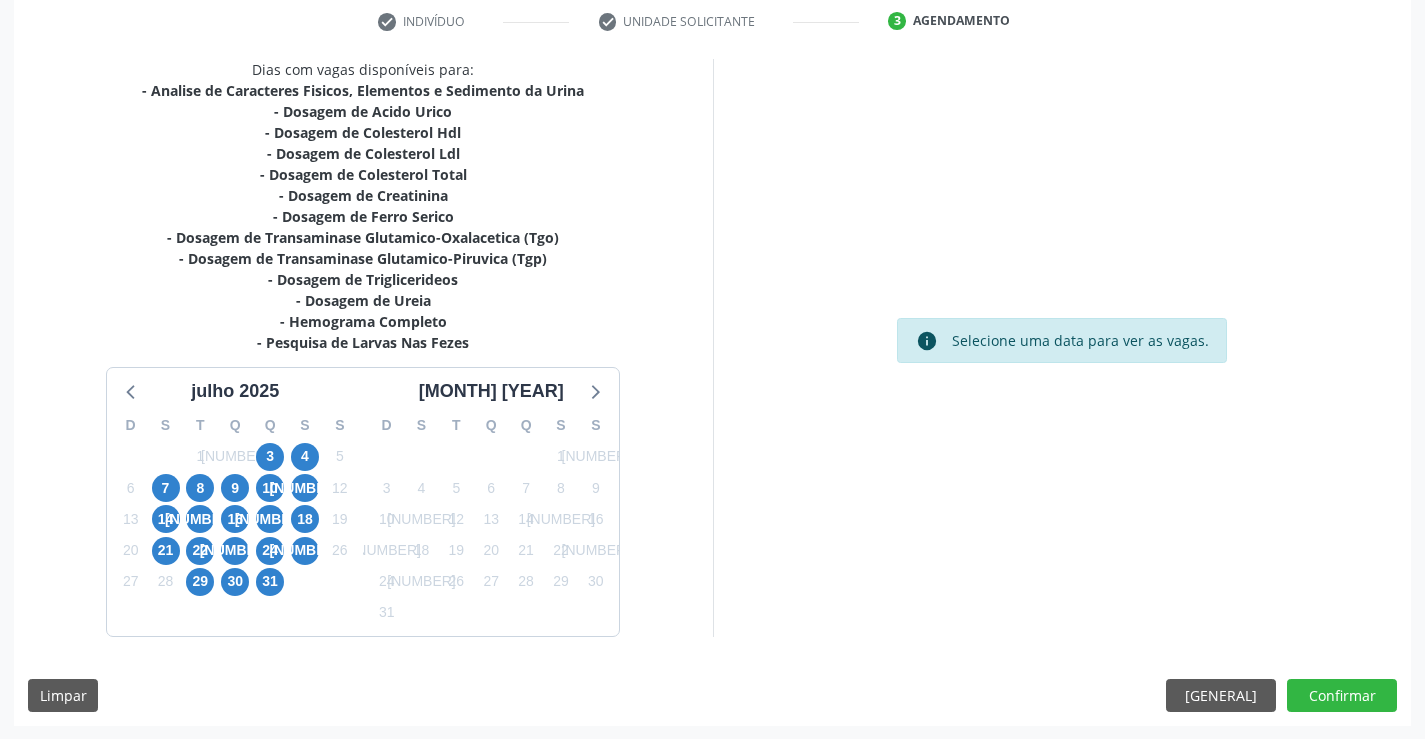 scroll, scrollTop: 383, scrollLeft: 0, axis: vertical 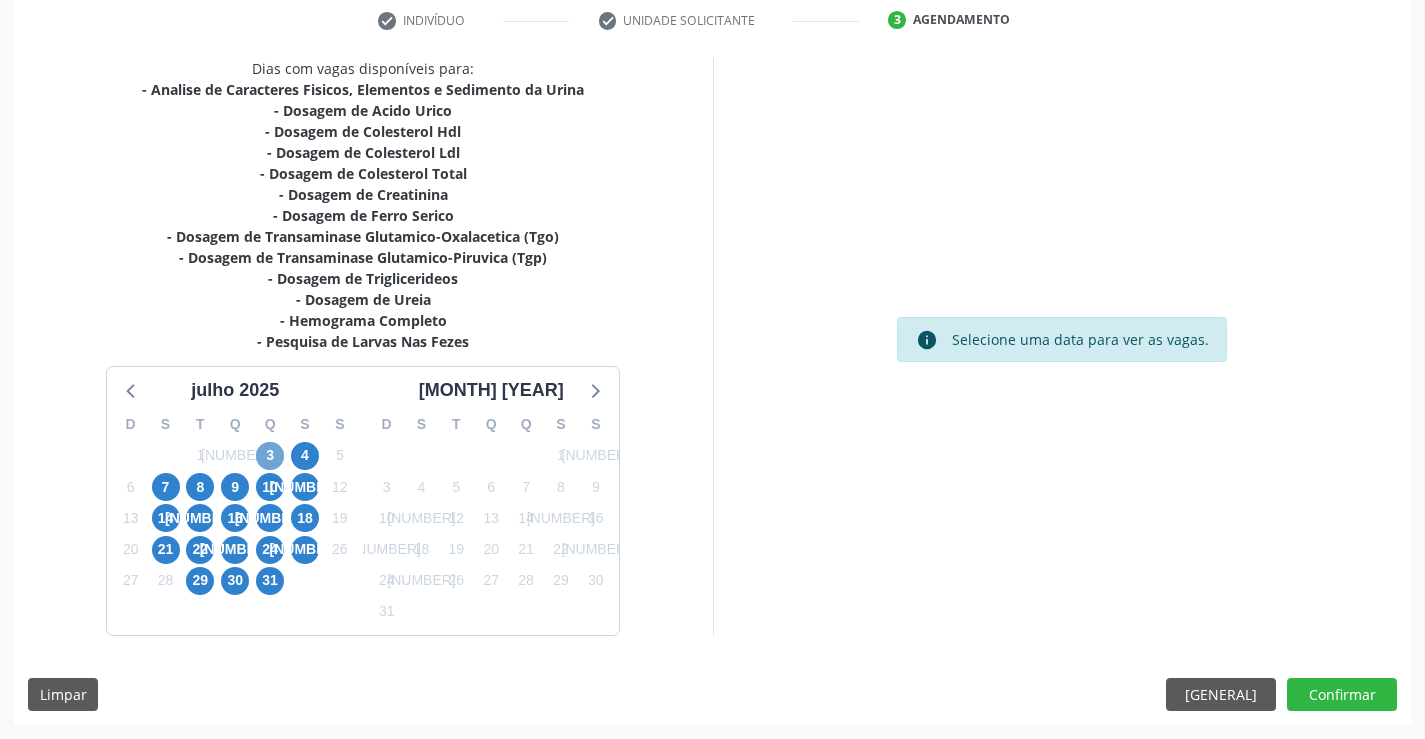click on "3" at bounding box center [270, 456] 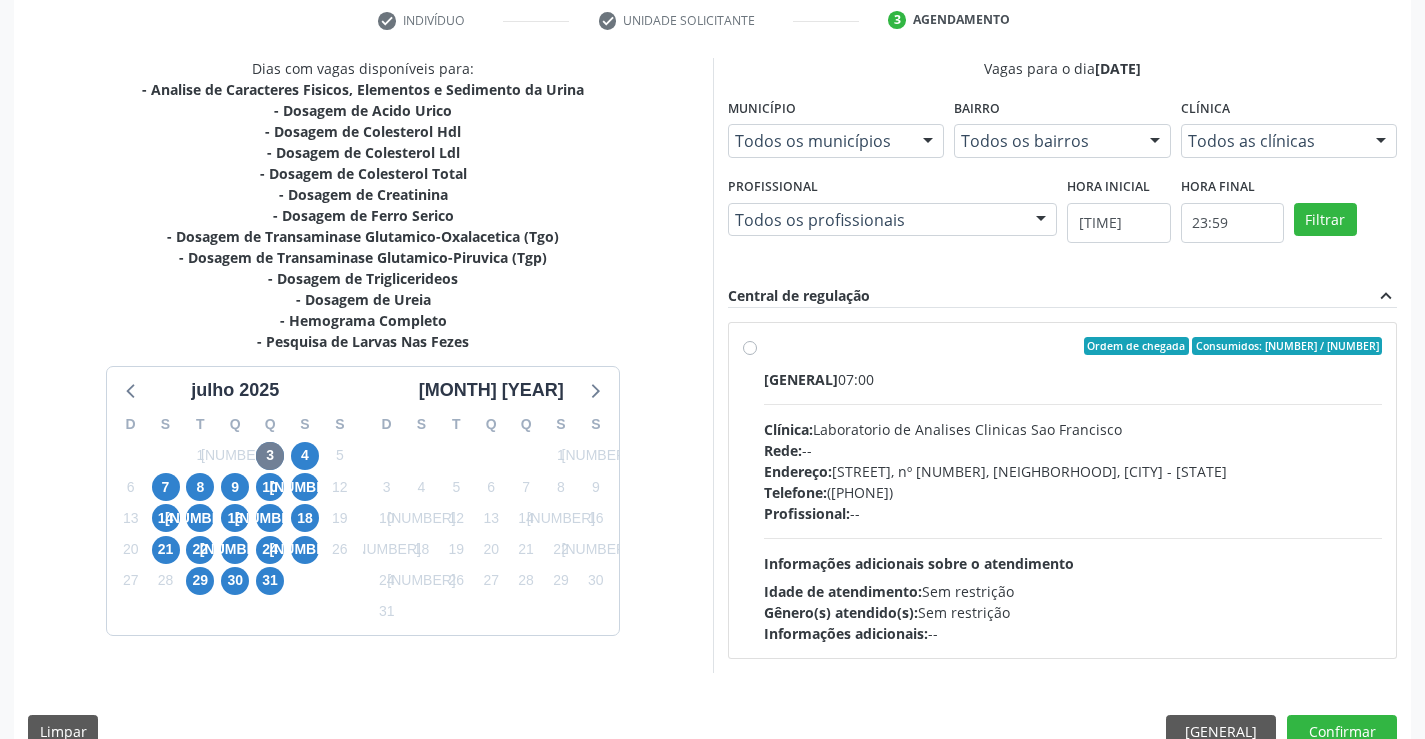 click on "Ordem de chegada
Consumidos: 6 / 35
Horário:   07:00
Clínica:  Laboratorio de Analises Clinicas Sao Francisco
Rede:
--
Endereço:   Terreo, nº 258, Centro, Campo Formoso - BA
Telefone:   (74) 36453588
Profissional:
--
Informações adicionais sobre o atendimento
Idade de atendimento:
Sem restrição
Gênero(s) atendido(s):
Sem restrição
Informações adicionais:
--" at bounding box center [1073, 490] 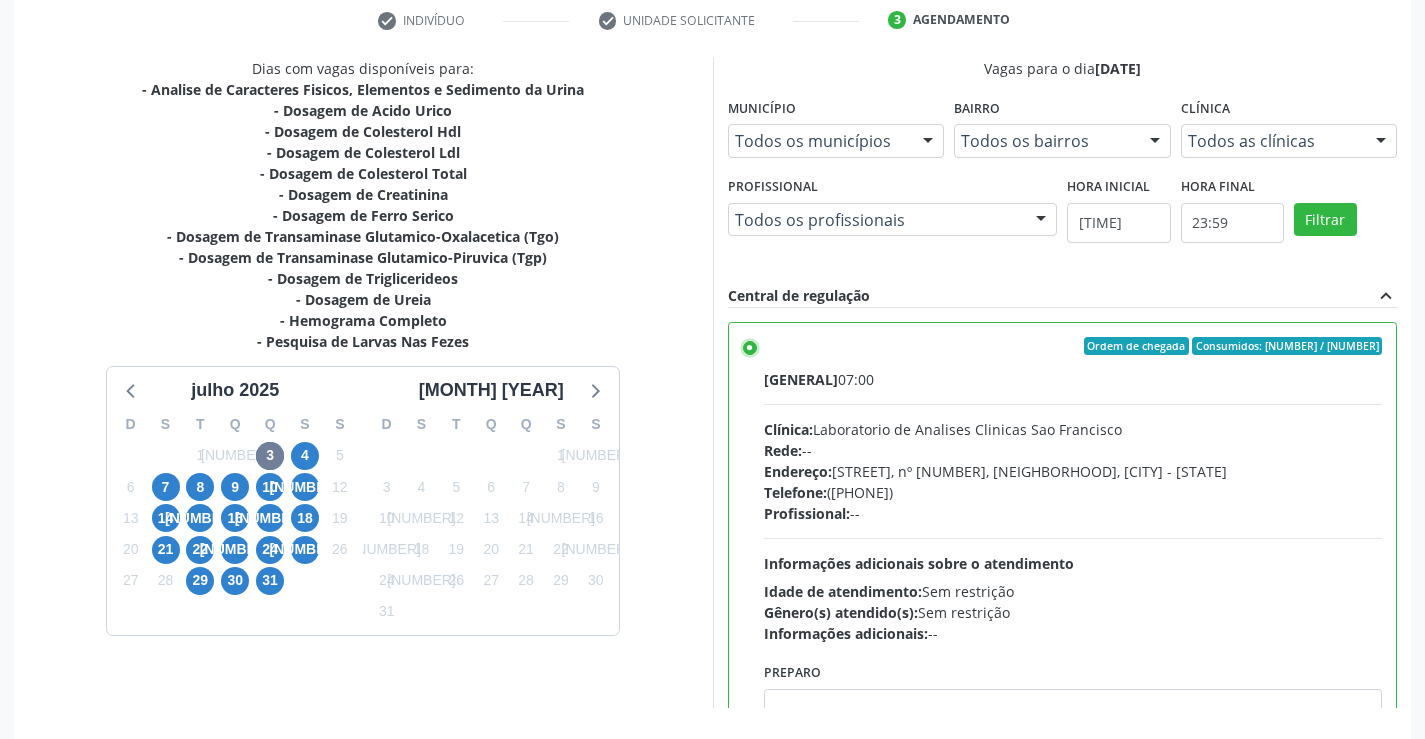 scroll, scrollTop: 456, scrollLeft: 0, axis: vertical 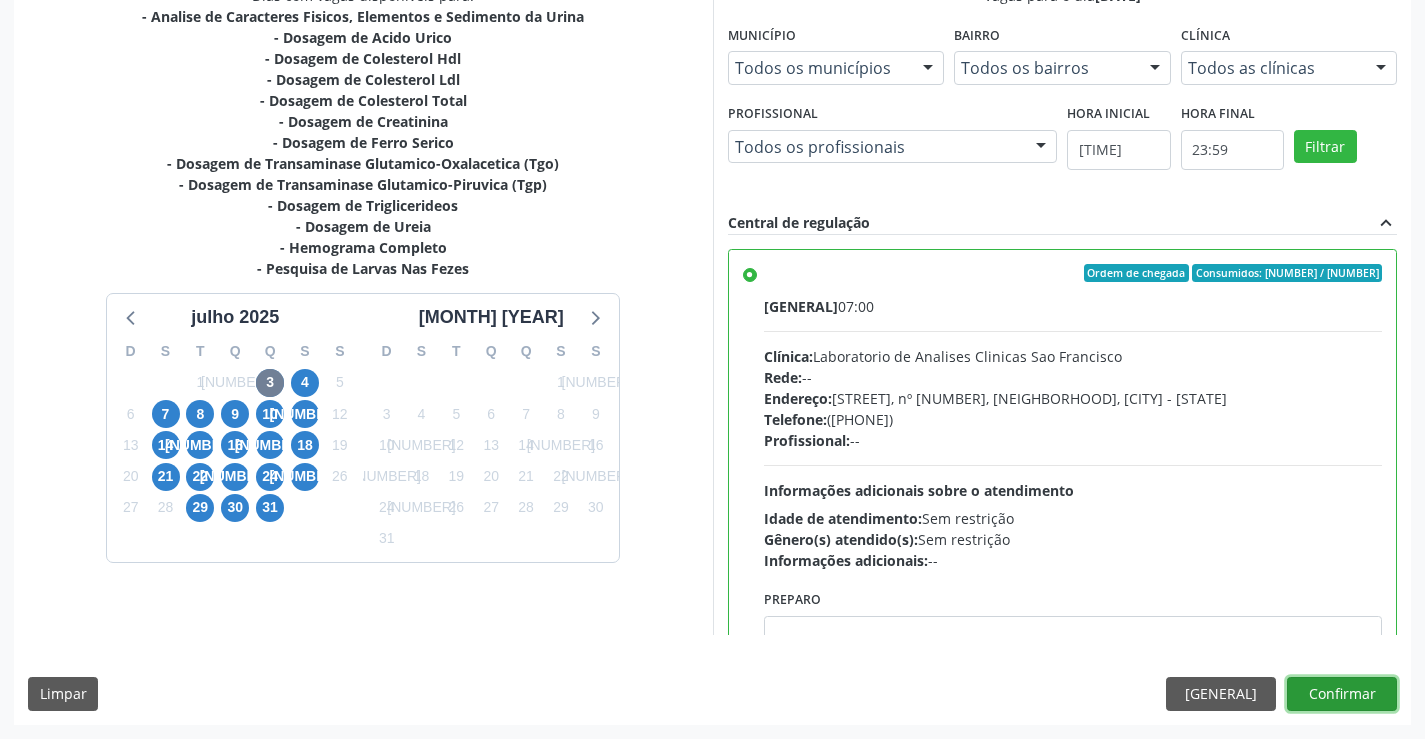 click on "Confirmar" at bounding box center [1342, 694] 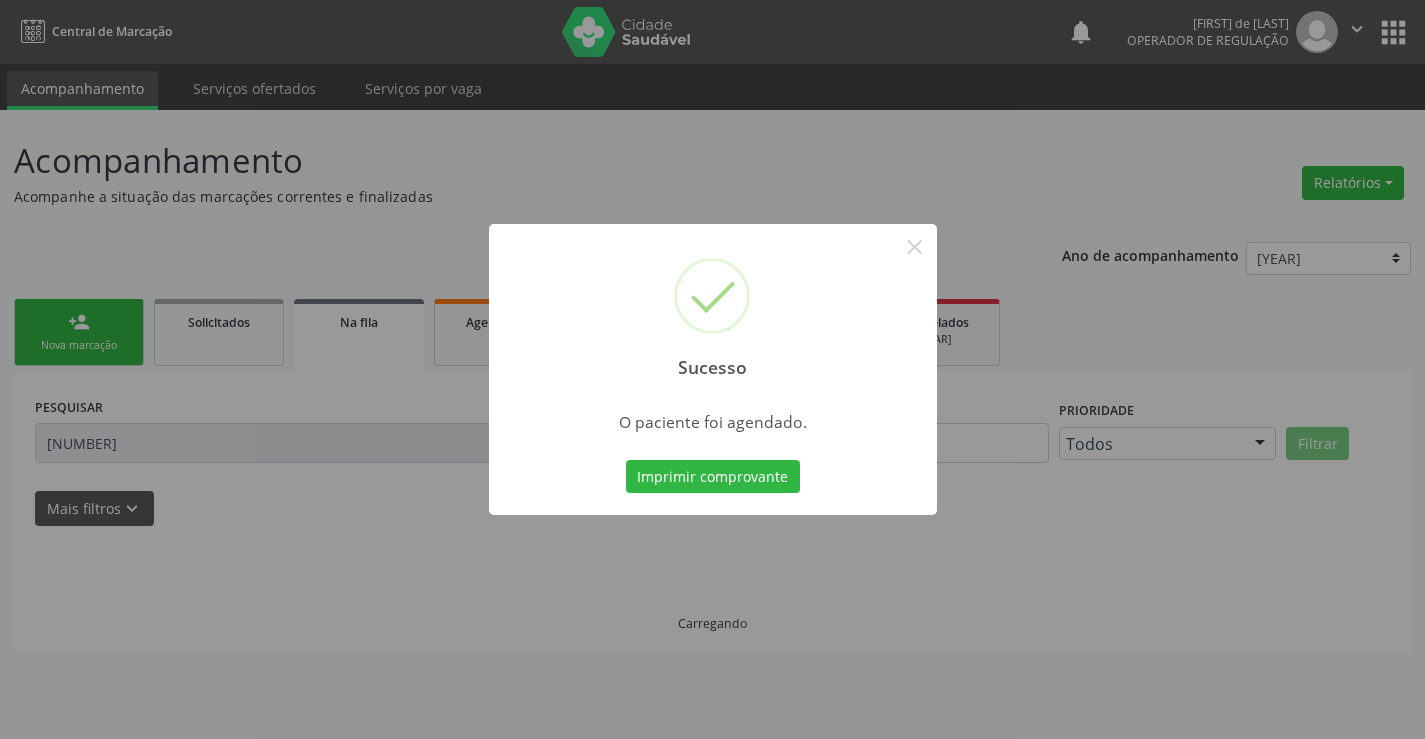 scroll, scrollTop: 0, scrollLeft: 0, axis: both 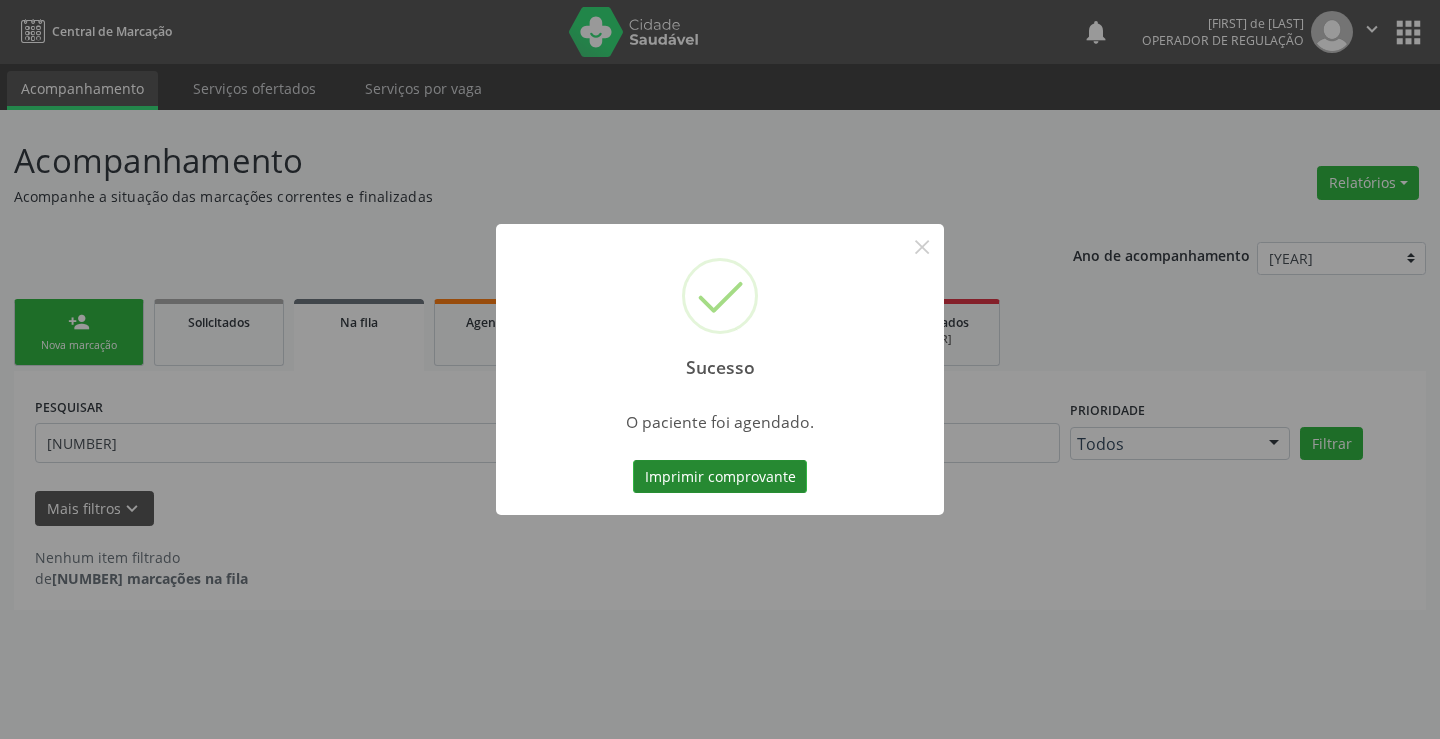 click on "Imprimir comprovante" at bounding box center (720, 477) 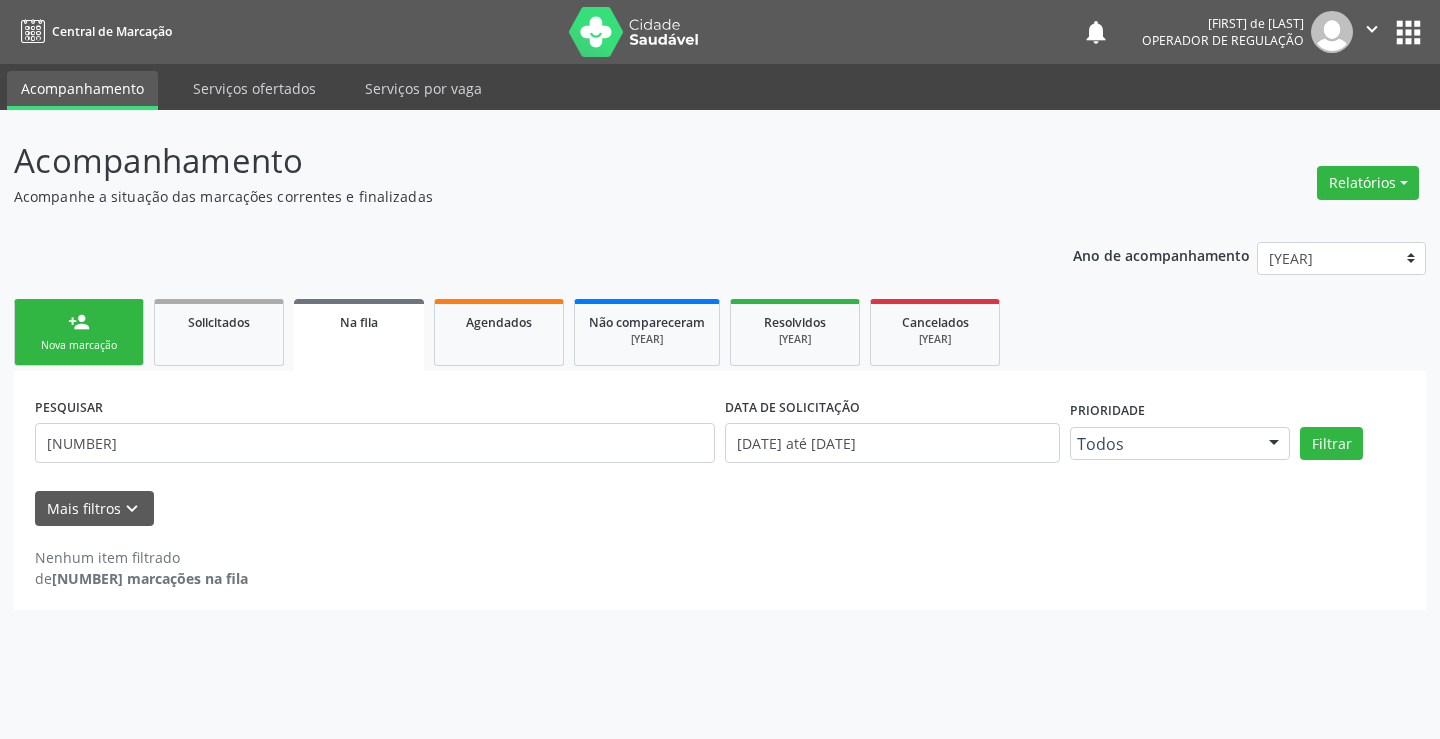 click on "[KEYWORD]" at bounding box center (79, 322) 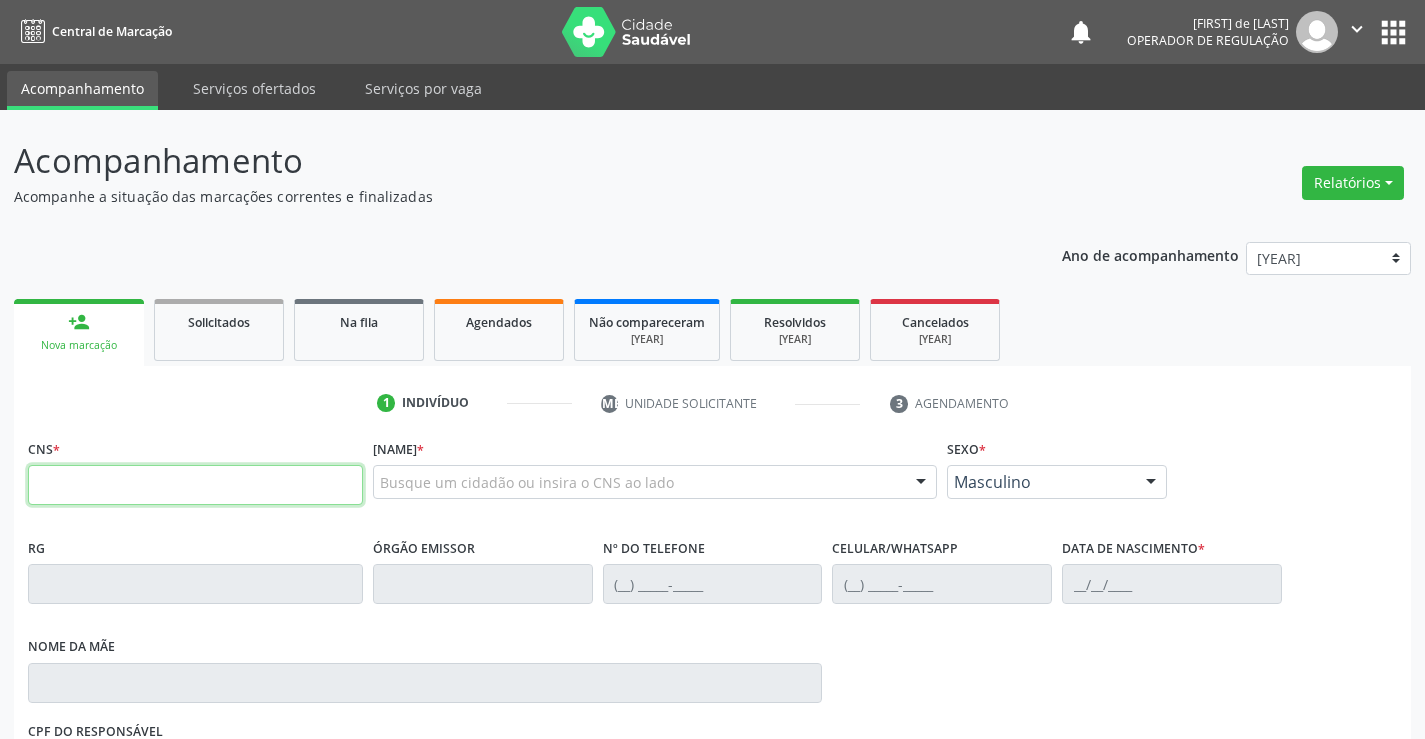 click at bounding box center (195, 485) 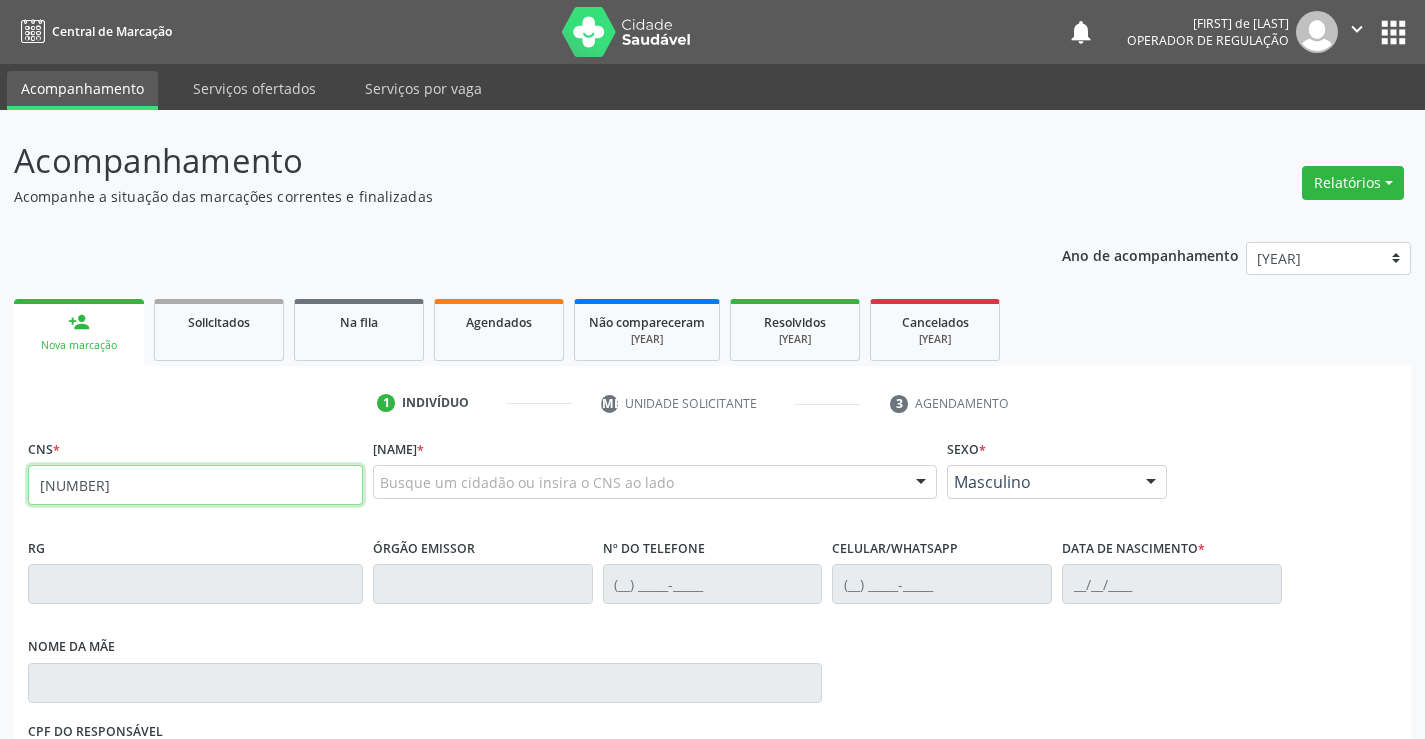 type on "700 0089 8929 8401" 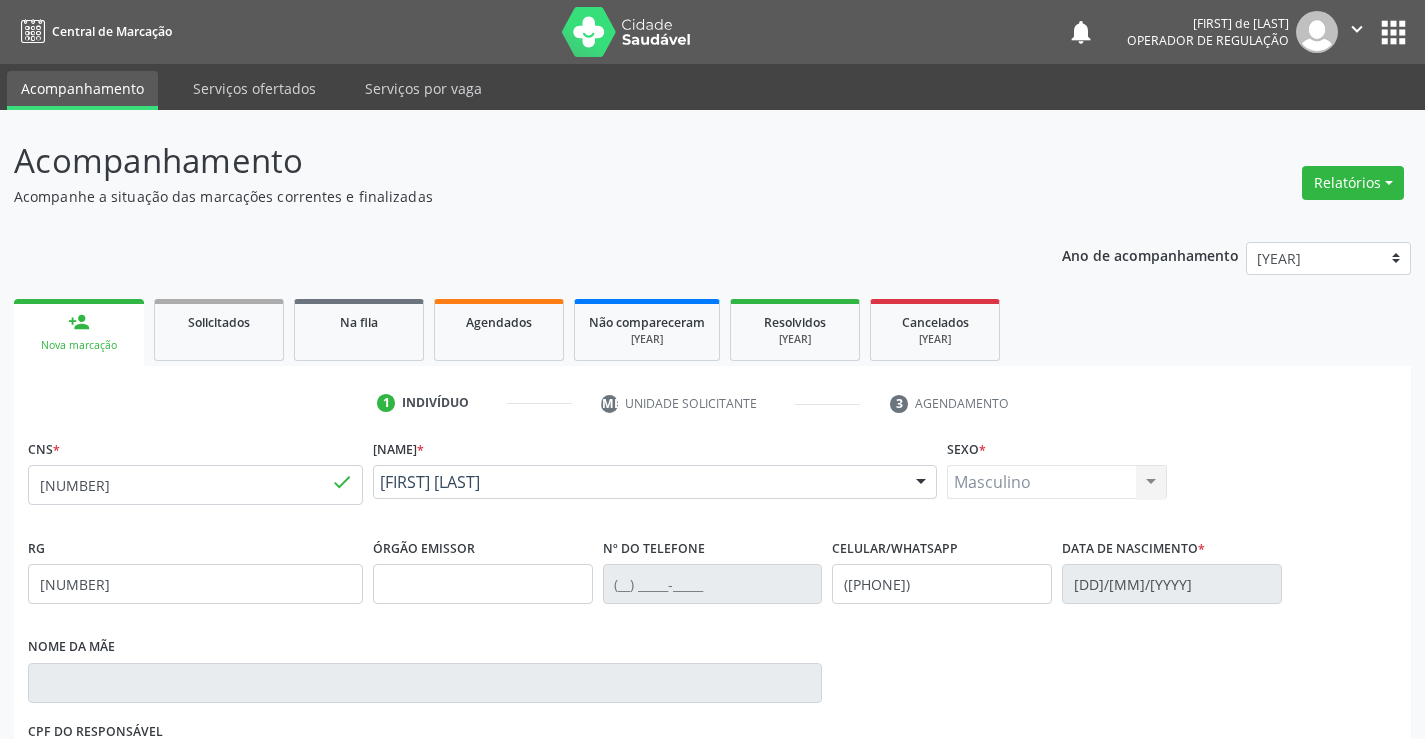 scroll, scrollTop: 300, scrollLeft: 0, axis: vertical 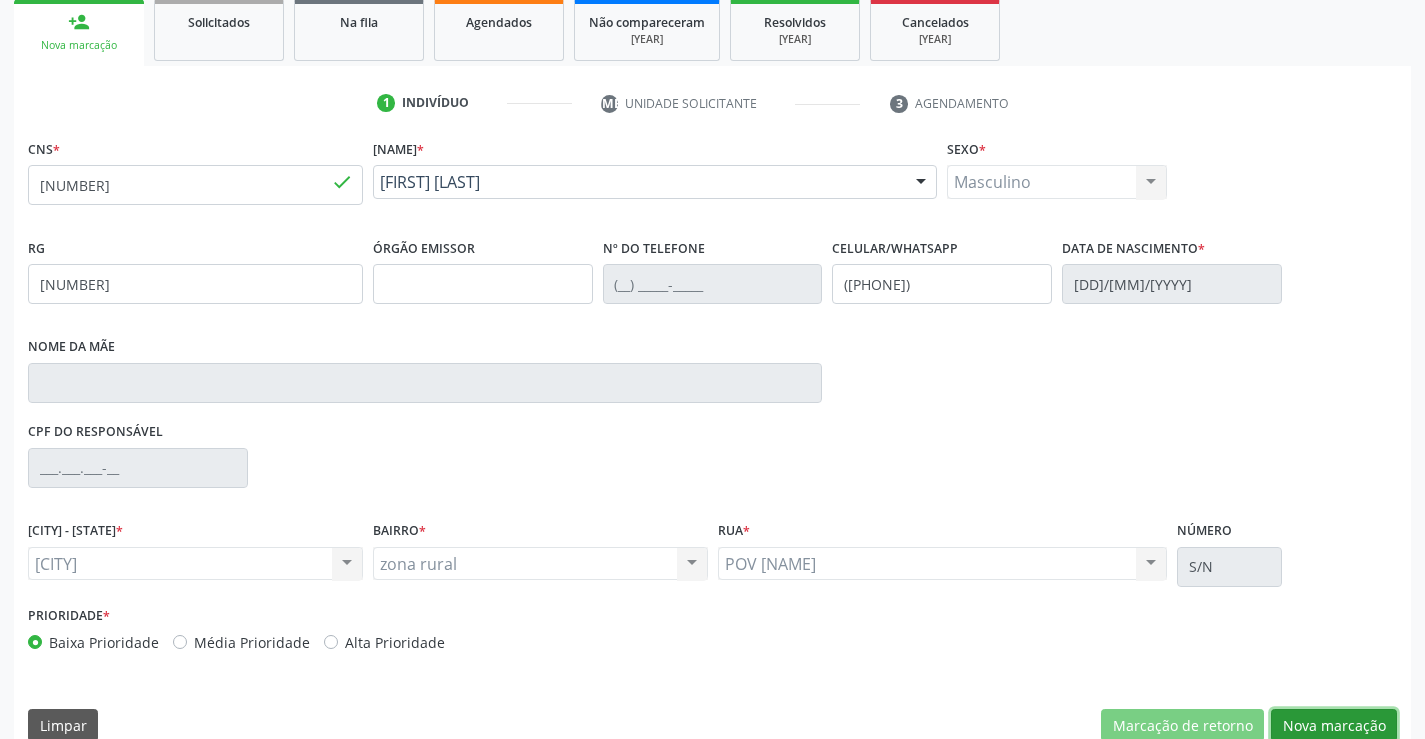 click on "Nova marcação" at bounding box center [1182, 726] 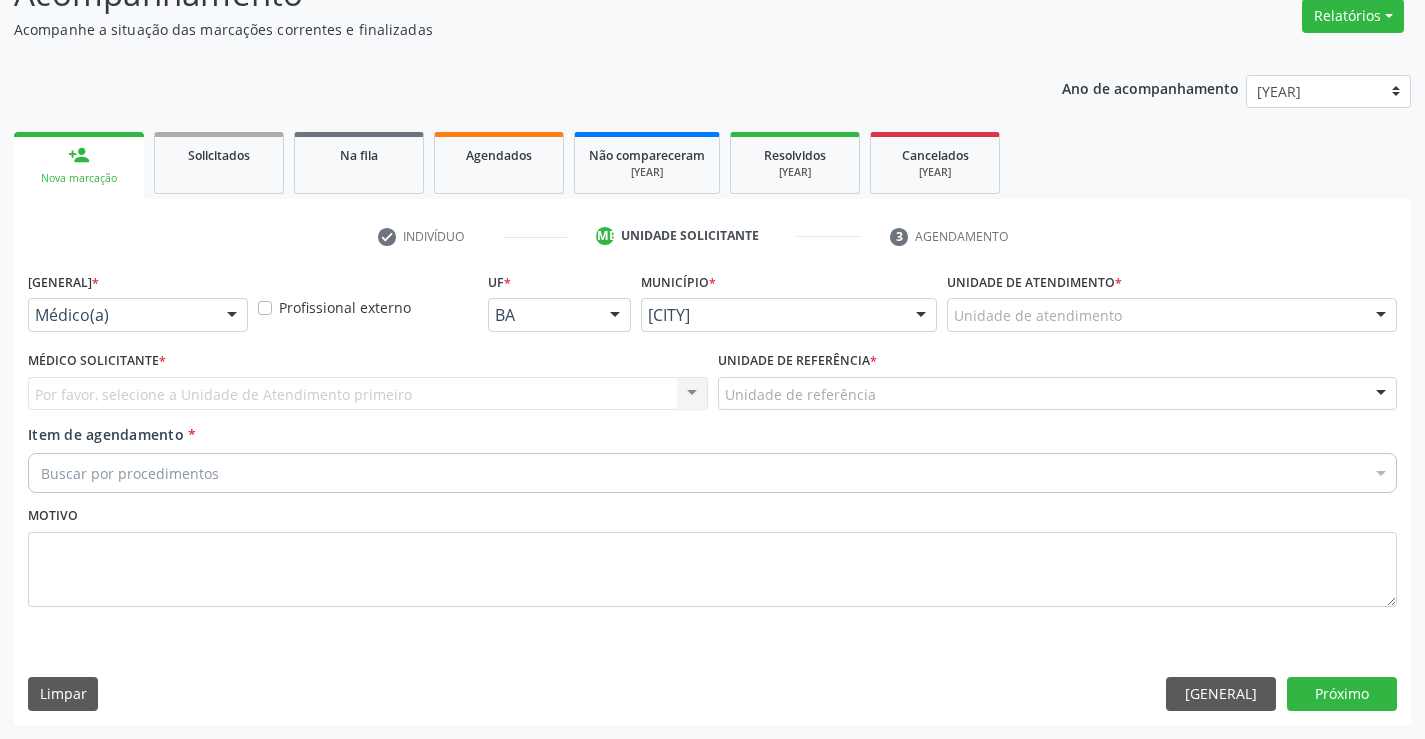 scroll, scrollTop: 167, scrollLeft: 0, axis: vertical 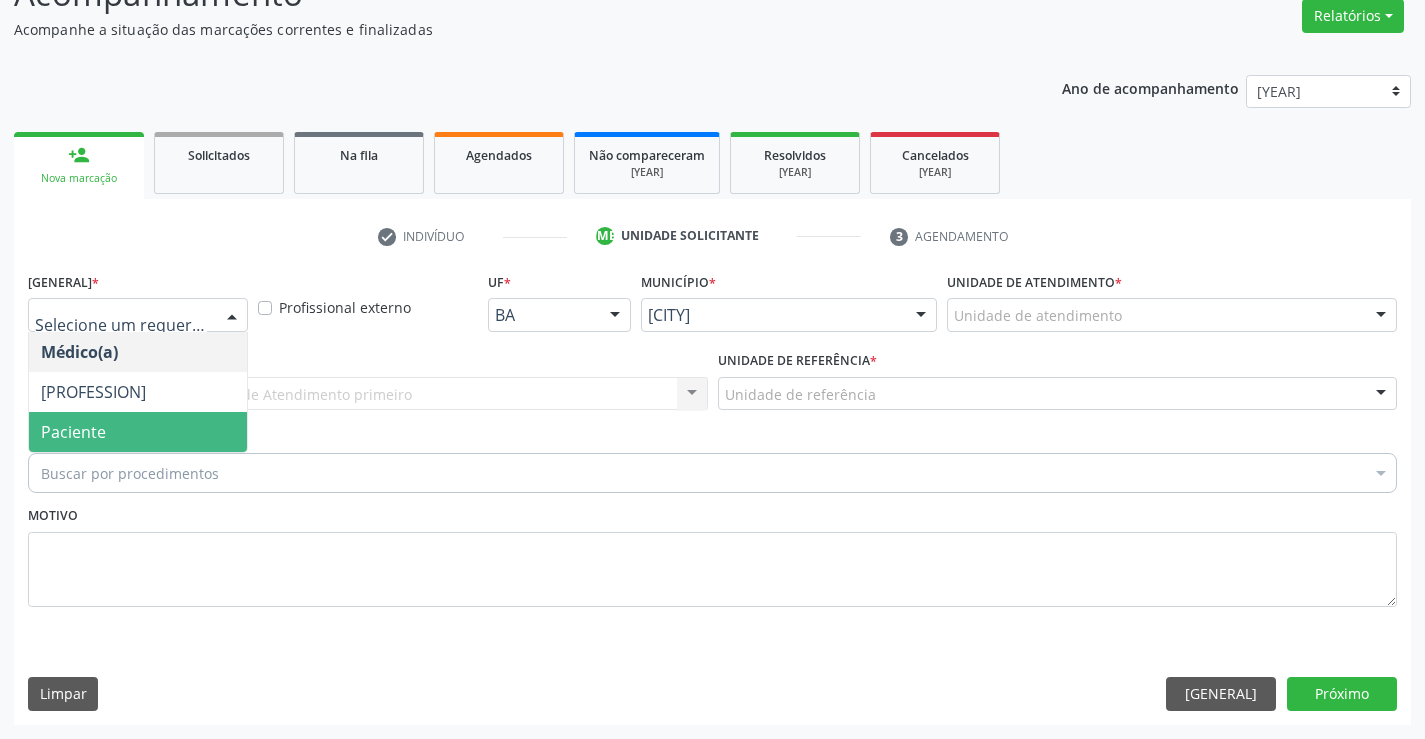 click on "Paciente" at bounding box center [138, 432] 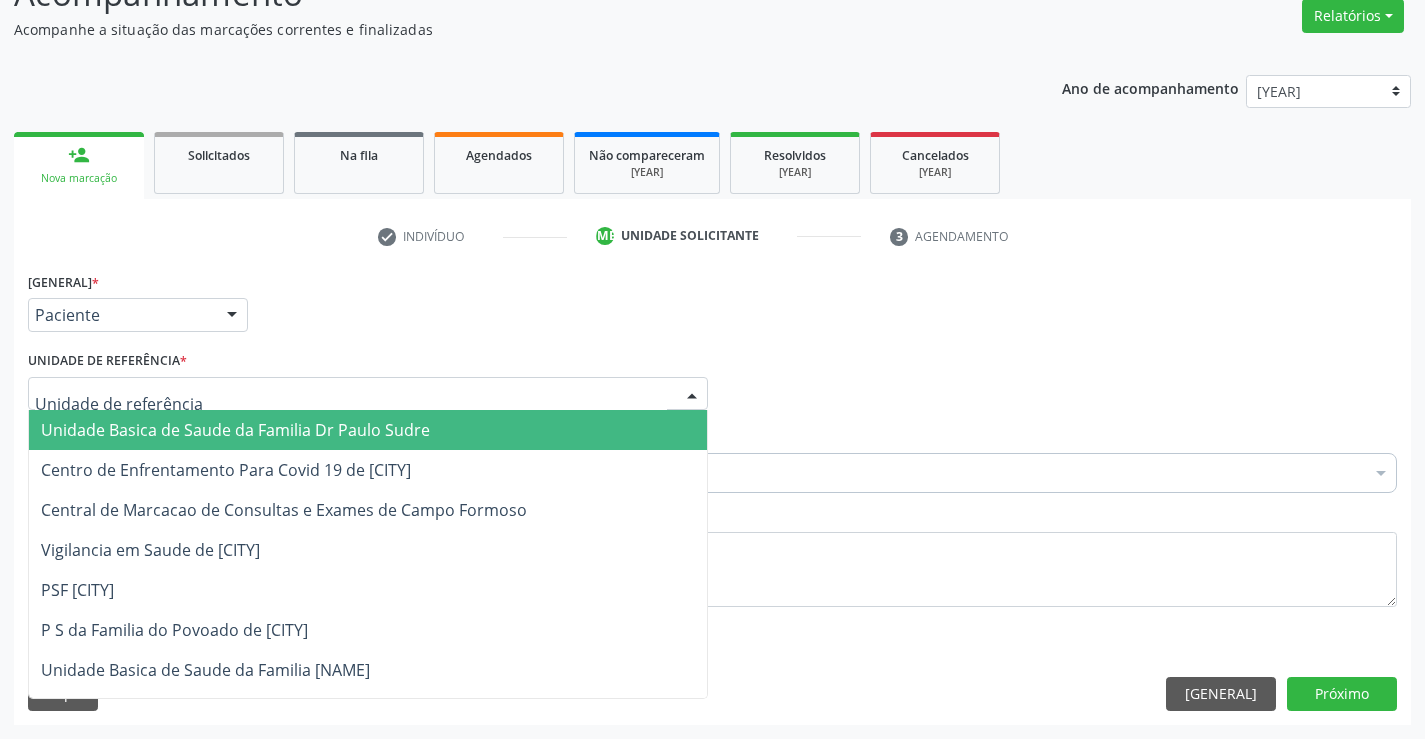 click at bounding box center (692, 395) 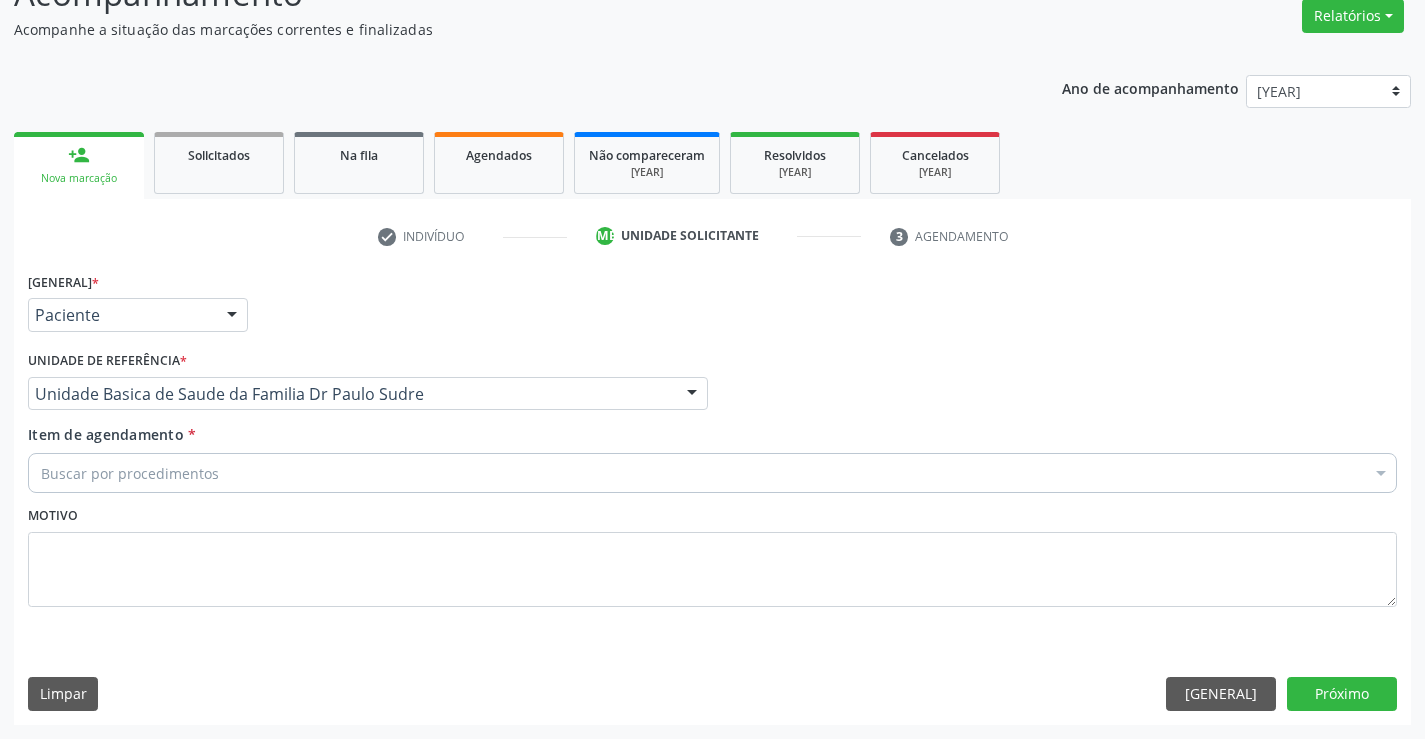 drag, startPoint x: 353, startPoint y: 447, endPoint x: 345, endPoint y: 454, distance: 10.630146 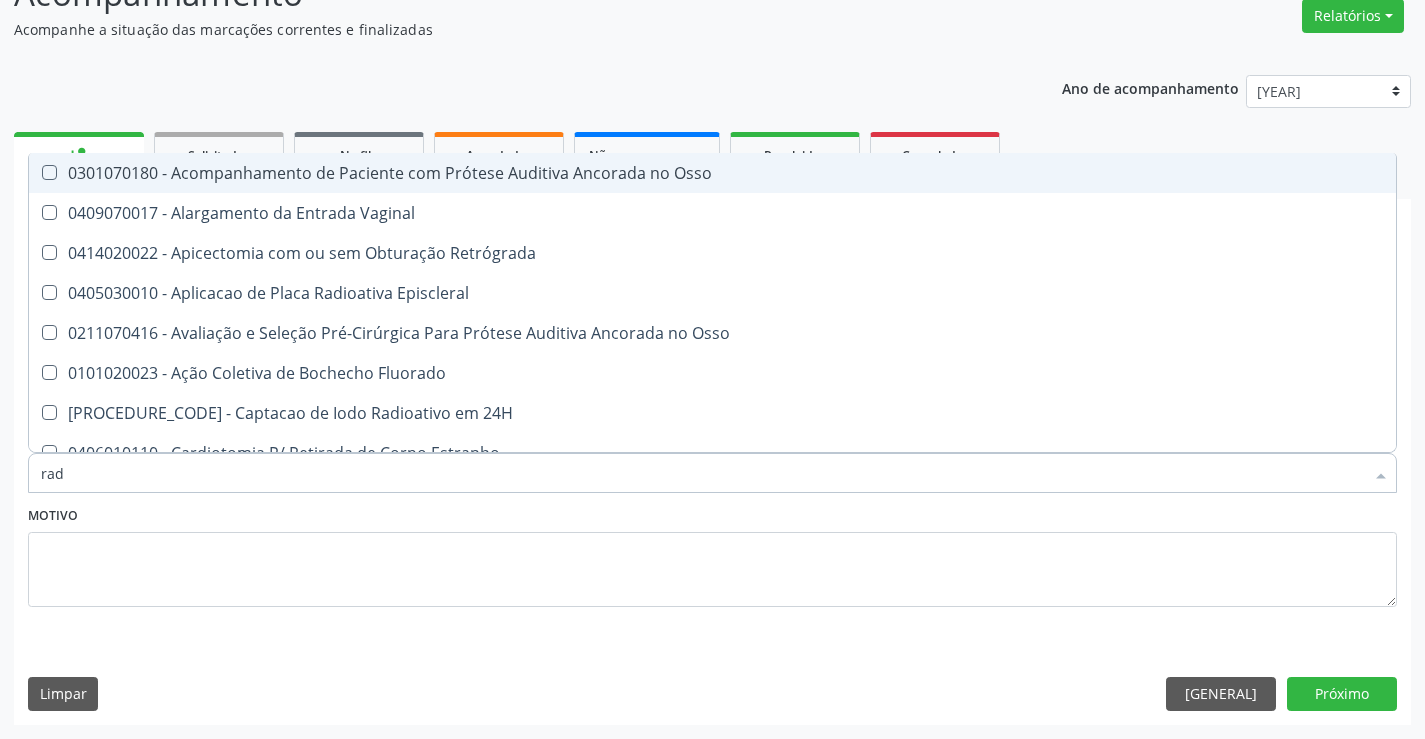 type on "radi" 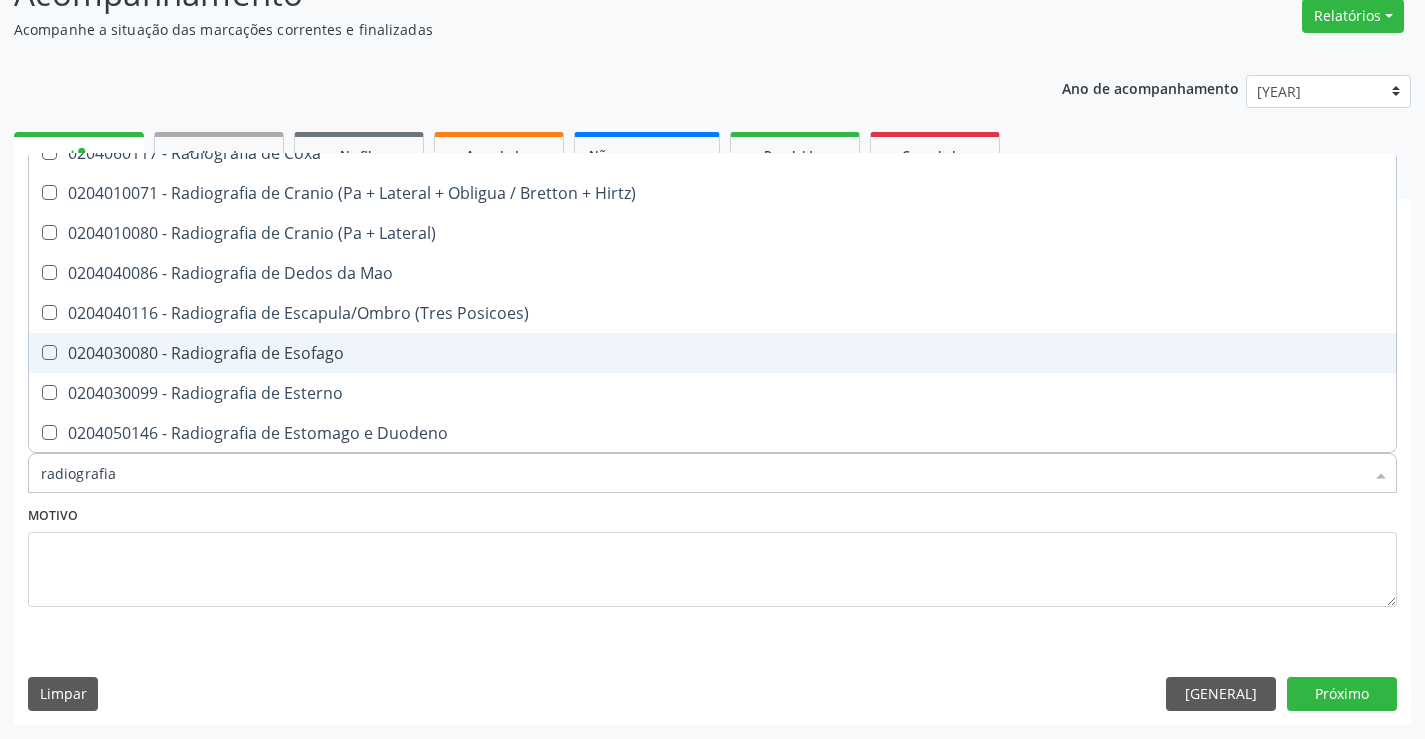 scroll, scrollTop: 1700, scrollLeft: 0, axis: vertical 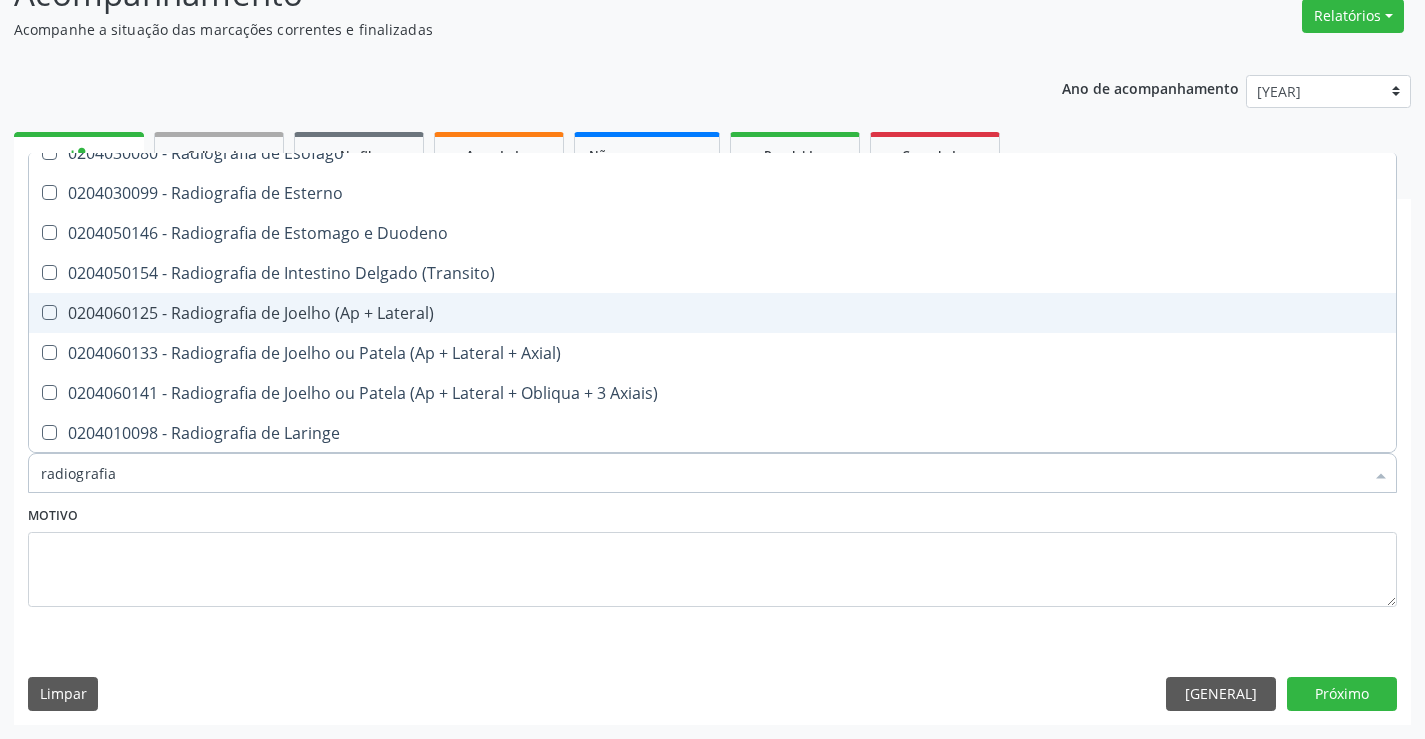 click on "0204060125 - Radiografia de Joelho (Ap + Lateral)" at bounding box center (712, 313) 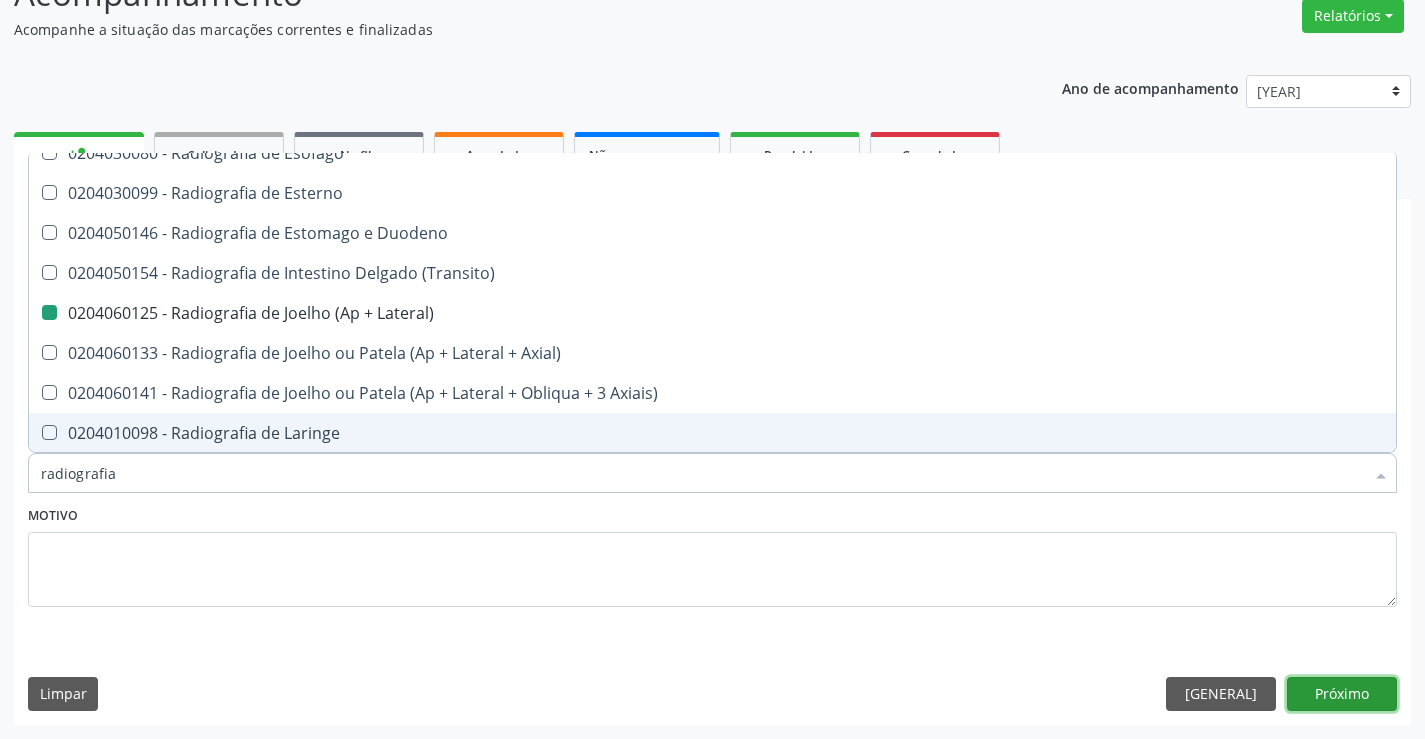 click on "Próximo" at bounding box center [1342, 694] 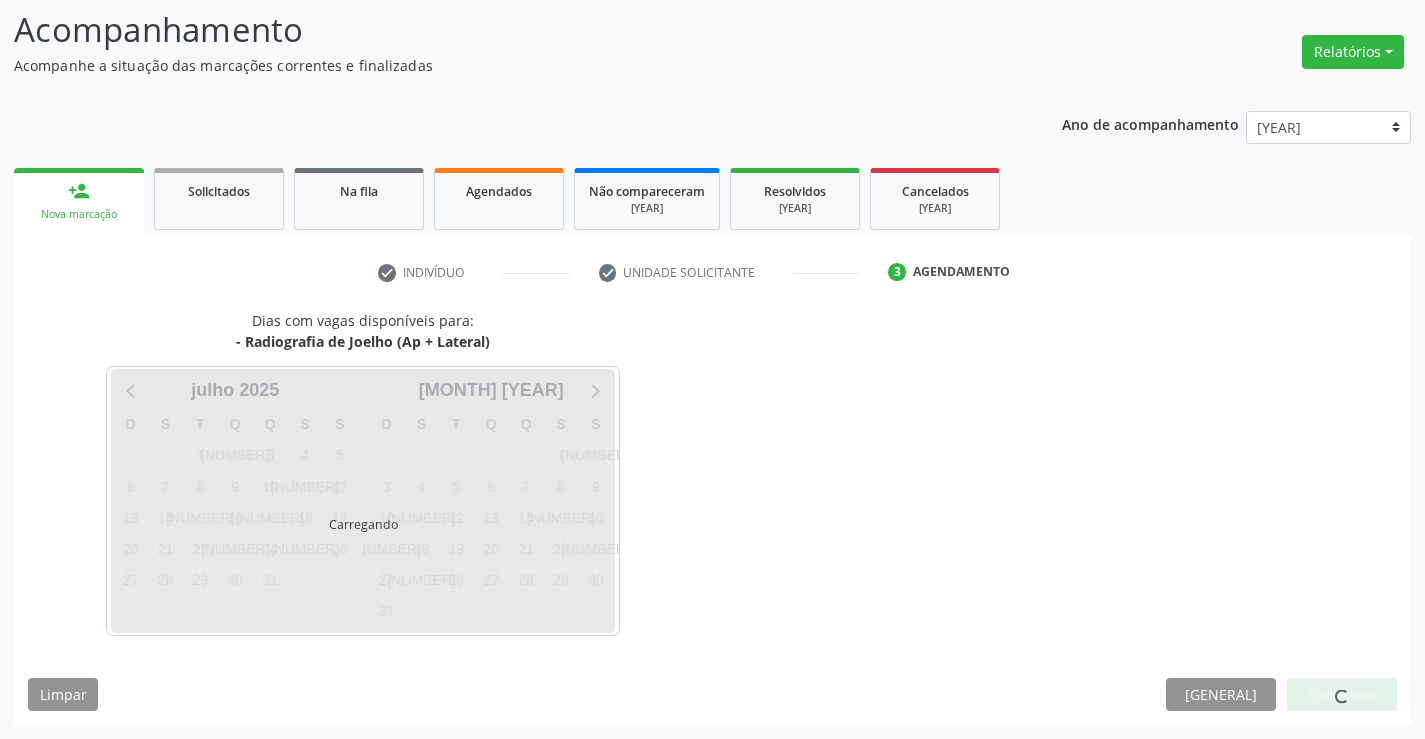 scroll, scrollTop: 131, scrollLeft: 0, axis: vertical 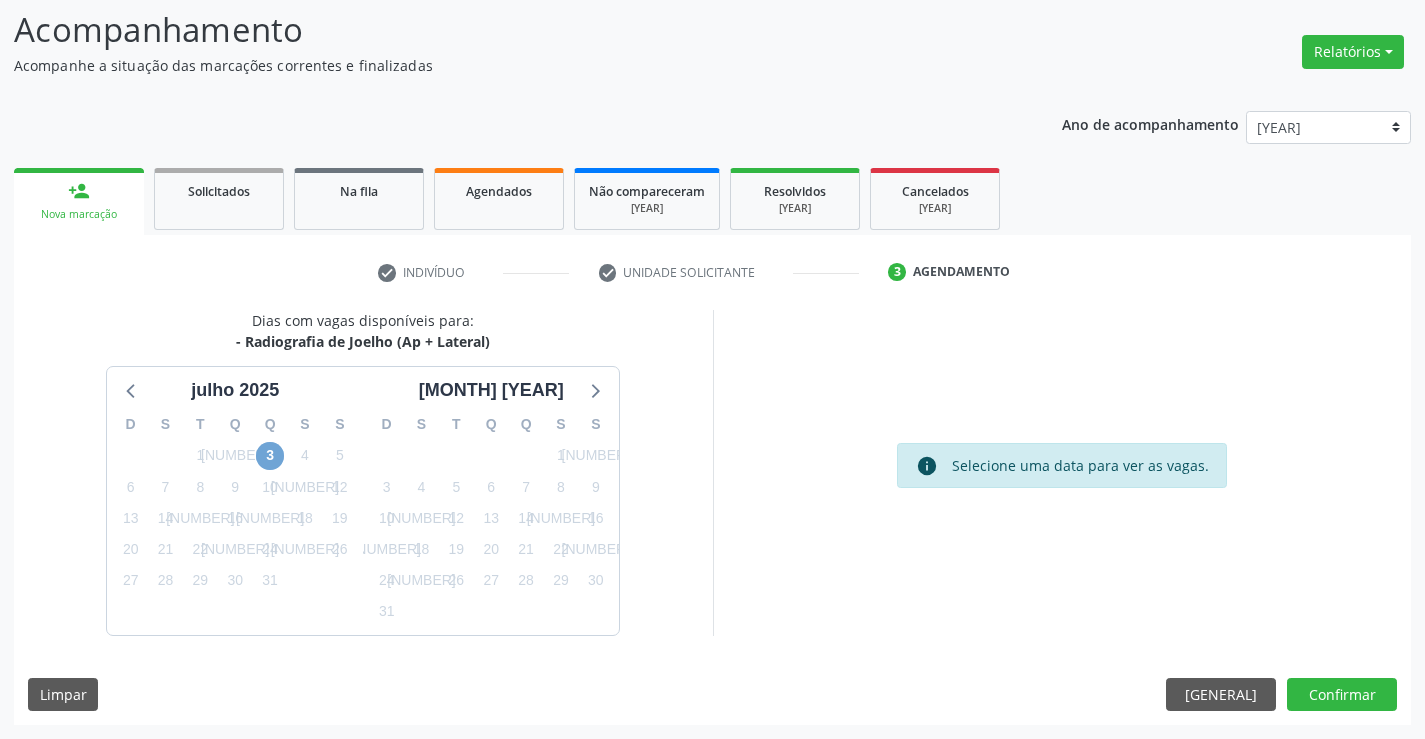 click on "3" at bounding box center [270, 456] 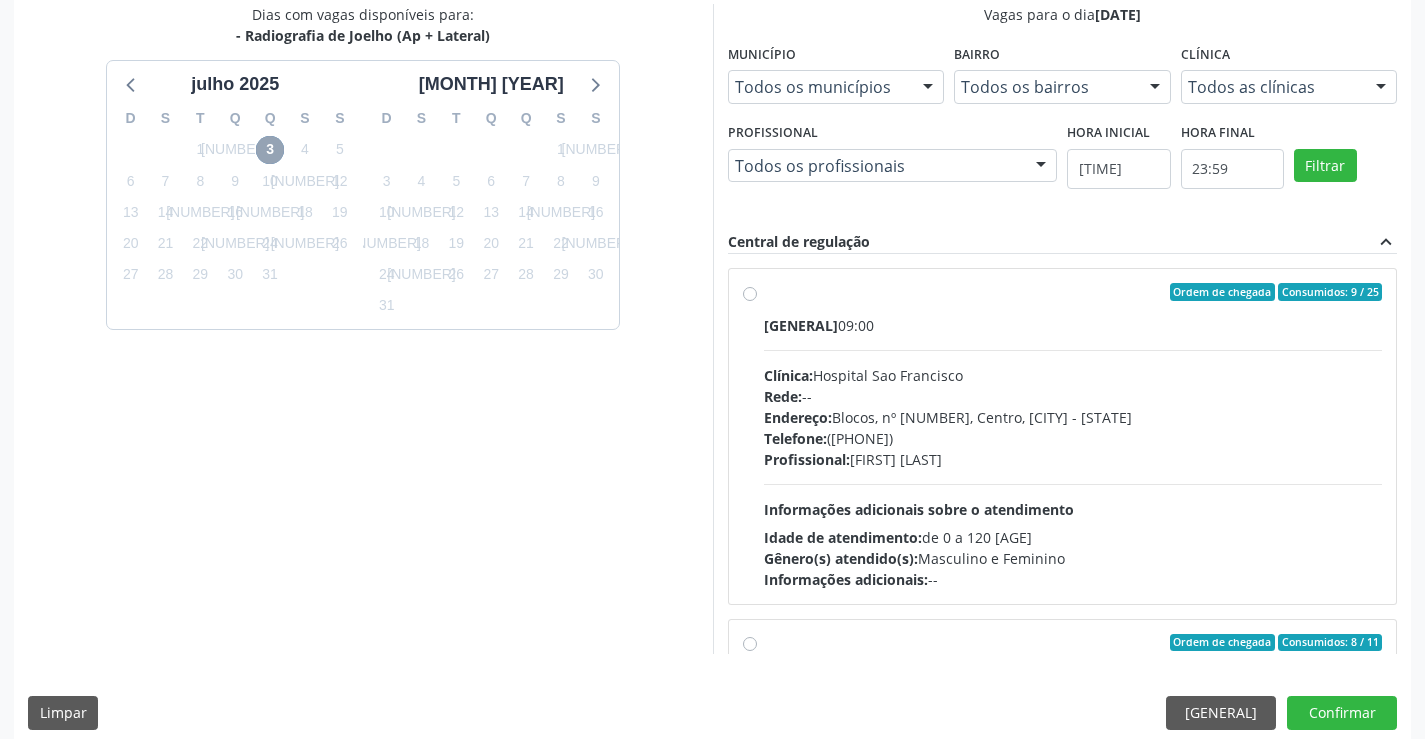 scroll, scrollTop: 442, scrollLeft: 0, axis: vertical 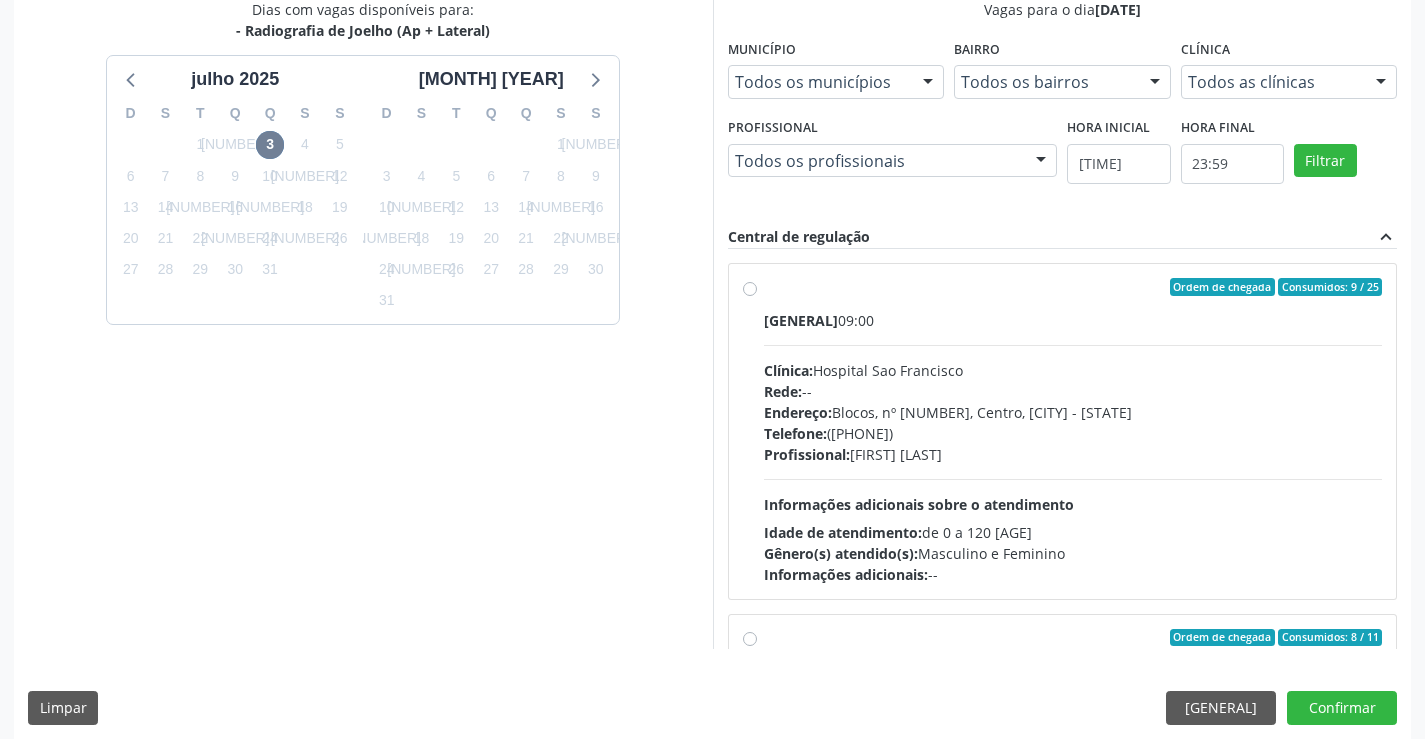 click on "Ordem de chegada
Consumidos: 9 / 25
Horário:   09:00
Clínica:  Hospital Sao Francisco
Rede:
--
Endereço:   Blocos, nº 258, Centro, Campo Formoso - BA
Telefone:   (74) 36451217
Profissional:
Joel da Rocha Almeida
Informações adicionais sobre o atendimento
Idade de atendimento:
de 0 a 120 anos
Gênero(s) atendido(s):
Masculino e Feminino
Informações adicionais:
--" at bounding box center (1073, 431) 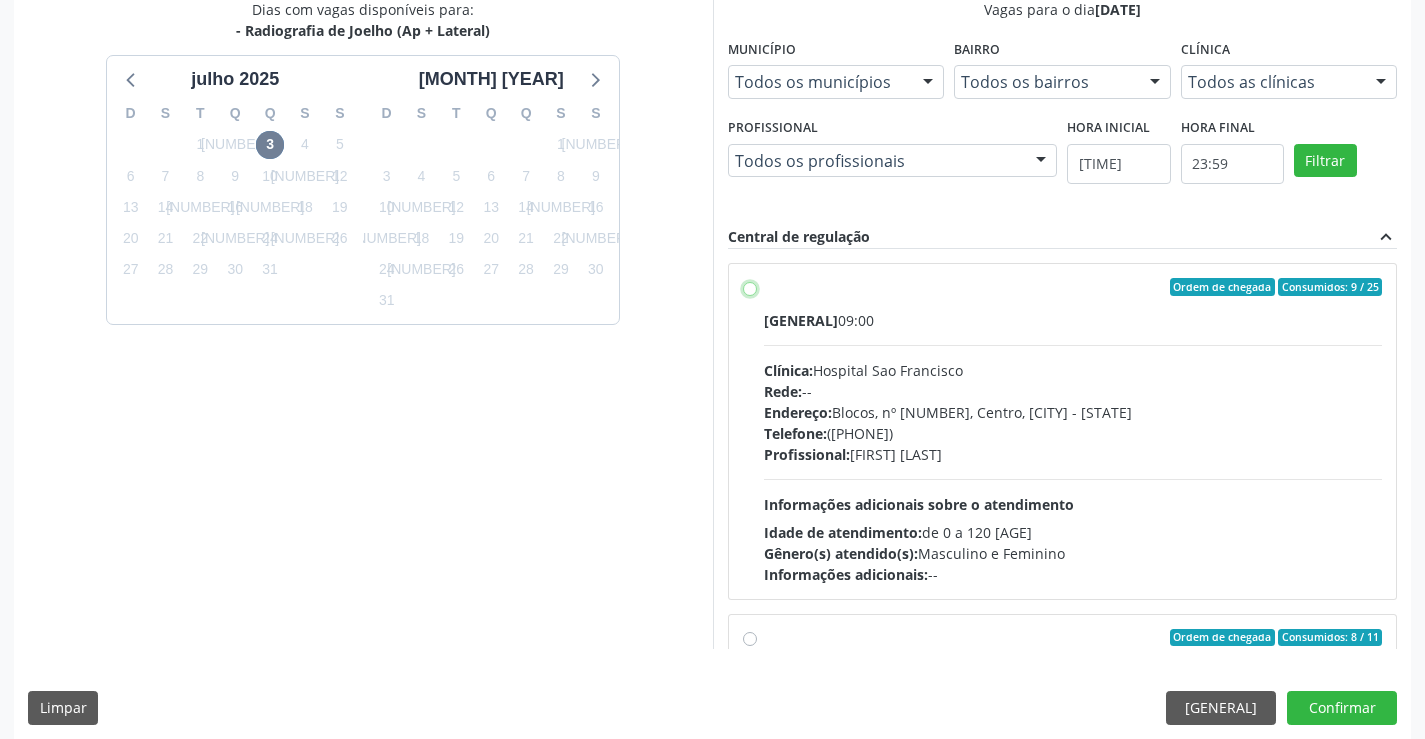 click on "Ordem de chegada
Consumidos: 9 / 25
Horário:   09:00
Clínica:  Hospital Sao Francisco
Rede:
--
Endereço:   Blocos, nº 258, Centro, Campo Formoso - BA
Telefone:   (74) 36451217
Profissional:
Joel da Rocha Almeida
Informações adicionais sobre o atendimento
Idade de atendimento:
de 0 a 120 anos
Gênero(s) atendido(s):
Masculino e Feminino
Informações adicionais:
--" at bounding box center [750, 287] 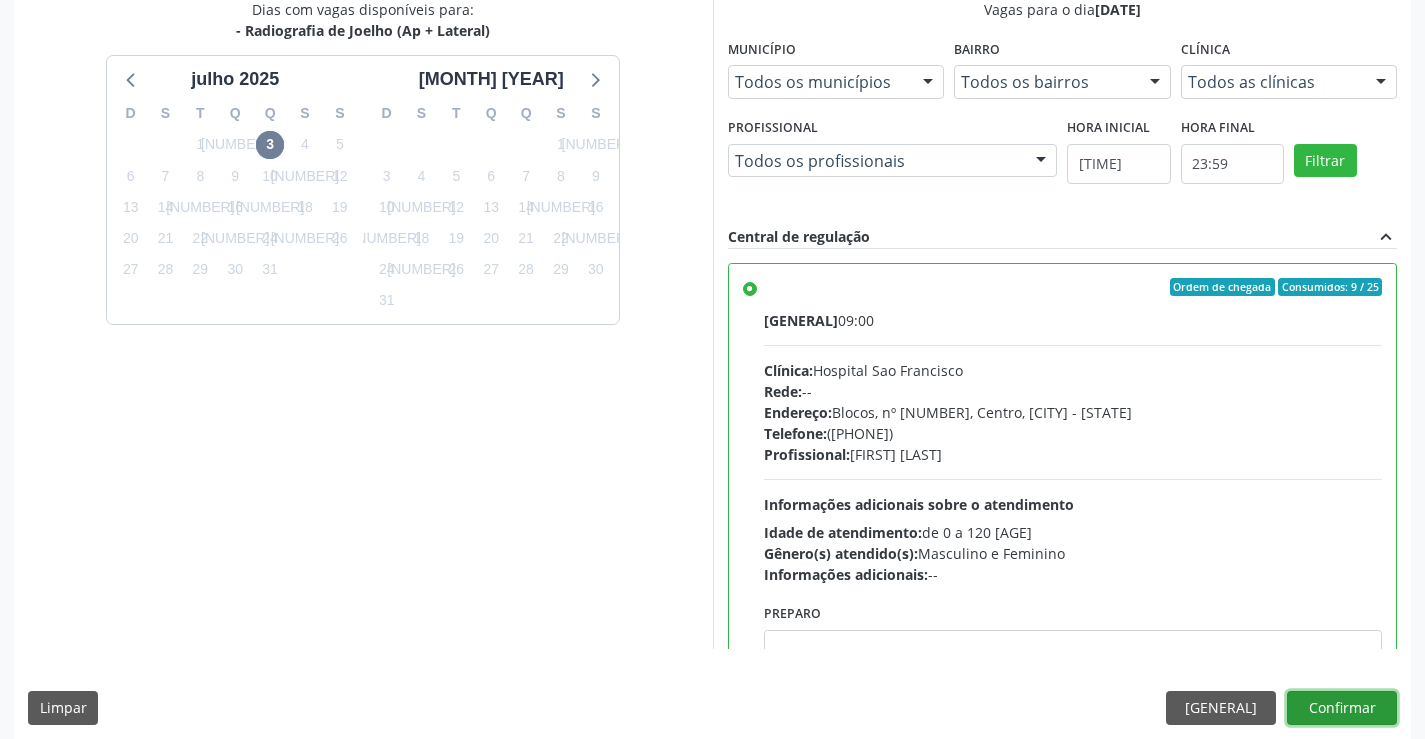 click on "Confirmar" at bounding box center [1342, 708] 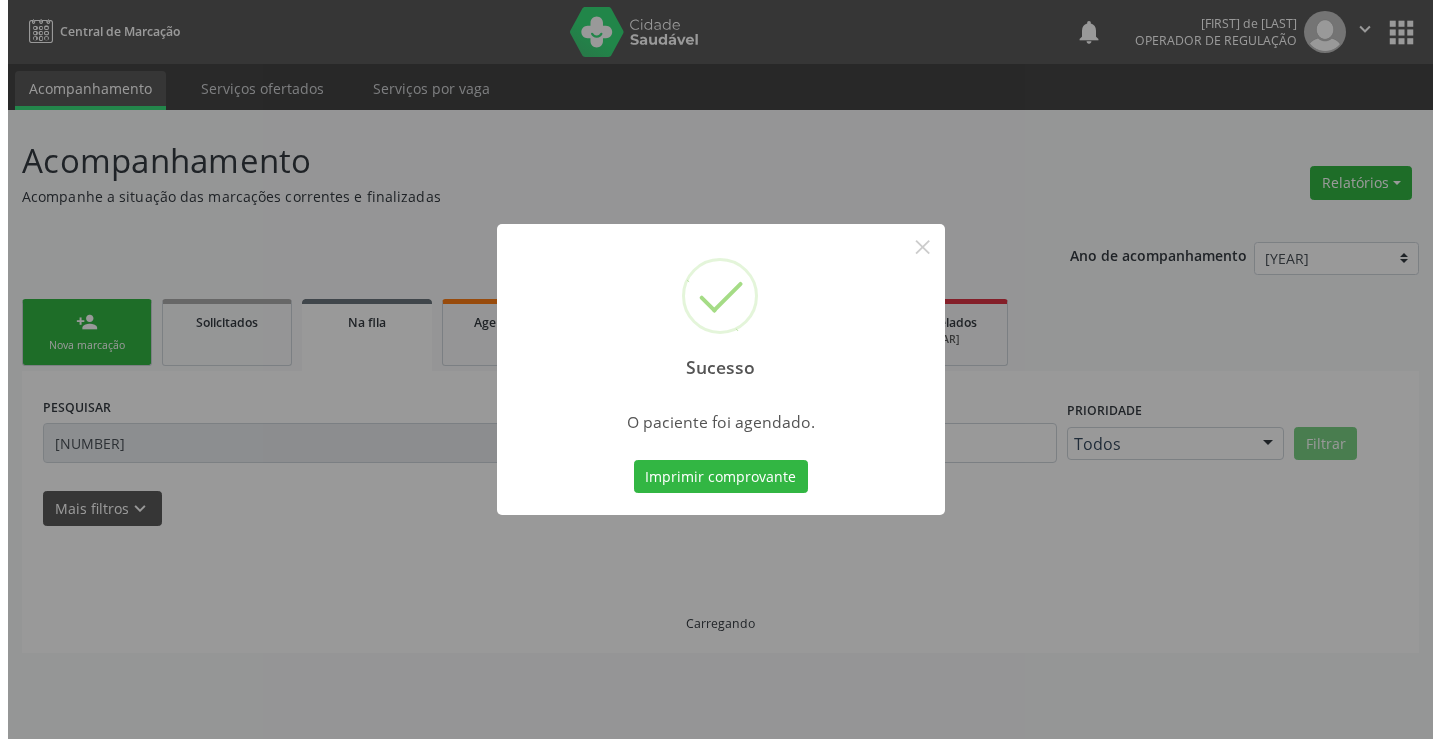 scroll, scrollTop: 0, scrollLeft: 0, axis: both 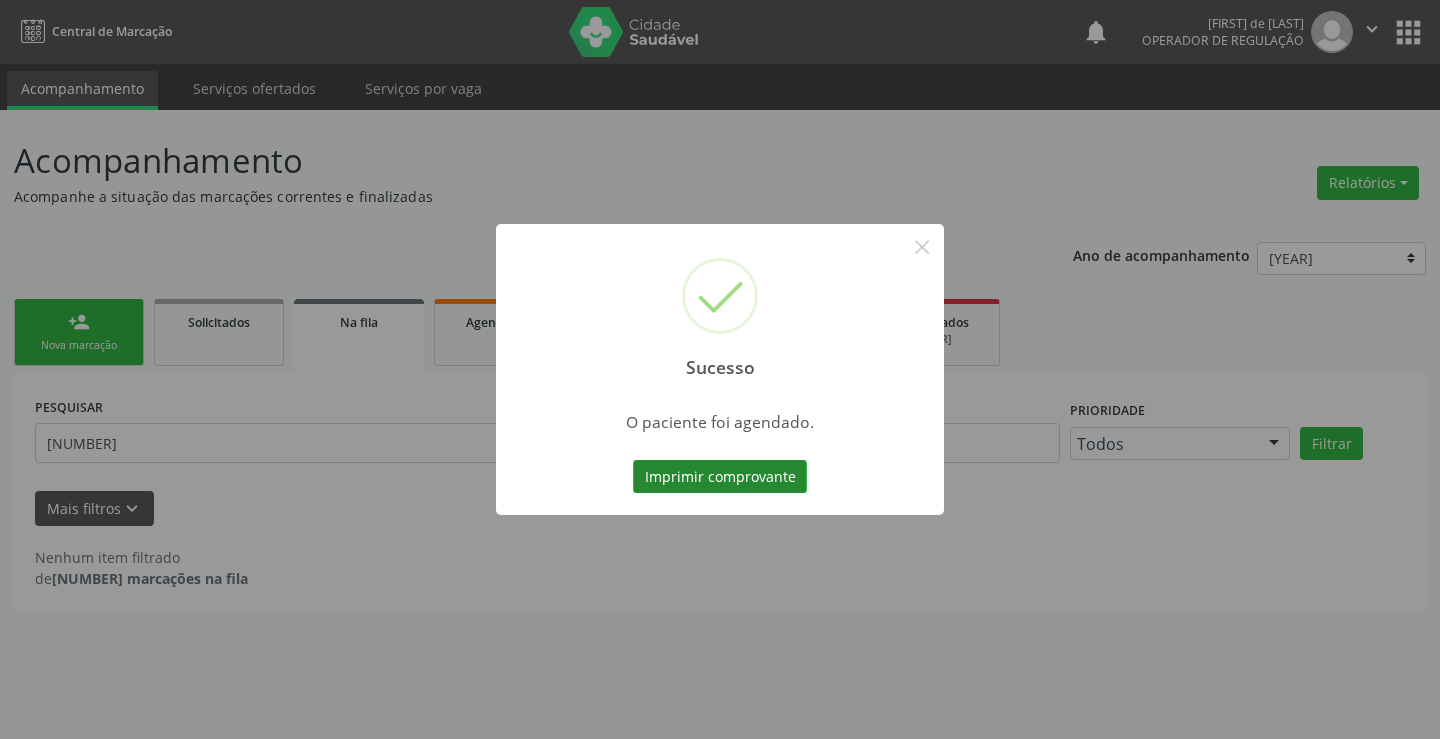 click on "Imprimir comprovante" at bounding box center [720, 477] 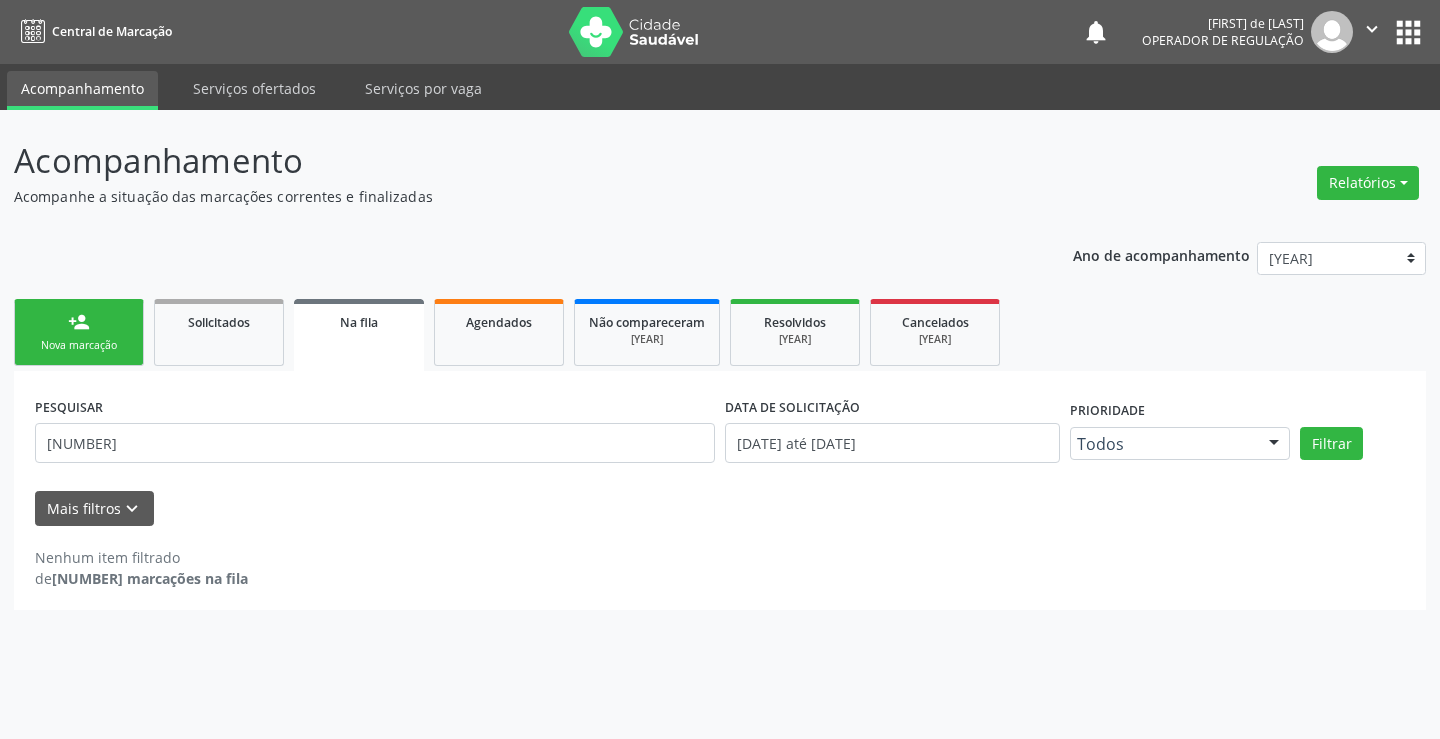 click on "" at bounding box center (1372, 29) 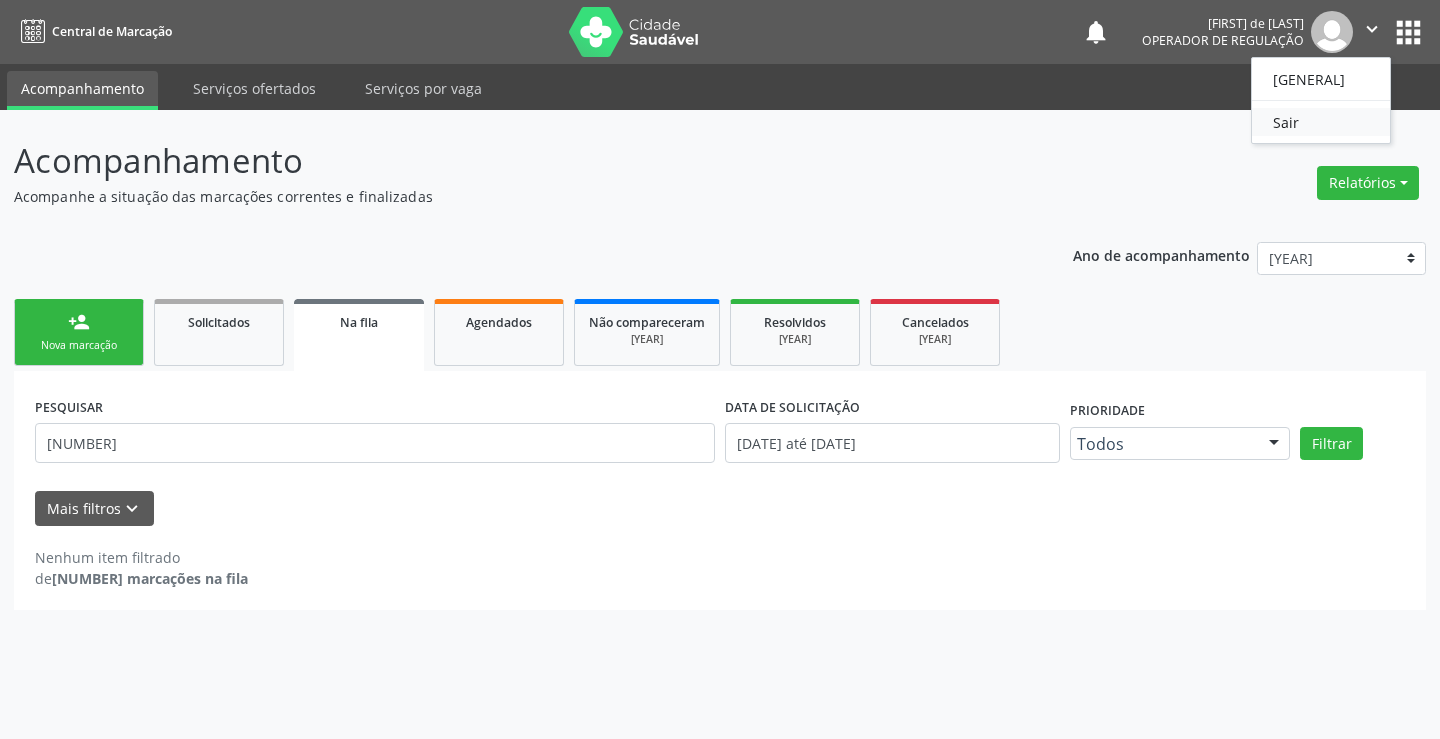 click on "Sair" at bounding box center (1321, 122) 